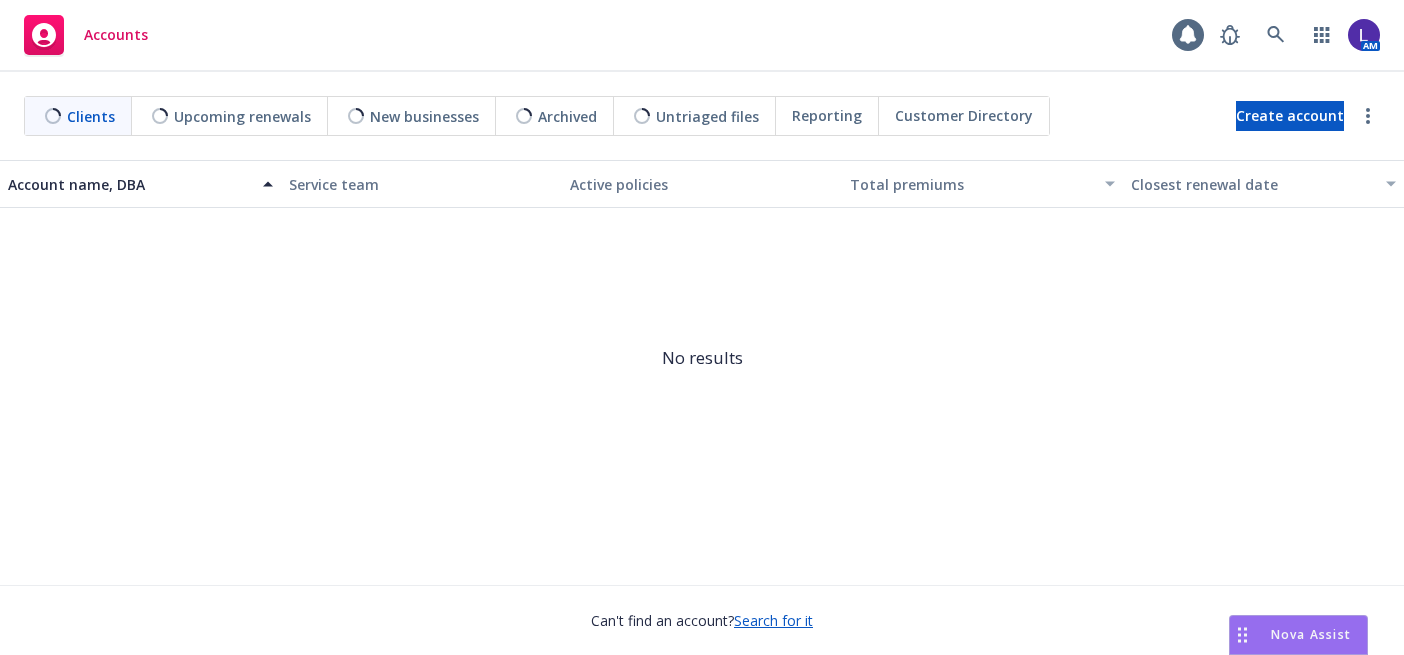 scroll, scrollTop: 0, scrollLeft: 0, axis: both 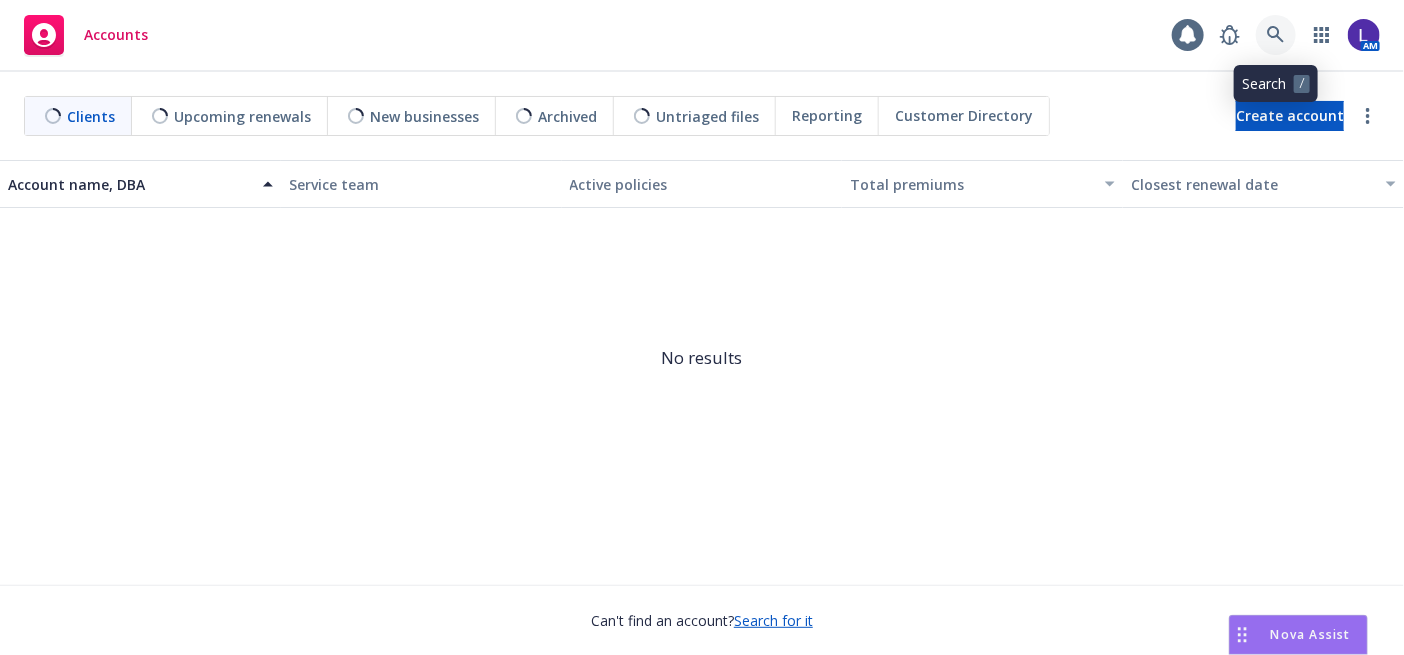 click 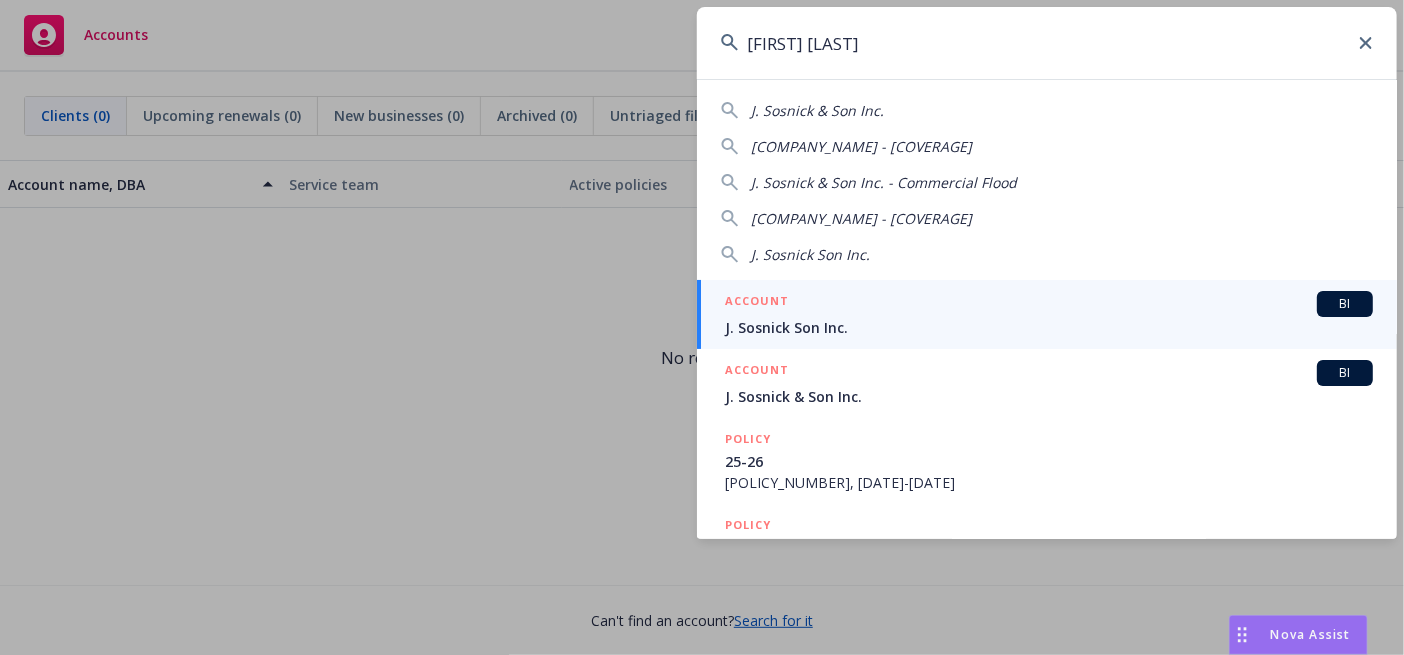 type on "[FIRST] [LAST]" 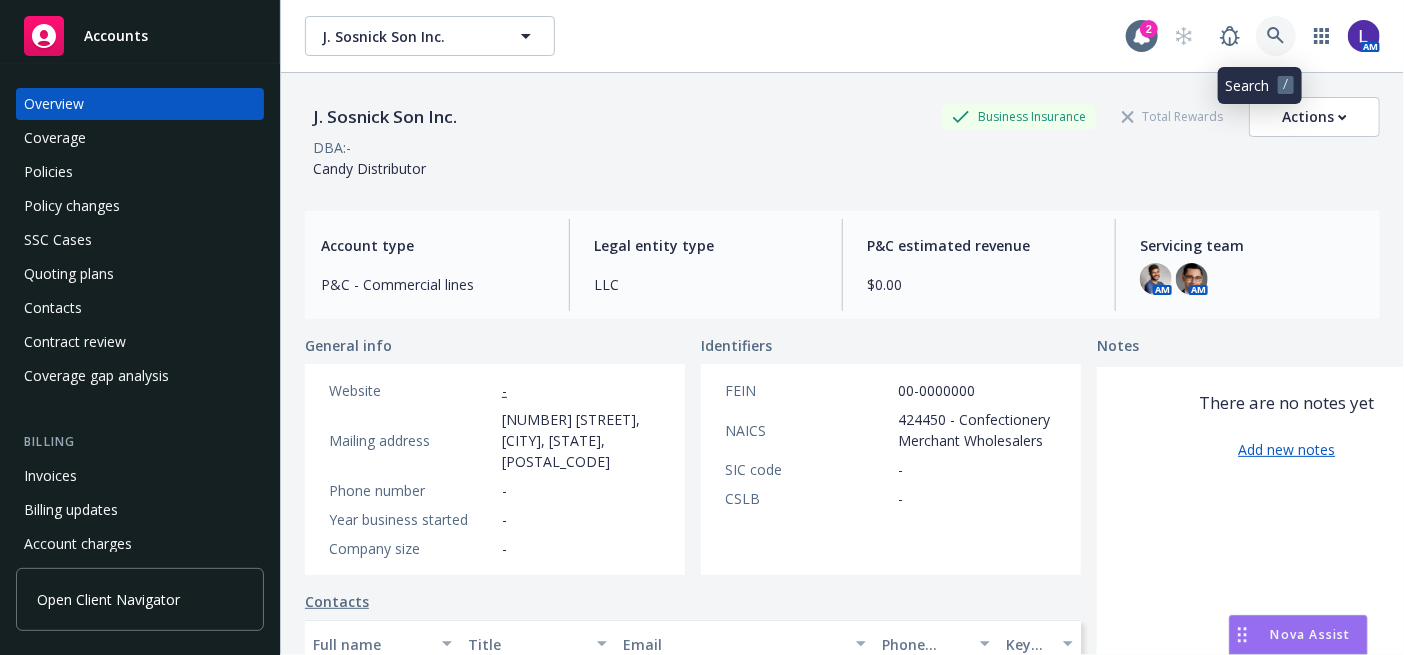 click at bounding box center (1276, 36) 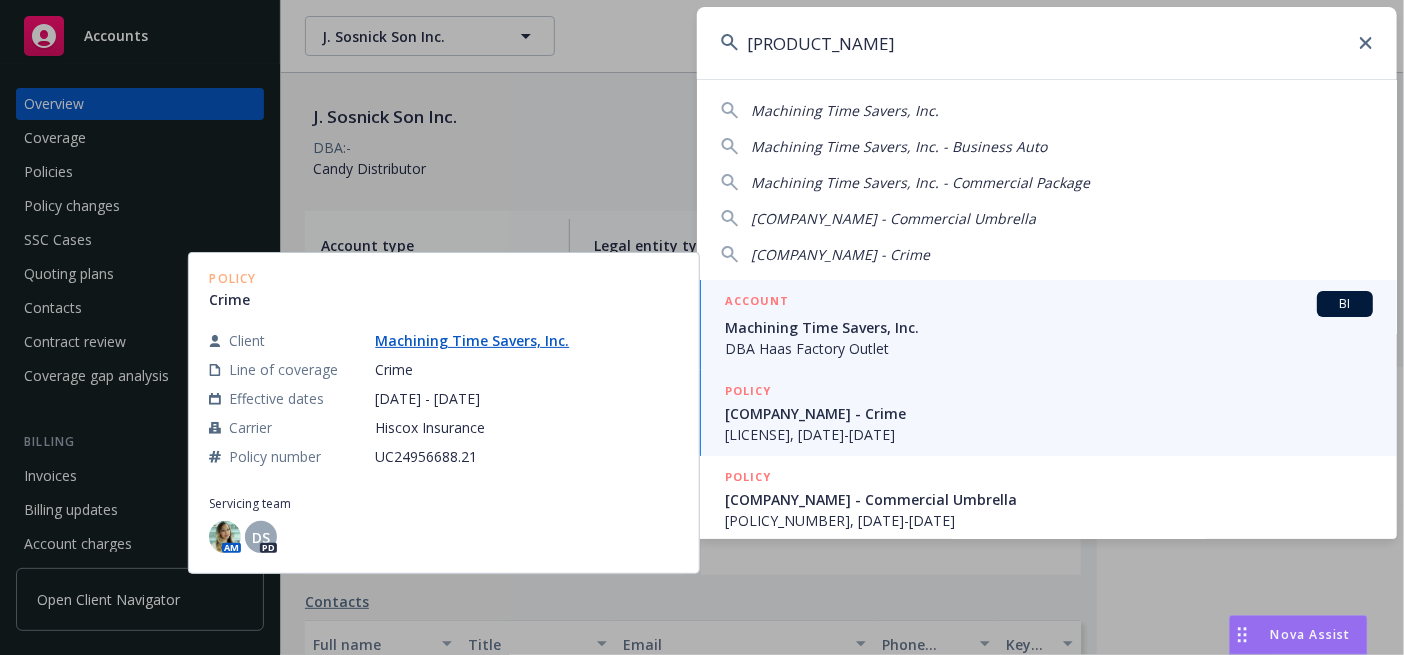 type on "[PRODUCT_NAME]" 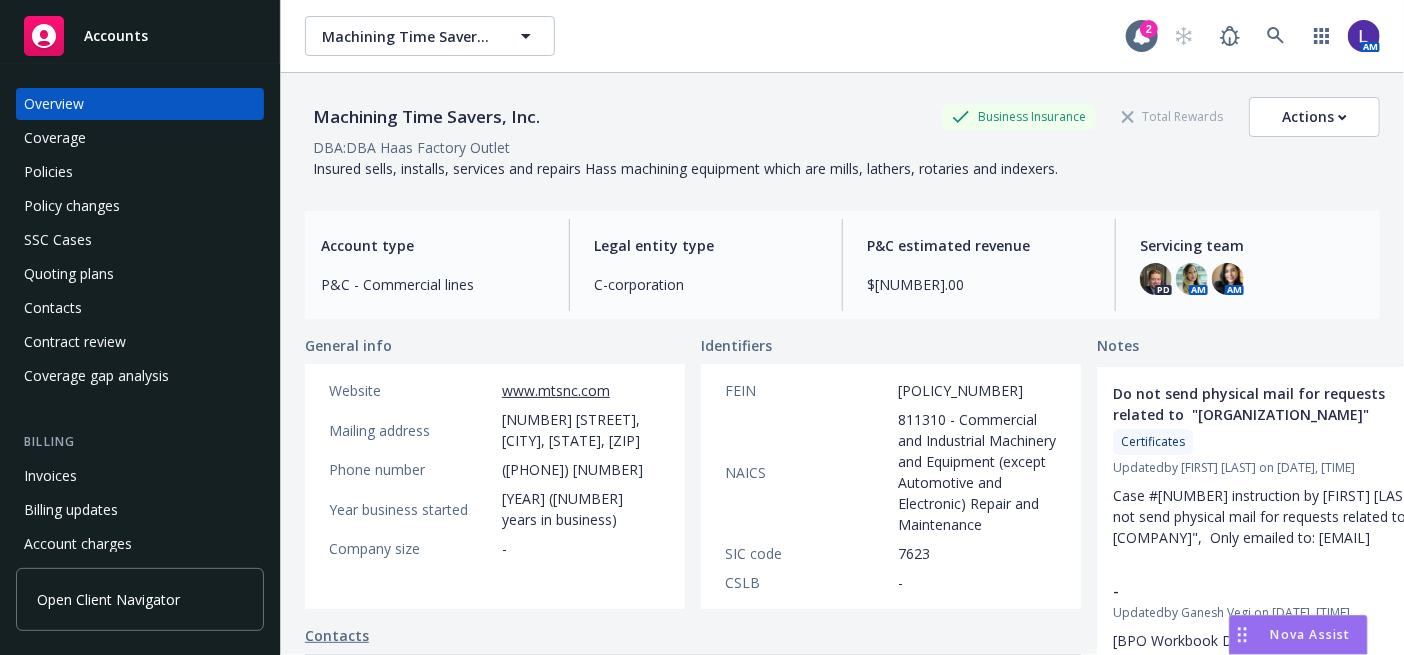 click on "Policies" at bounding box center (140, 172) 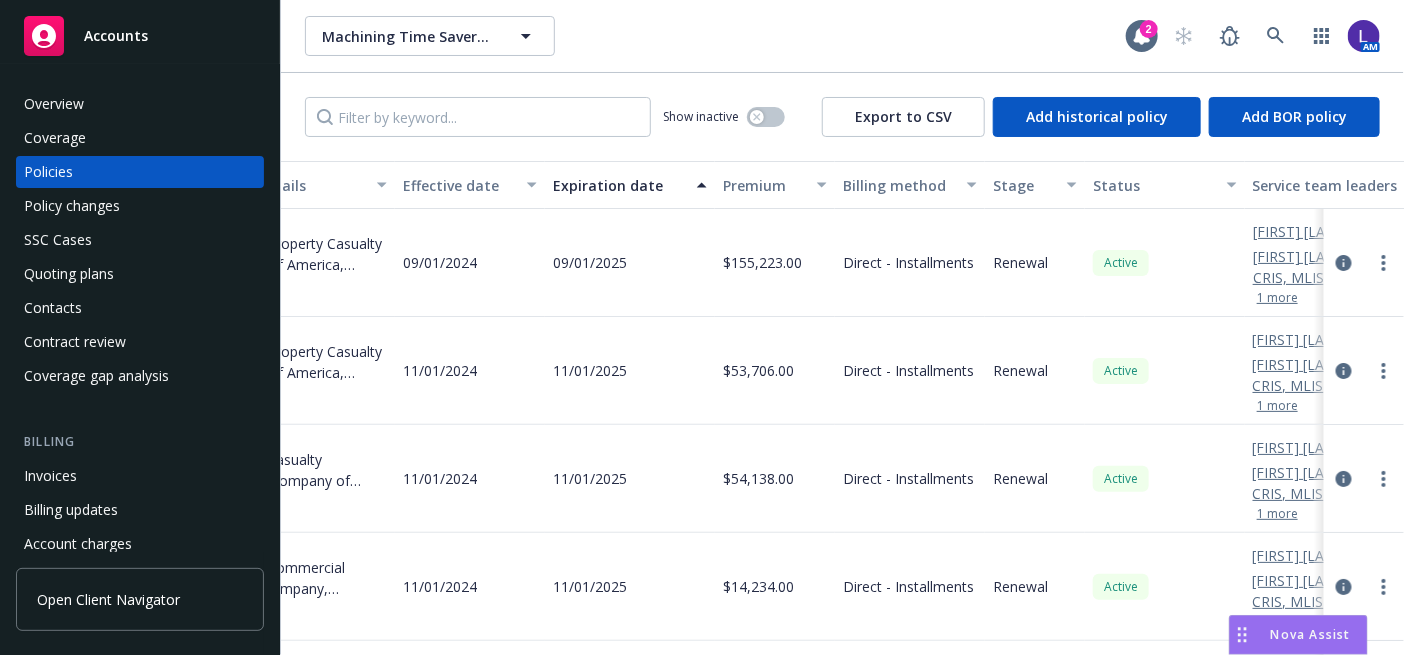 scroll, scrollTop: 0, scrollLeft: 823, axis: horizontal 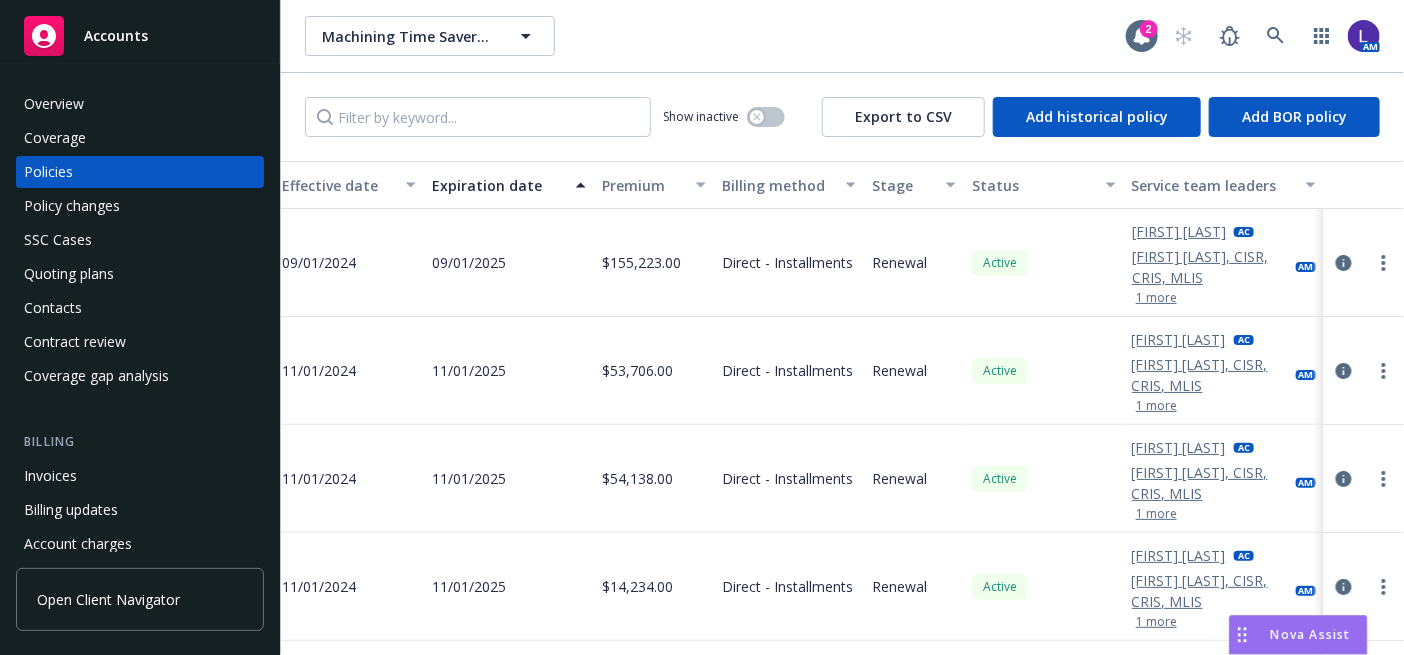 click on "1 more" at bounding box center (1156, 514) 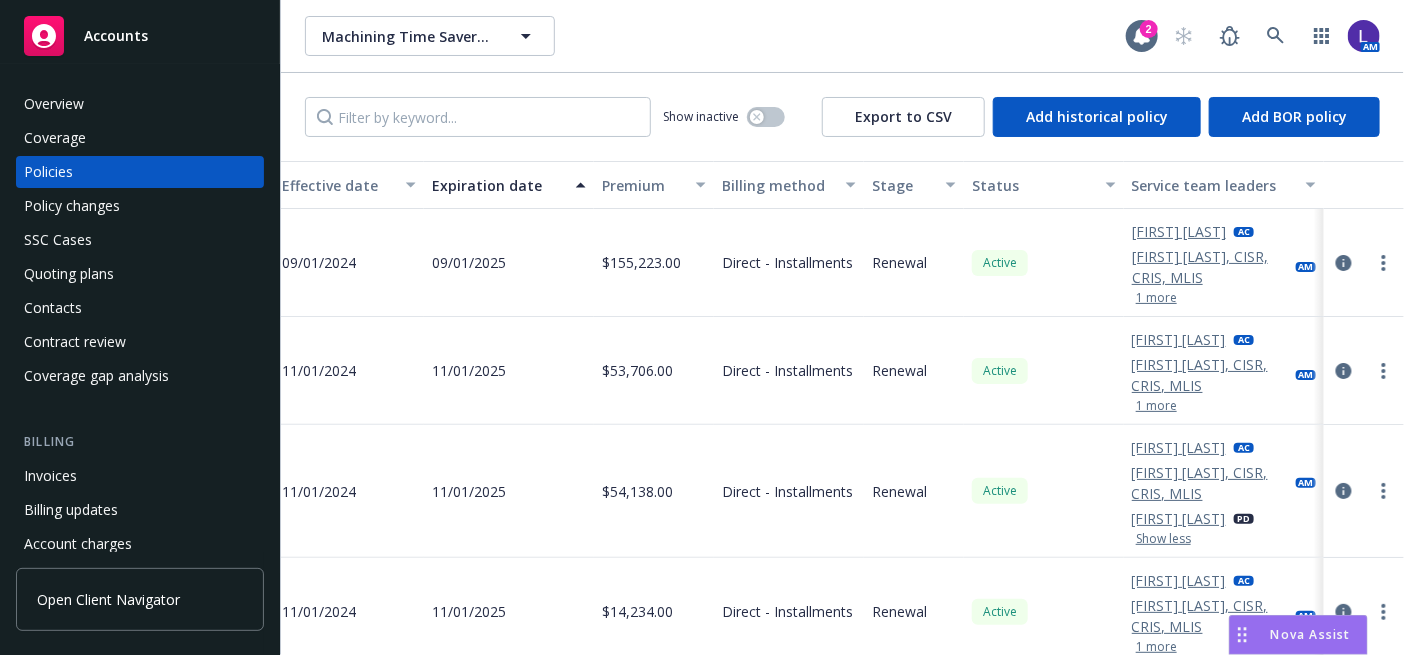 click on "1 more" at bounding box center [1156, 298] 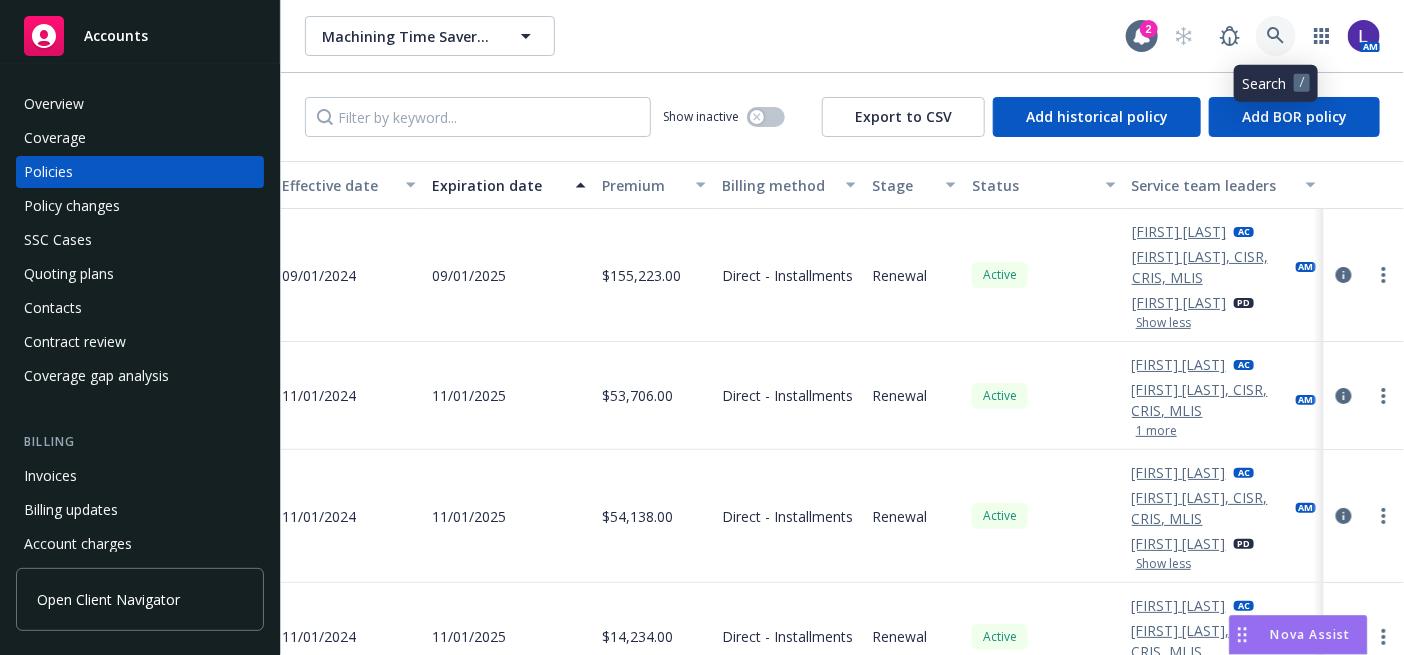 click at bounding box center (1276, 36) 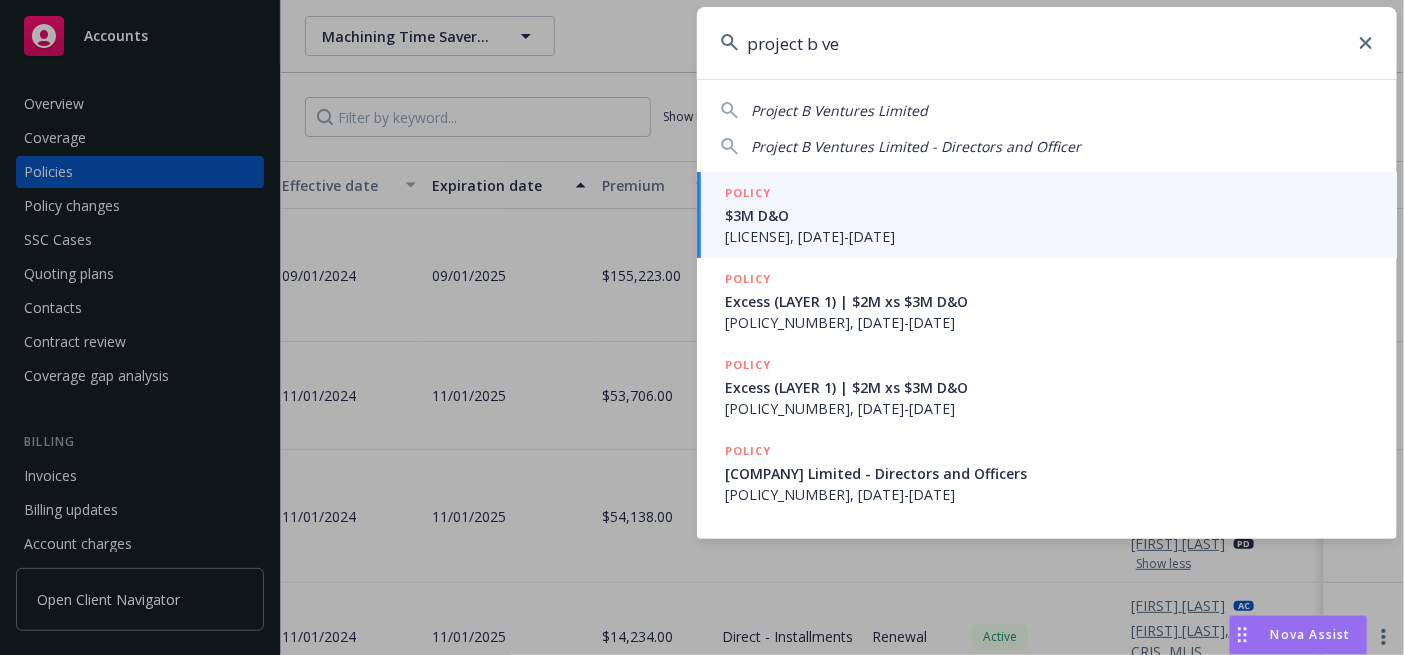 click on "Project B Ventures Limited" at bounding box center [839, 110] 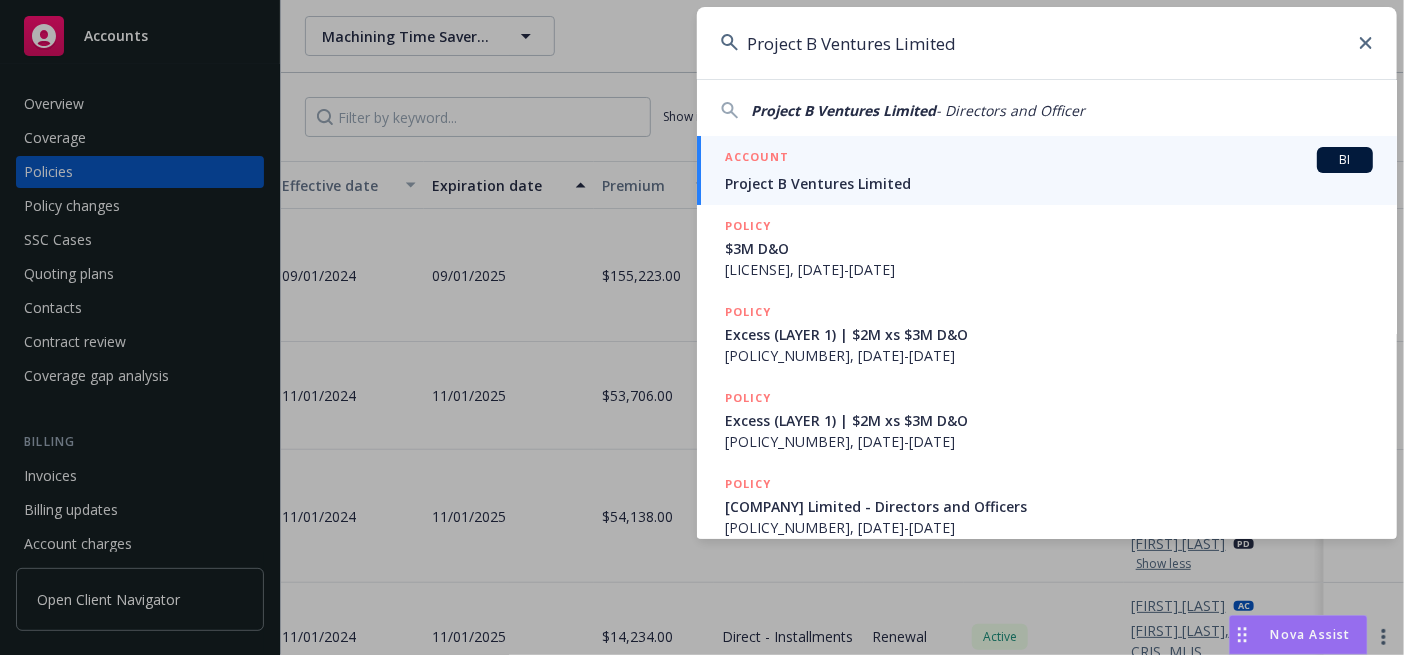 click on "Project B Ventures Limited" at bounding box center (1049, 183) 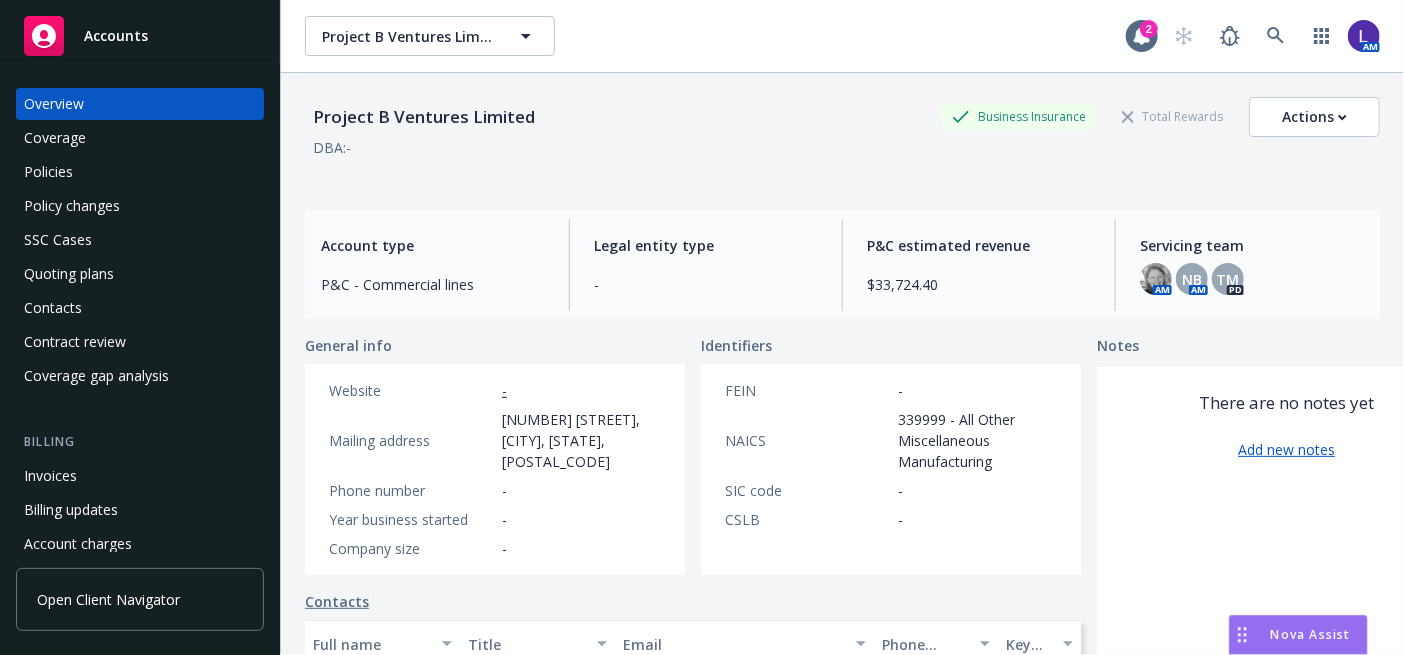 click on "Policies" at bounding box center (140, 172) 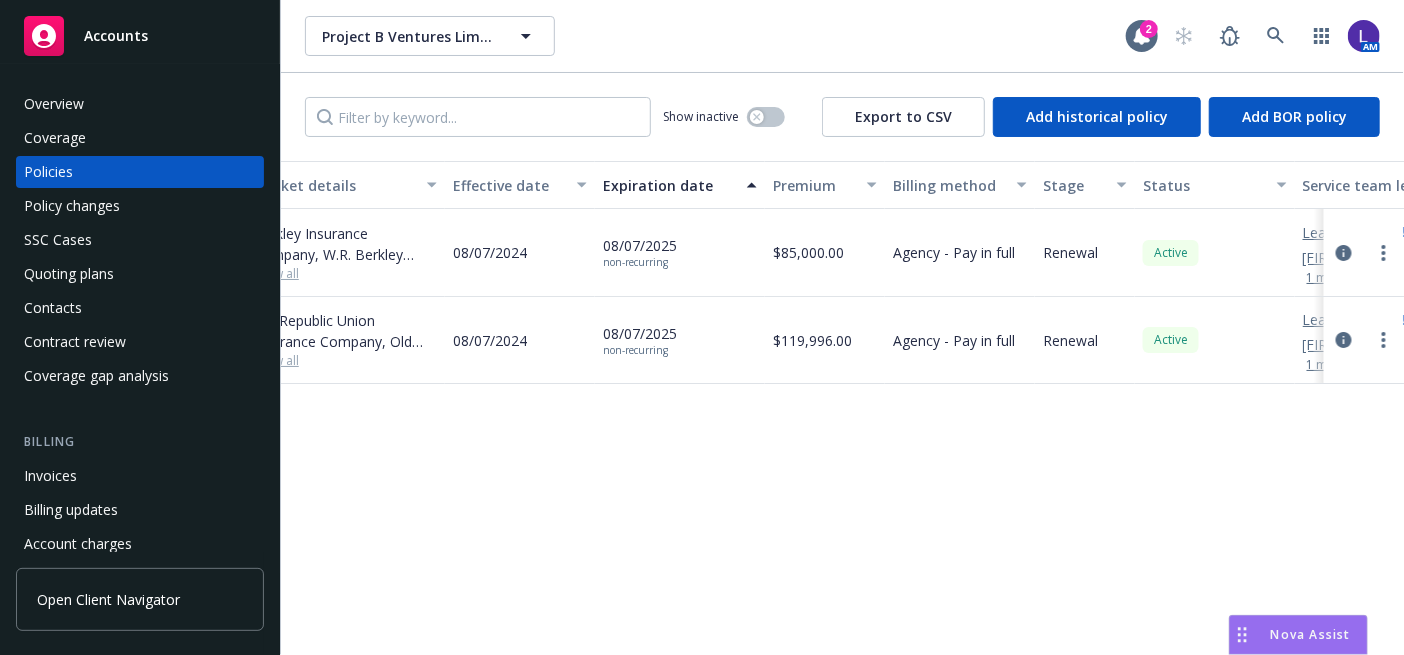 scroll, scrollTop: 0, scrollLeft: 806, axis: horizontal 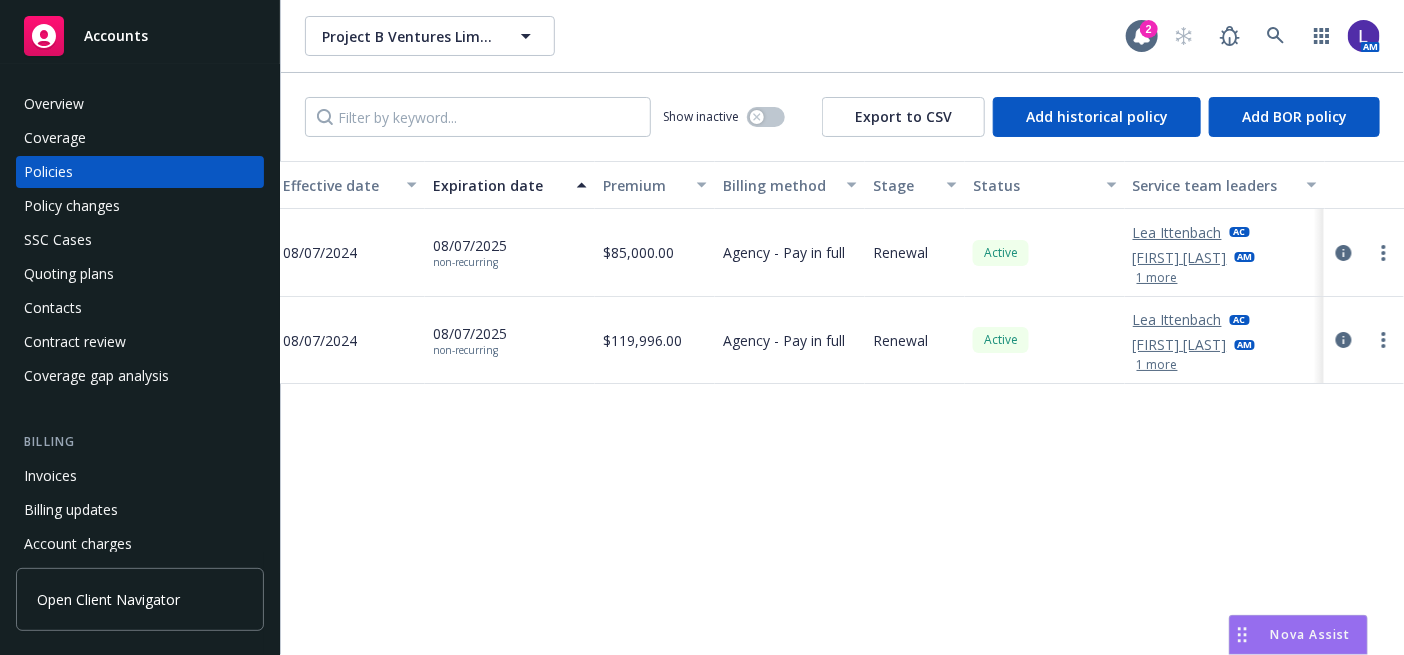 click on "1 more" at bounding box center [1157, 278] 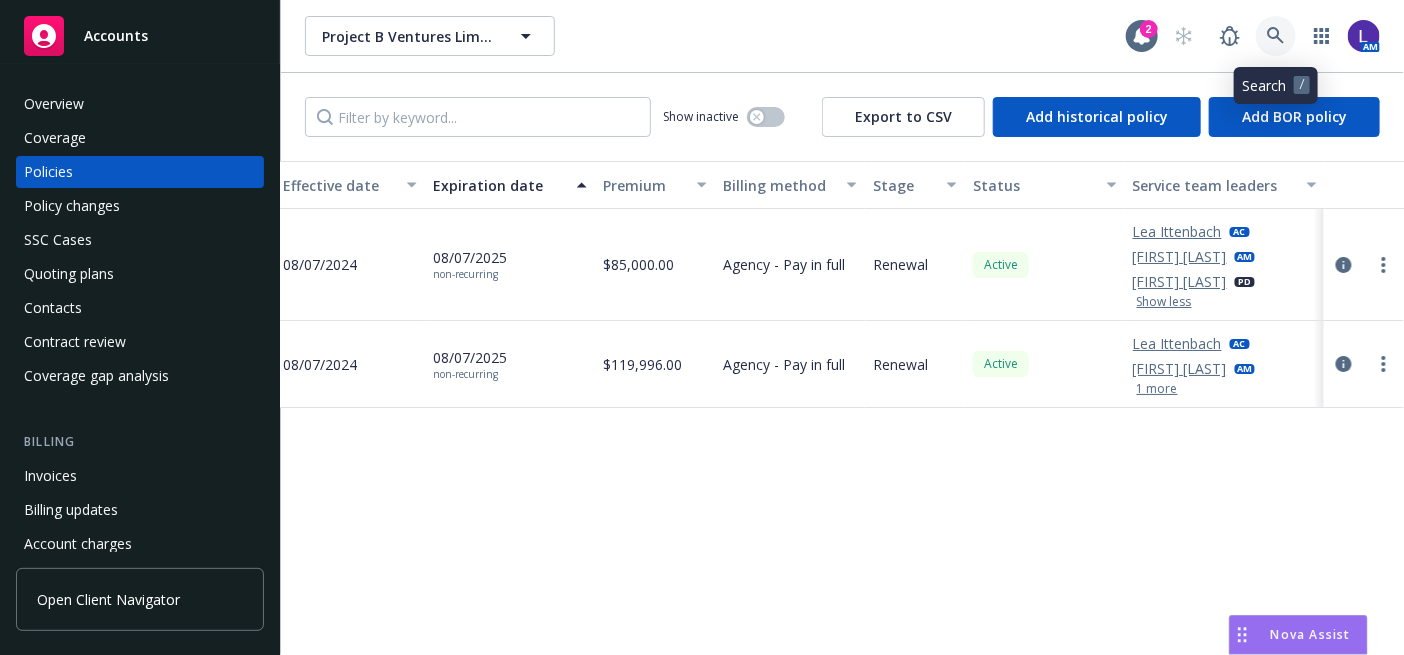 click 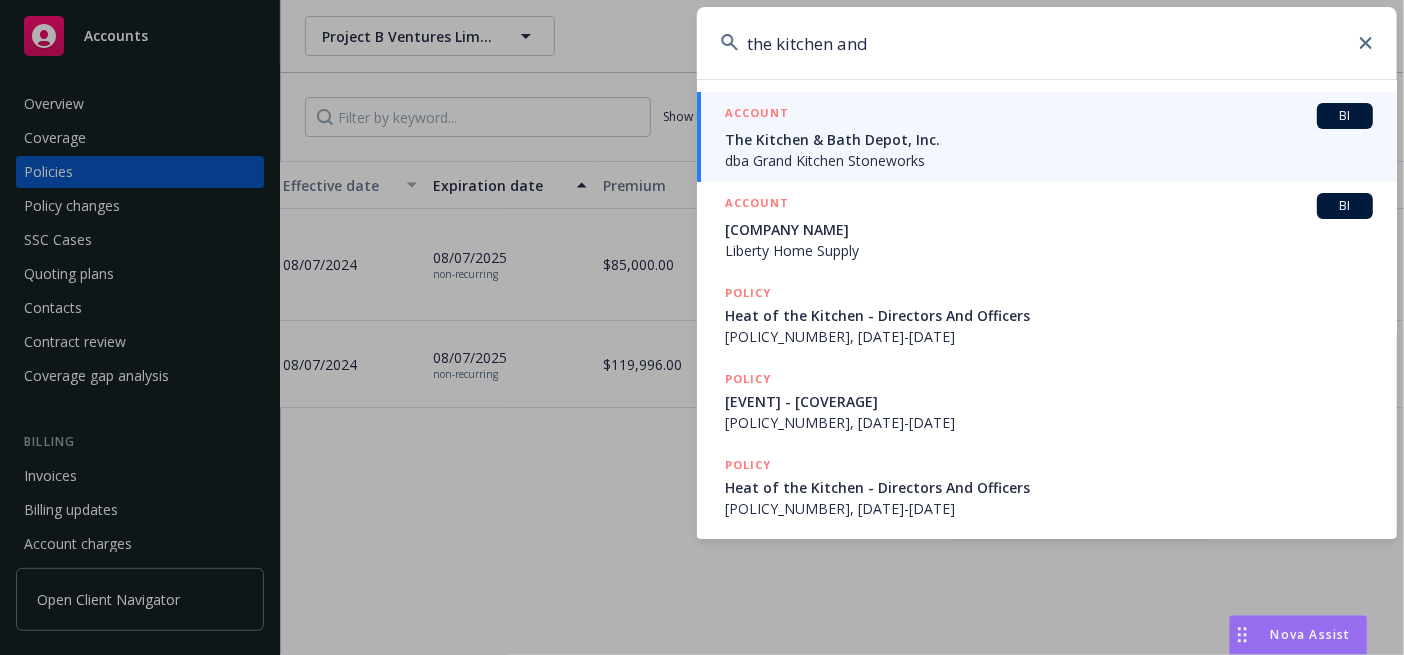 type on "the kitchen and" 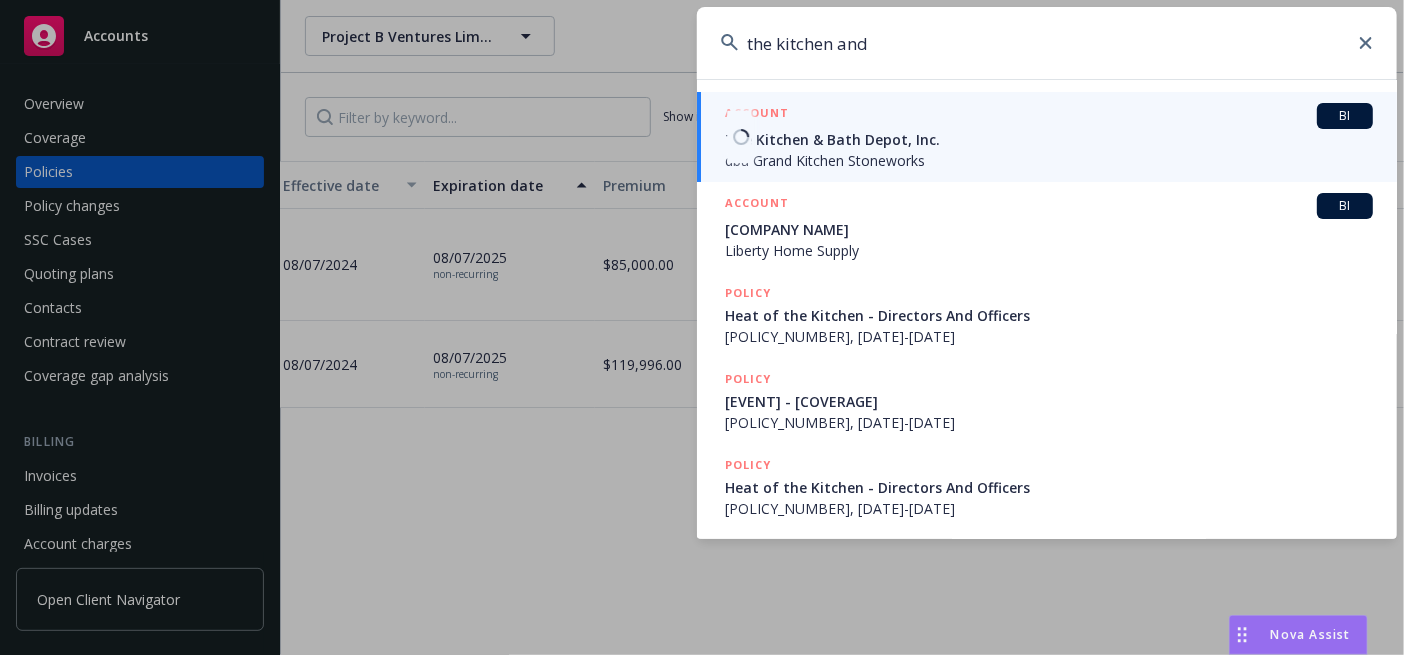 click on "The Kitchen & Bath Depot, Inc." at bounding box center [1049, 139] 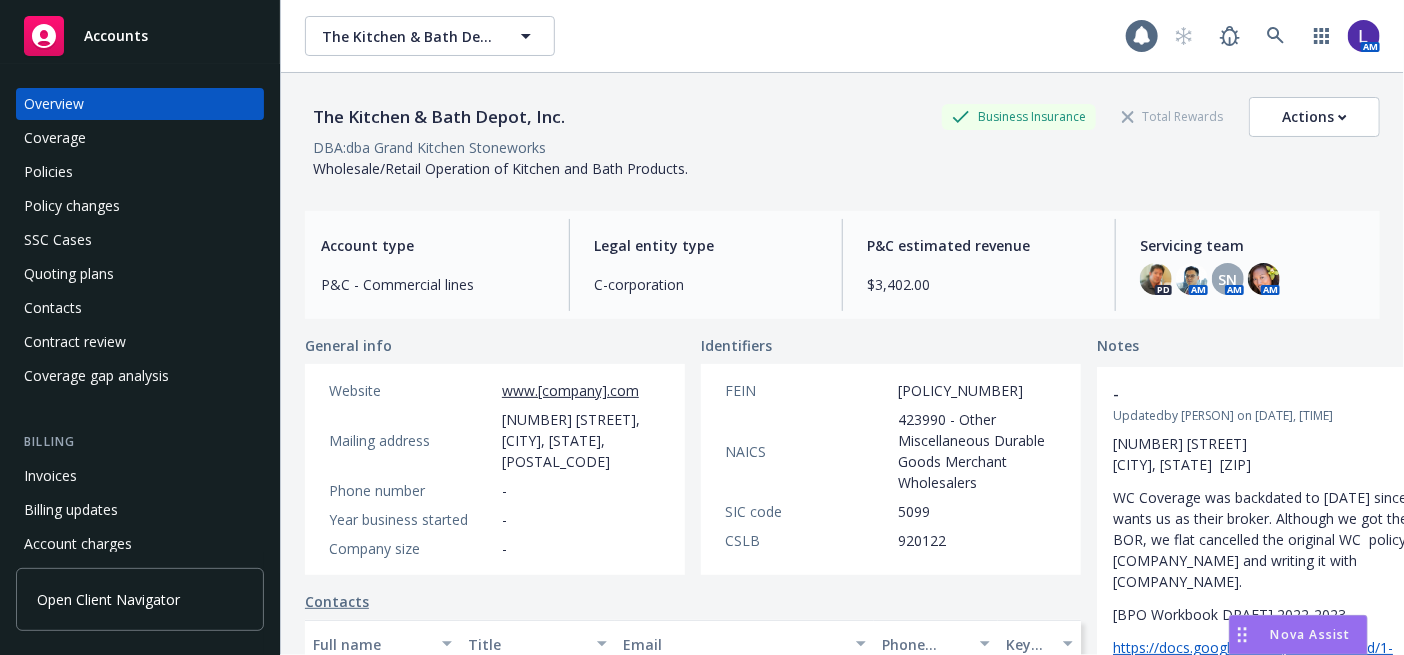 click on "Policies" at bounding box center [140, 172] 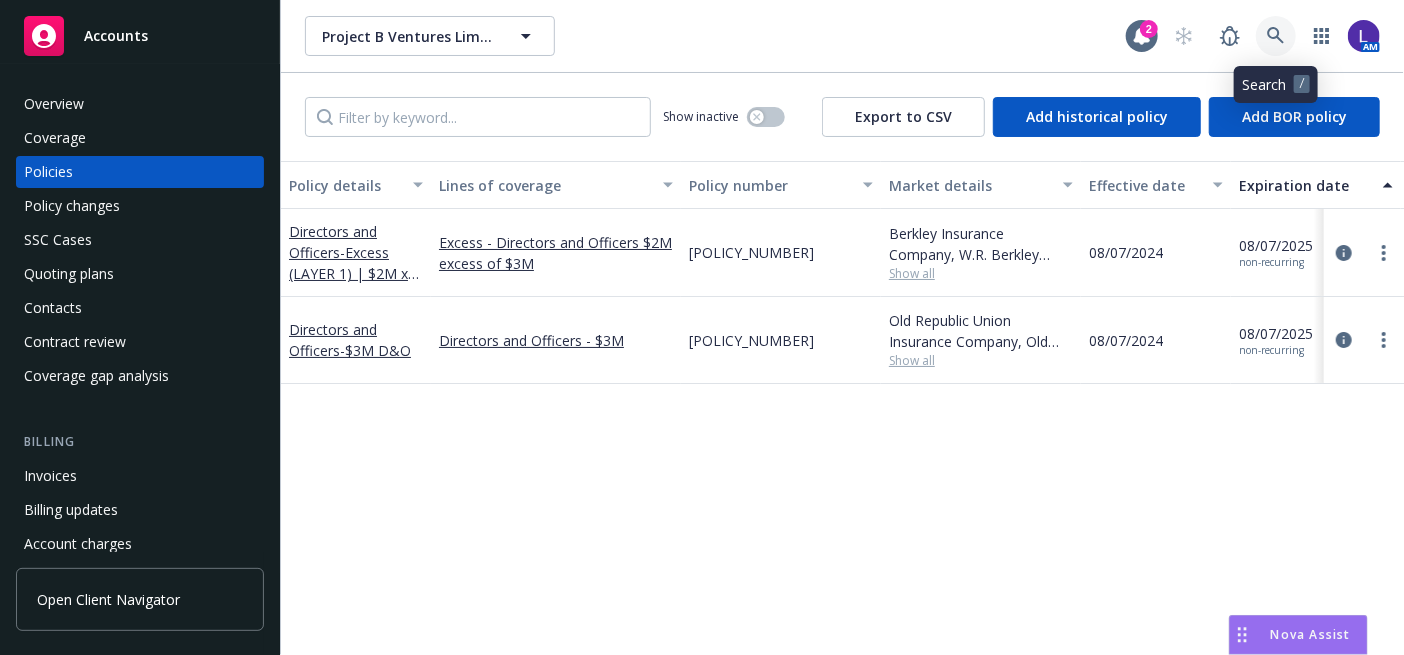 click 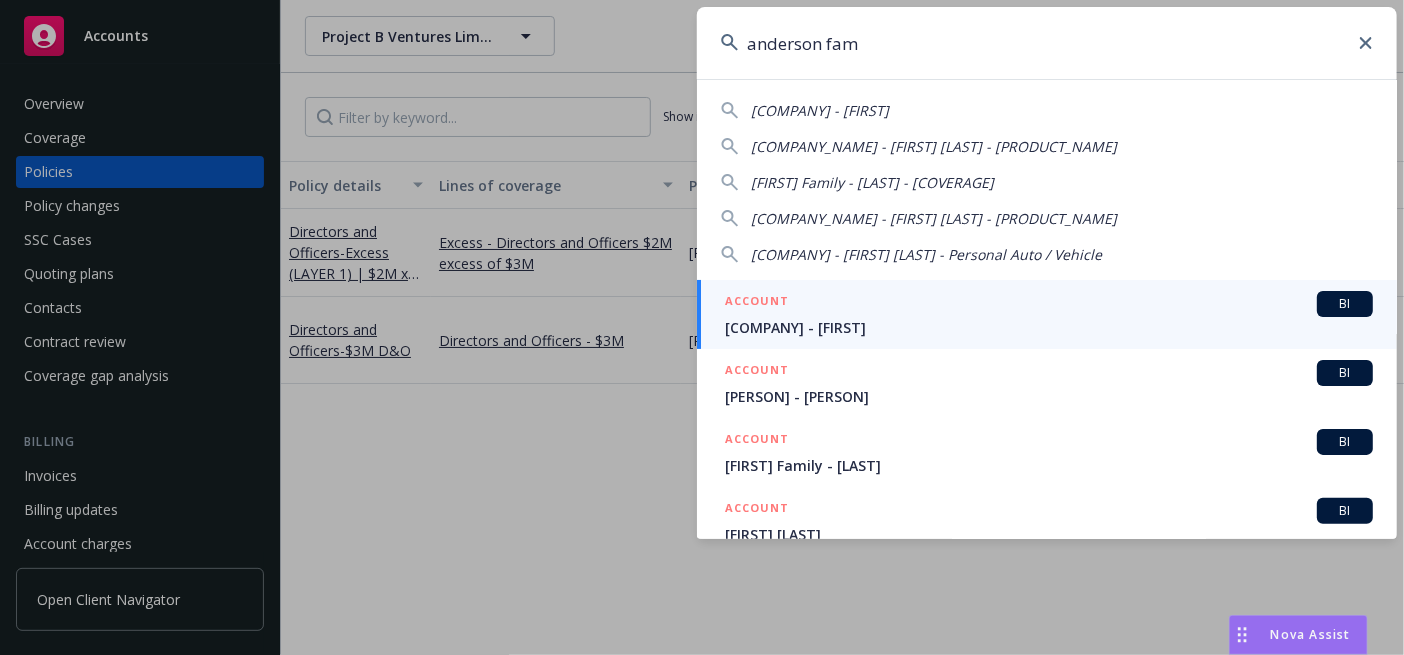 type on "anderson fam" 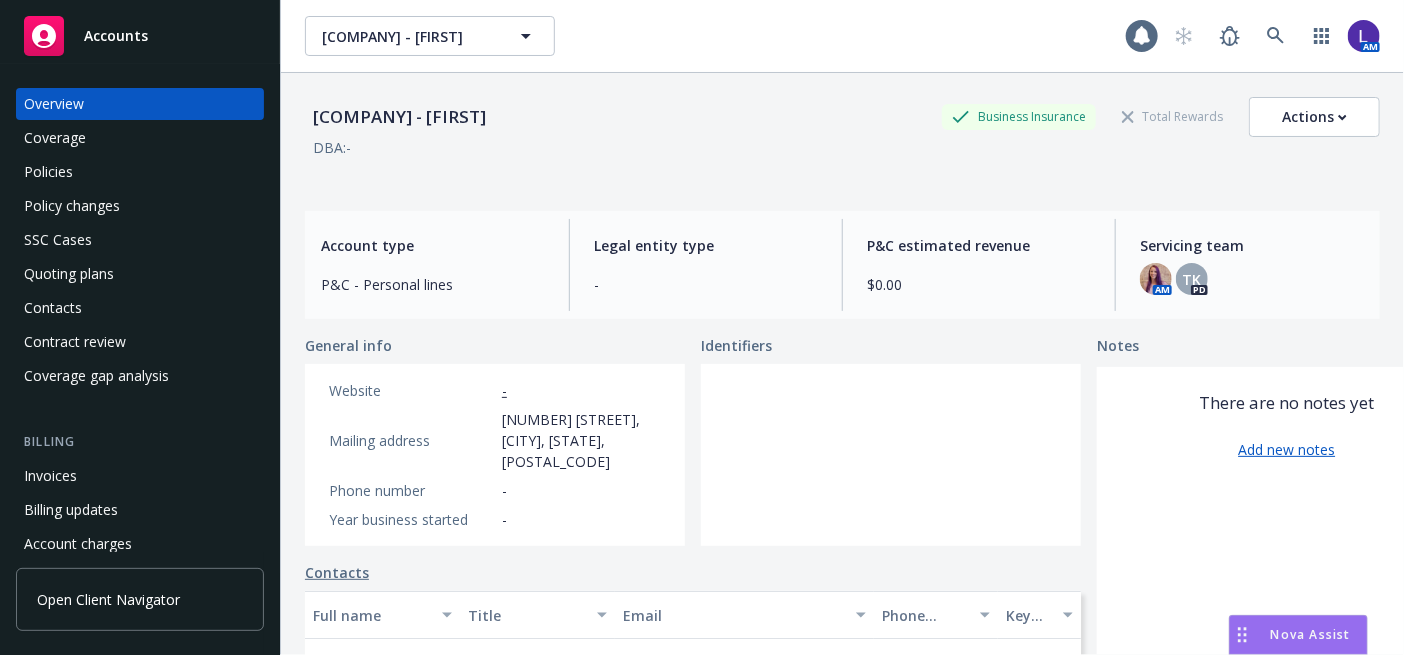 click on "Policies" at bounding box center [48, 172] 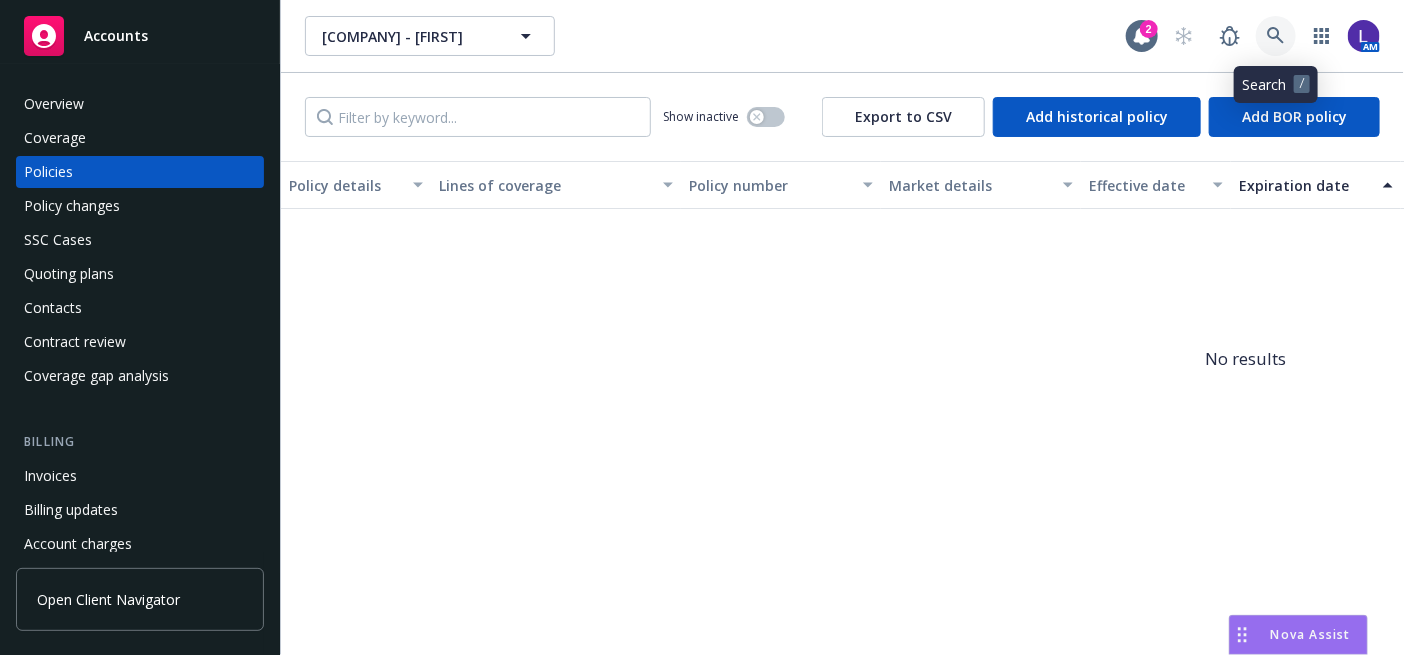 click 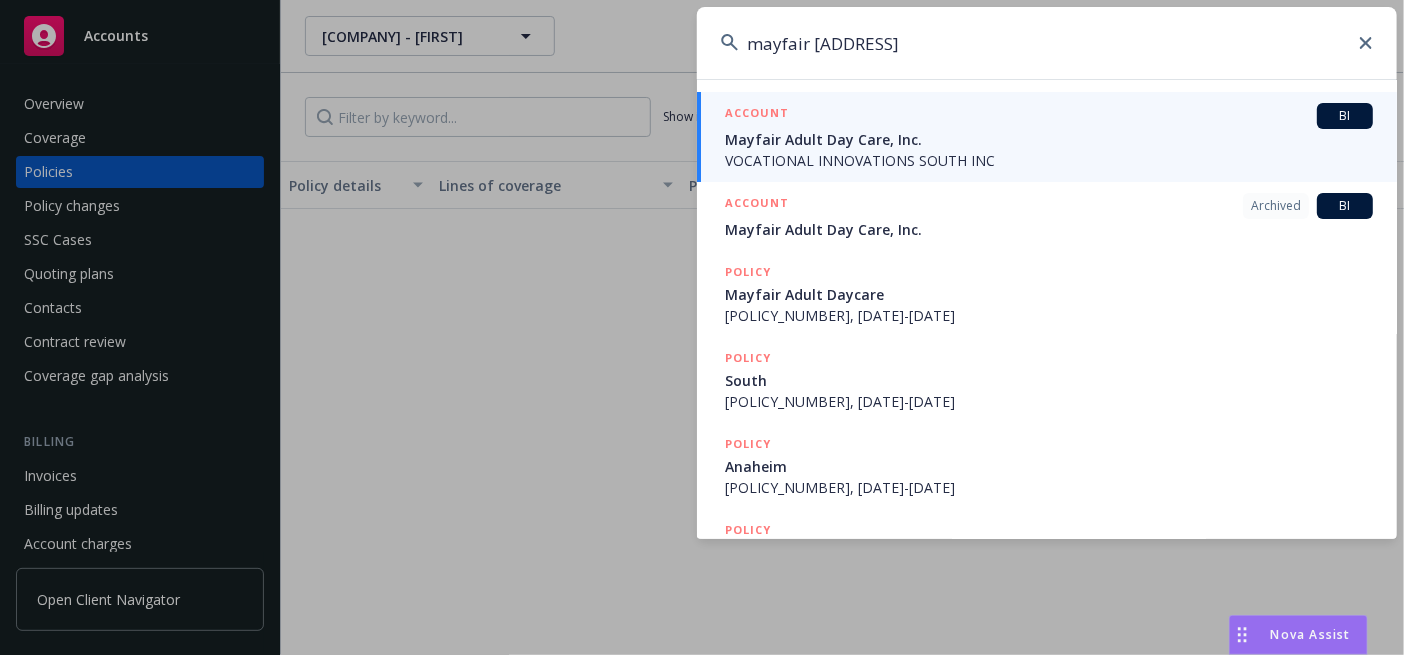 type on "mayfair [ADDRESS]" 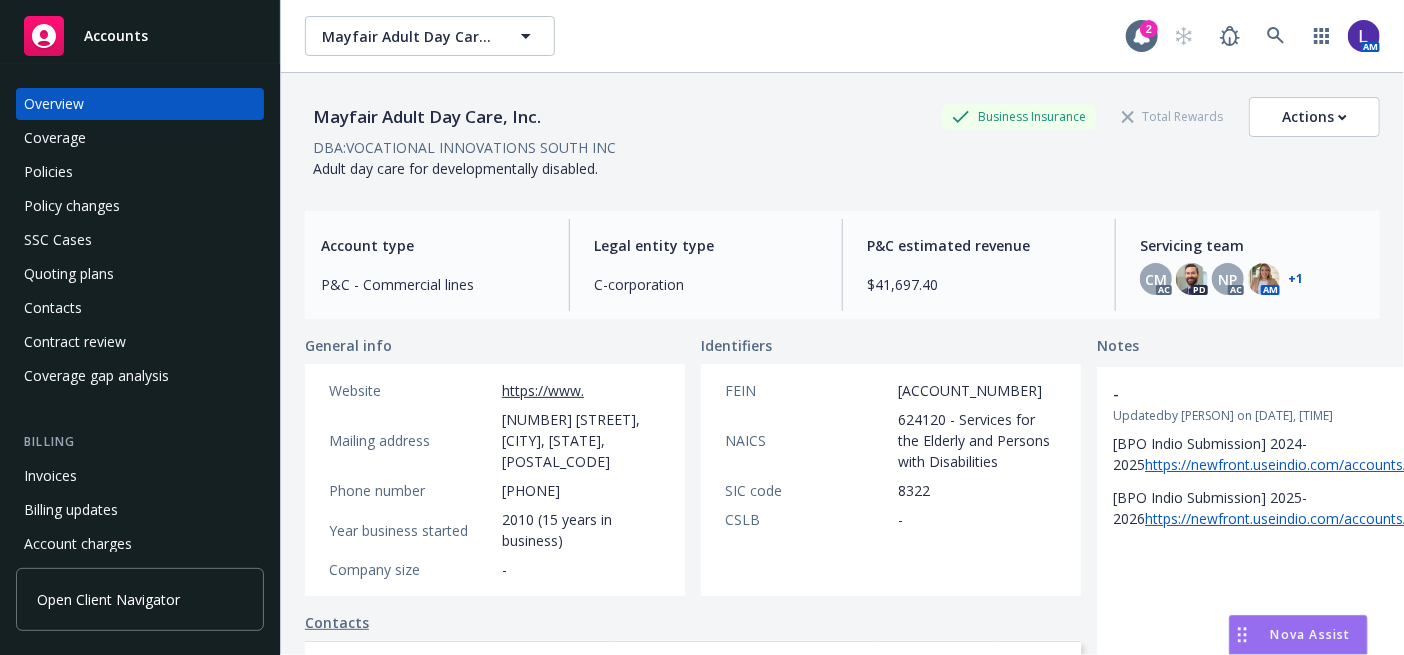 click on "Policies" at bounding box center (48, 172) 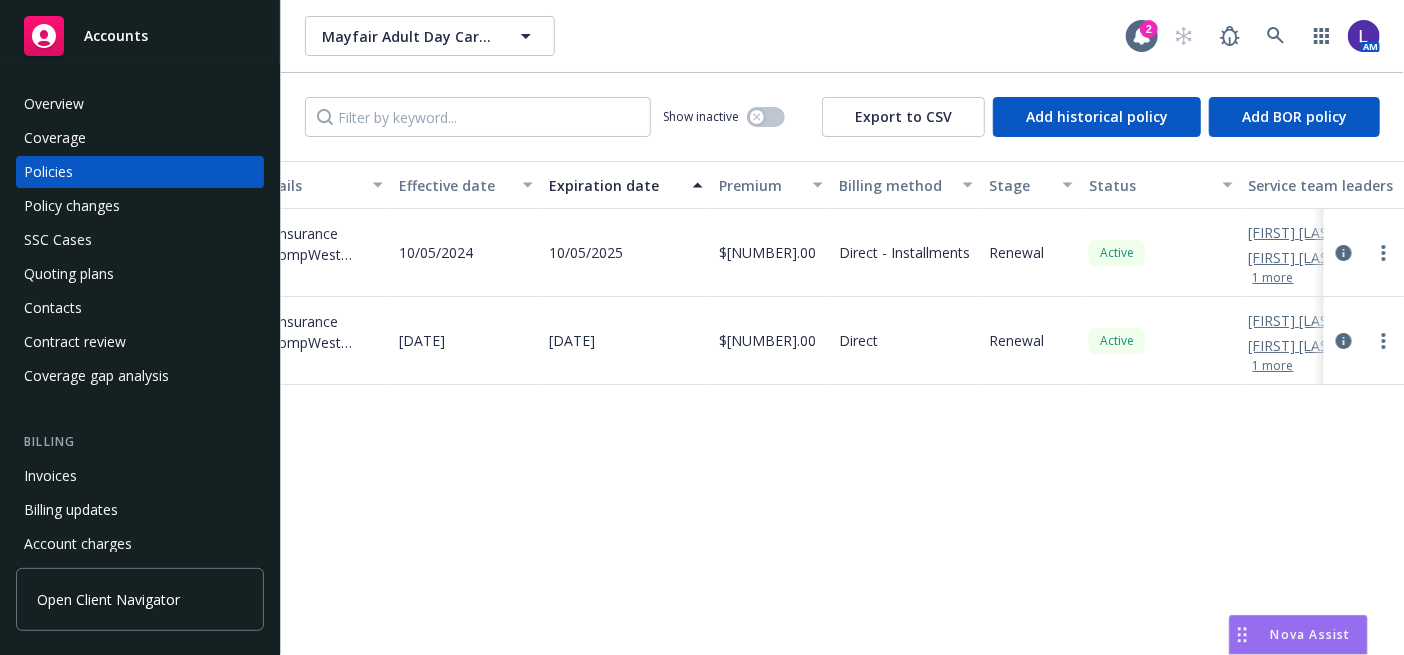 scroll, scrollTop: 0, scrollLeft: 0, axis: both 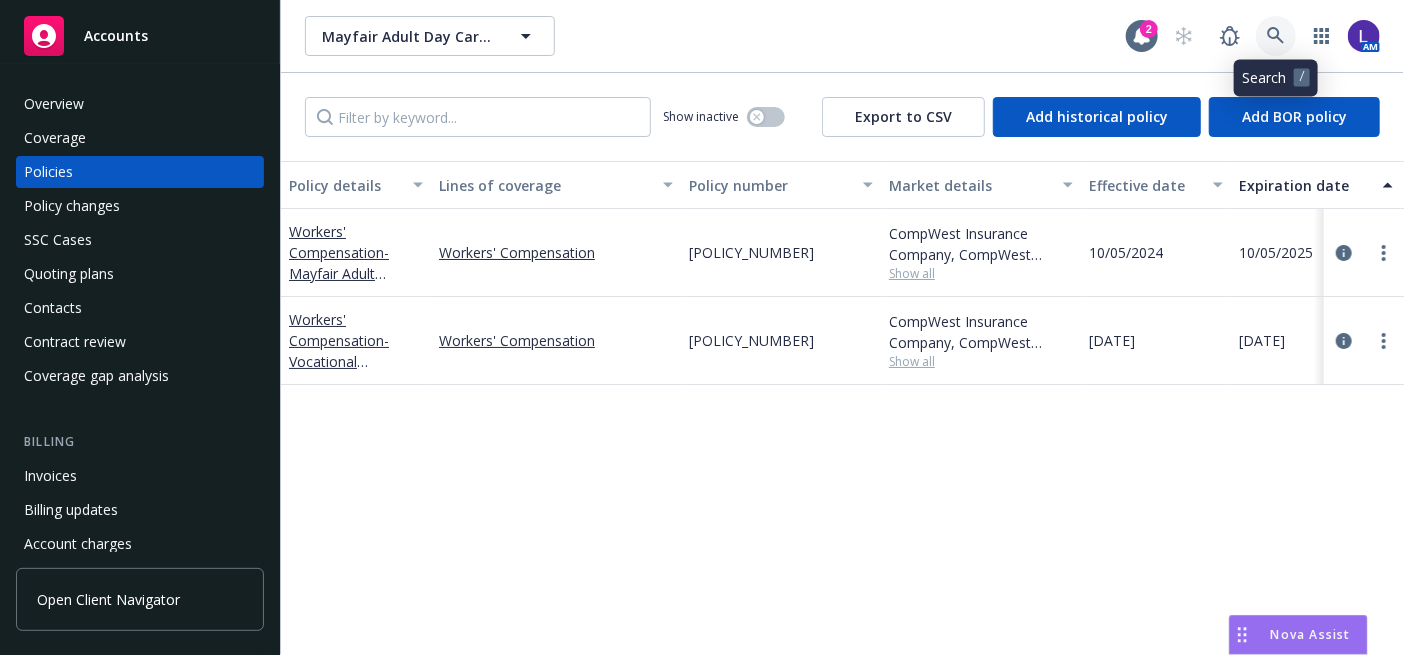 click at bounding box center [1276, 36] 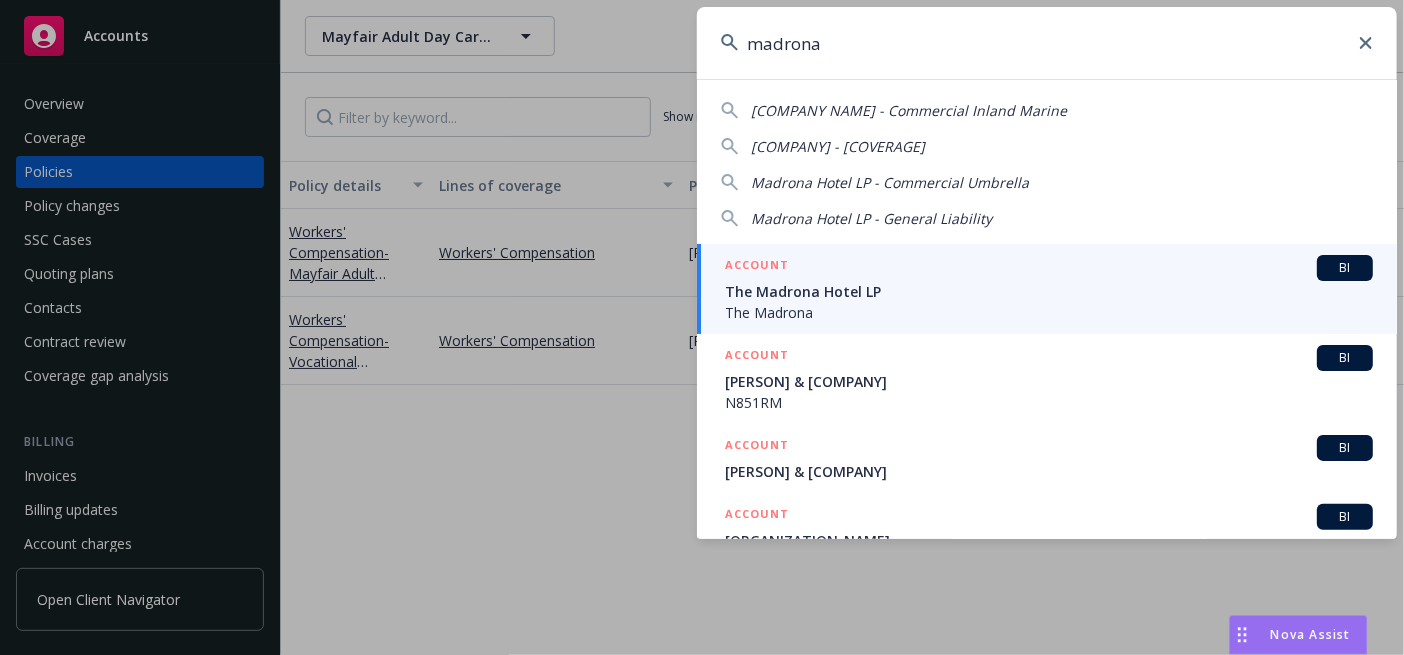 type on "madrona" 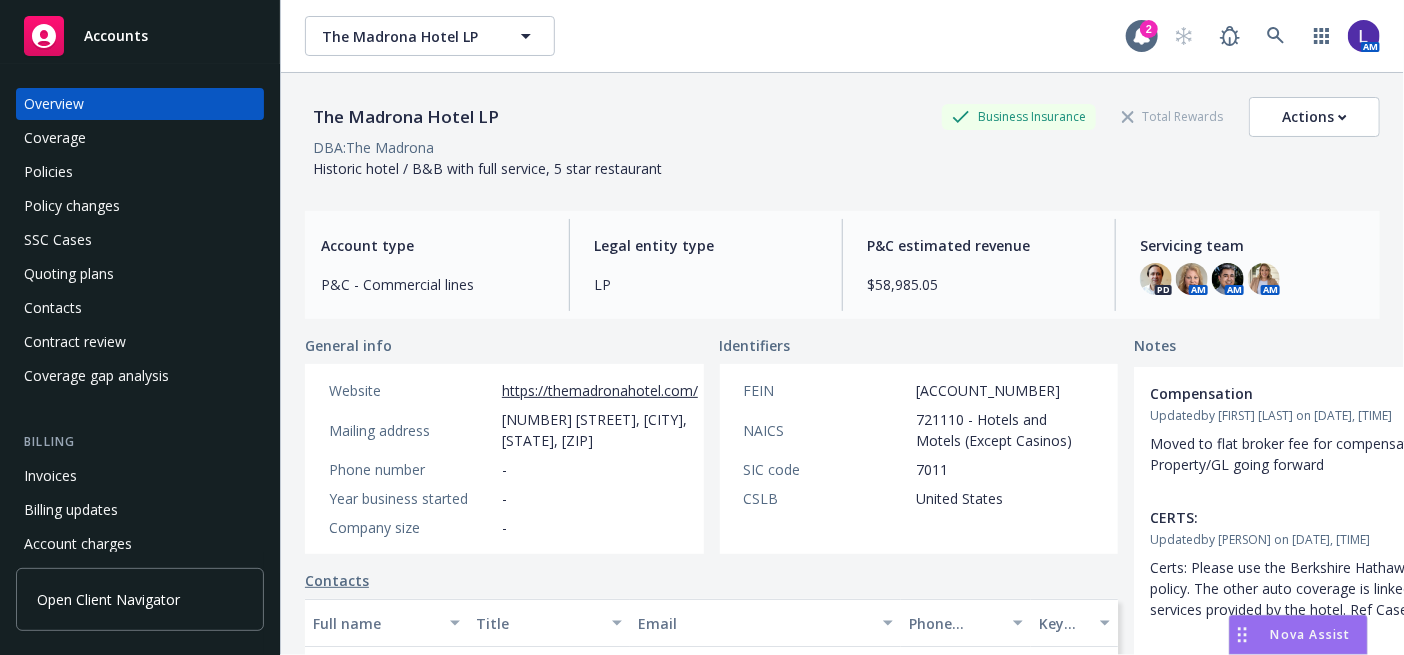 click on "Policies" at bounding box center (140, 172) 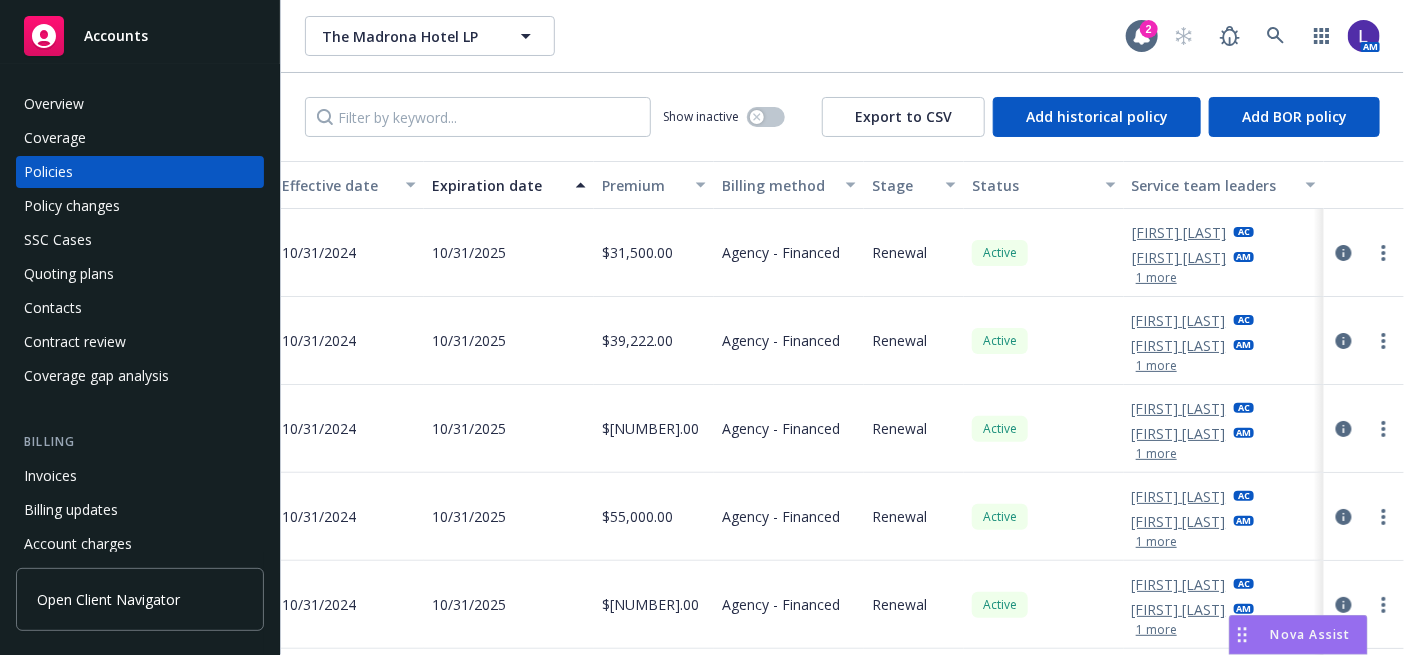 scroll, scrollTop: 0, scrollLeft: 701, axis: horizontal 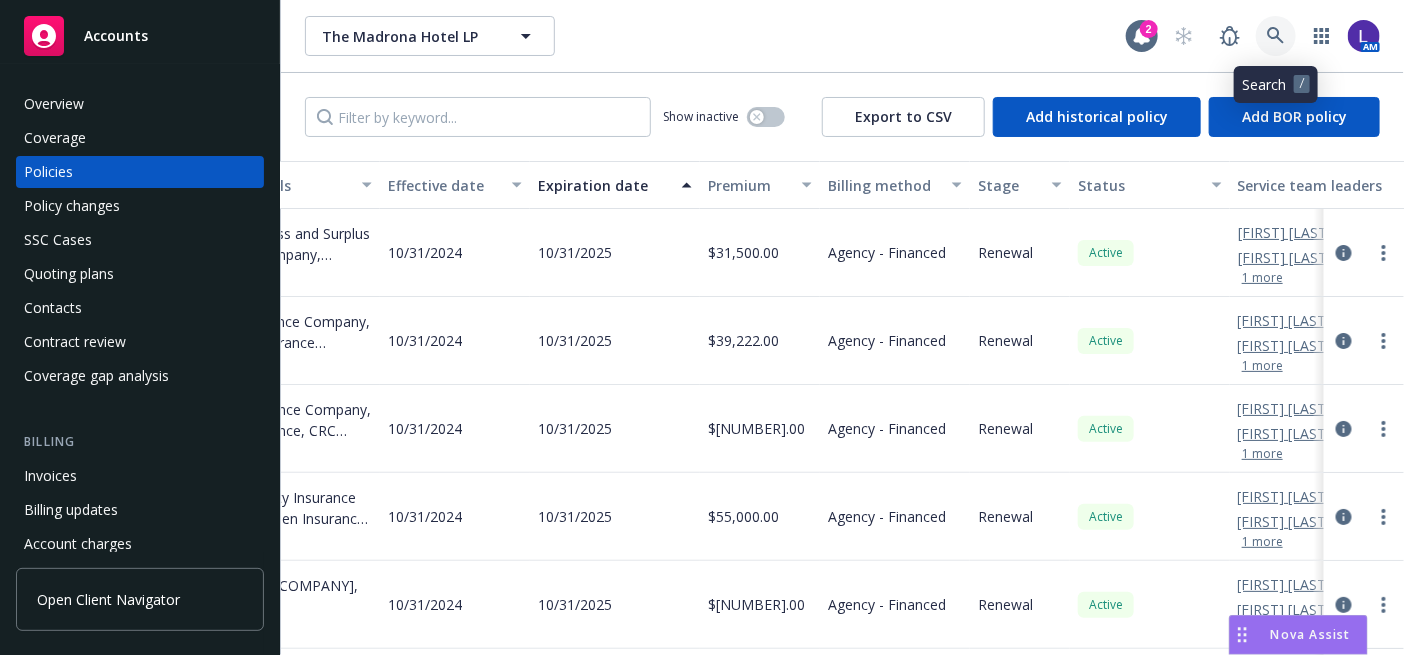 click 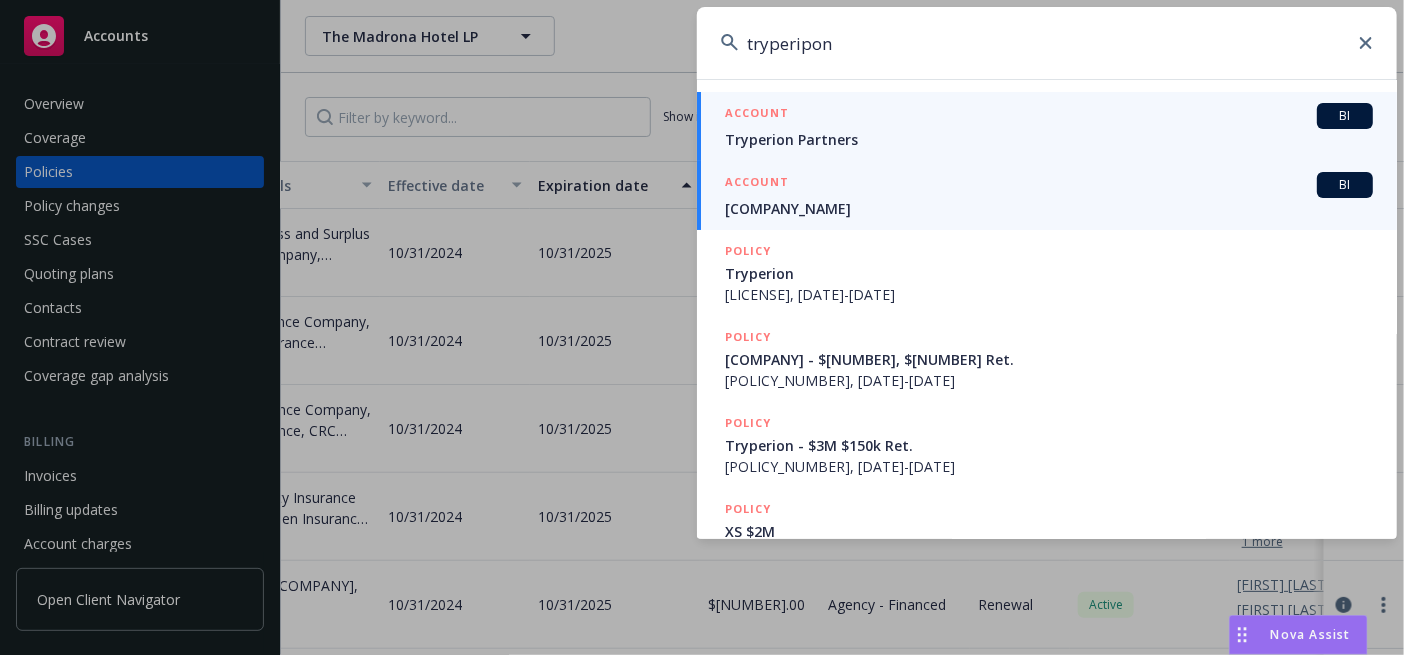 type on "tryperipon" 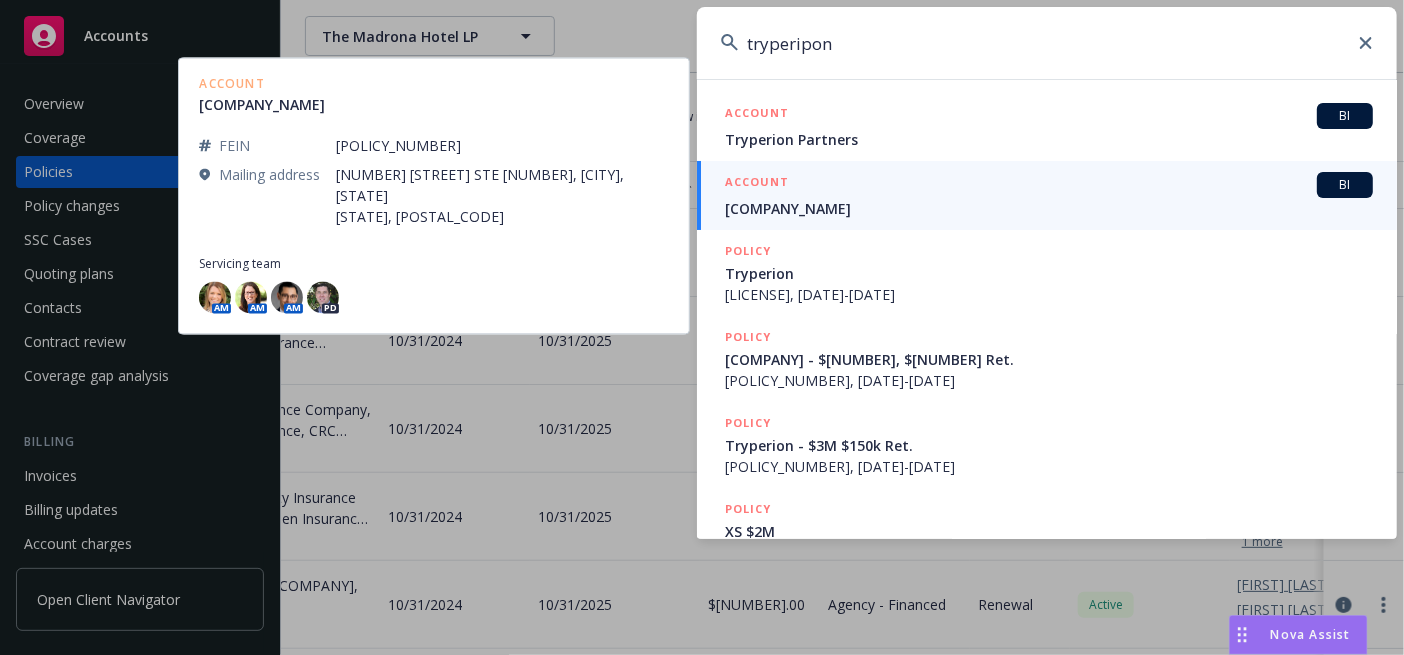 click on "[COMPANY_NAME]" at bounding box center (1049, 208) 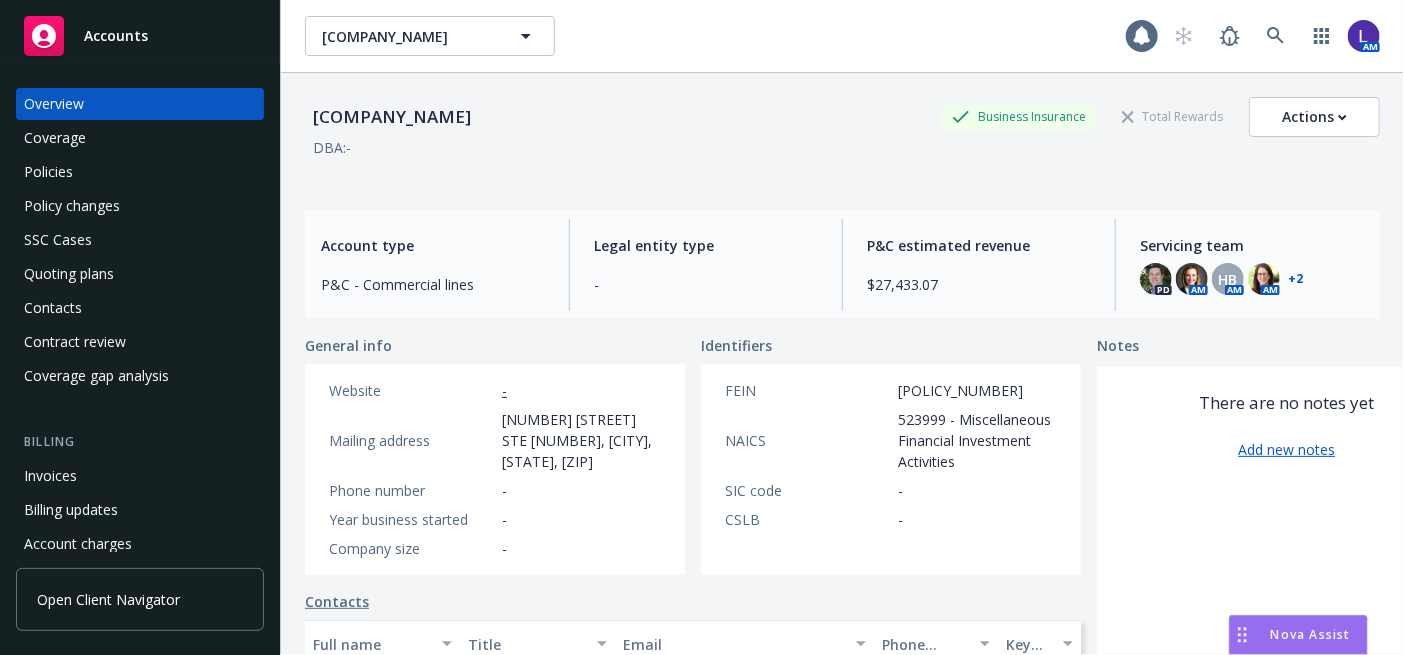 click on "Policies" at bounding box center (140, 172) 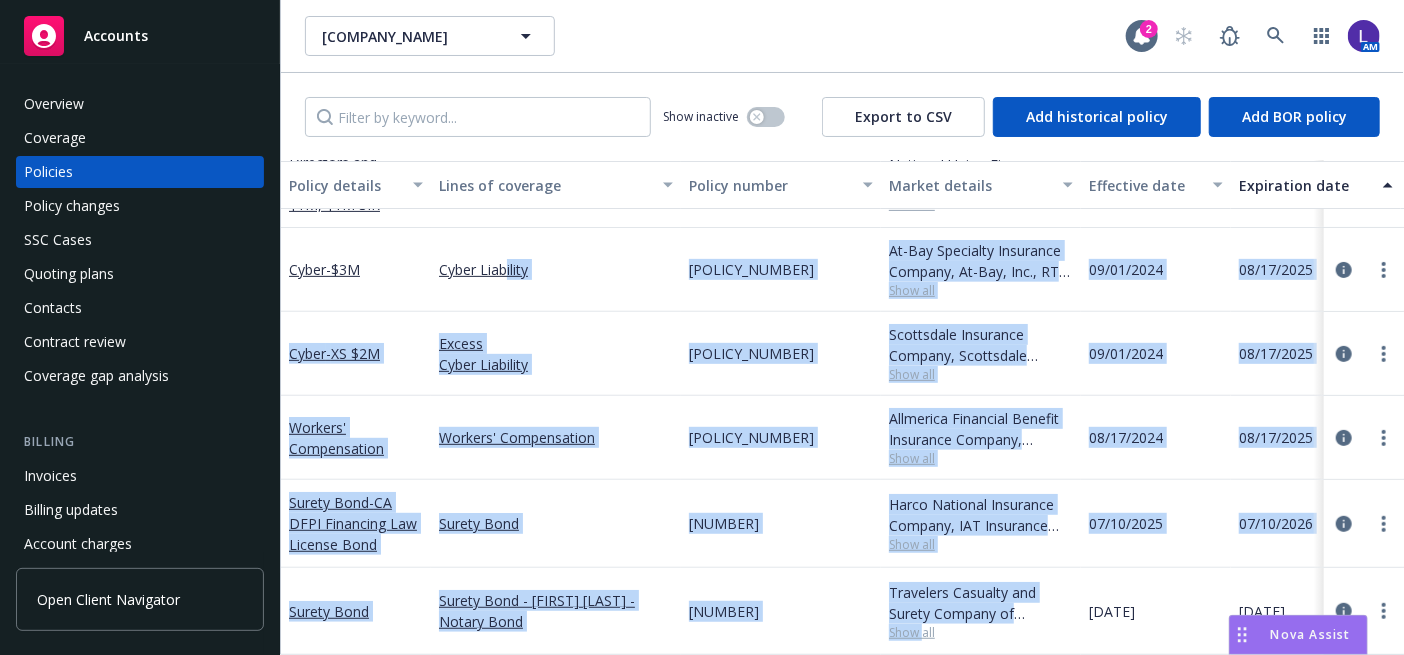 scroll, scrollTop: 326, scrollLeft: 0, axis: vertical 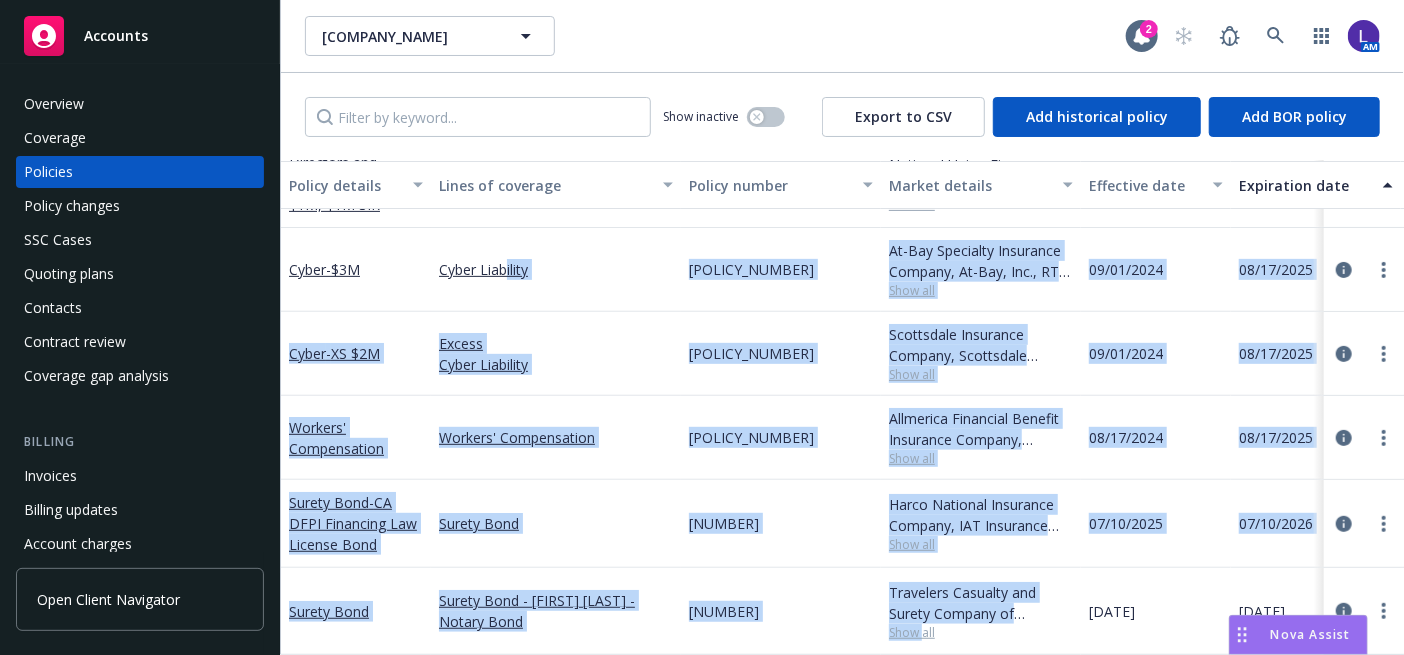drag, startPoint x: 506, startPoint y: 636, endPoint x: 924, endPoint y: 638, distance: 418.0048 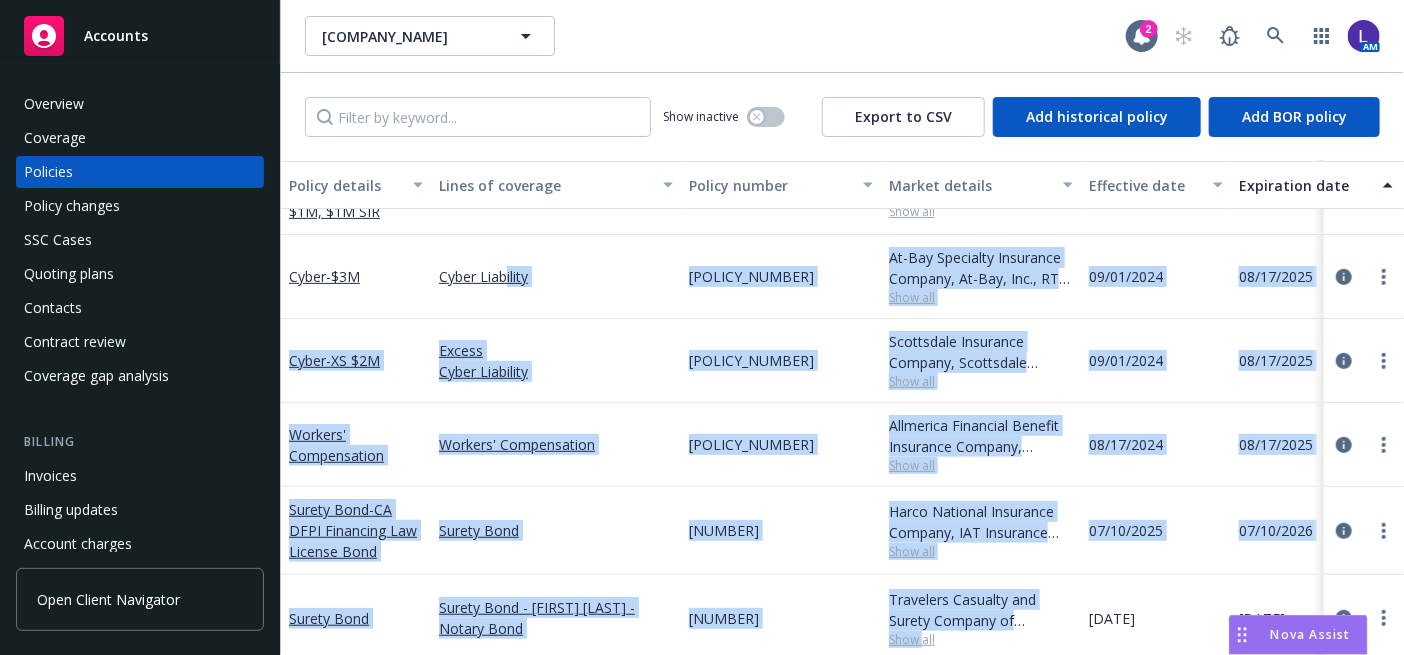 scroll, scrollTop: 0, scrollLeft: 0, axis: both 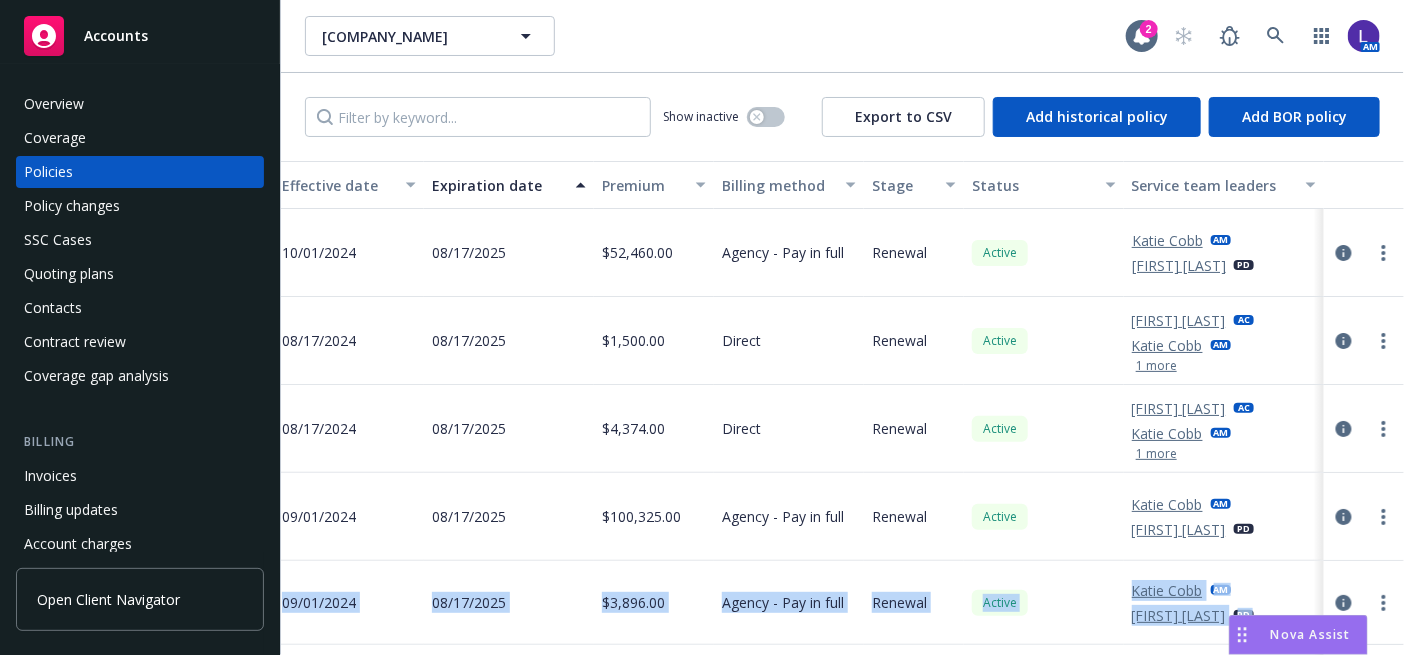 click on "1 more" at bounding box center [1156, 454] 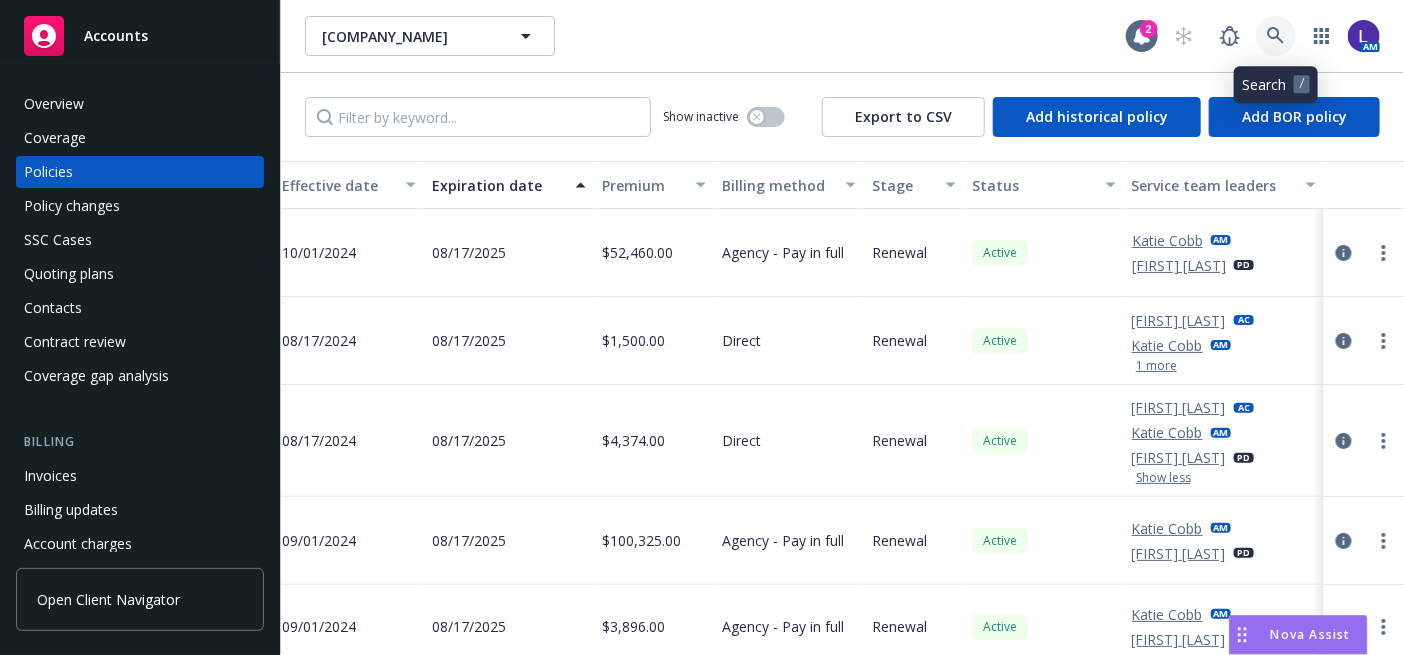 click 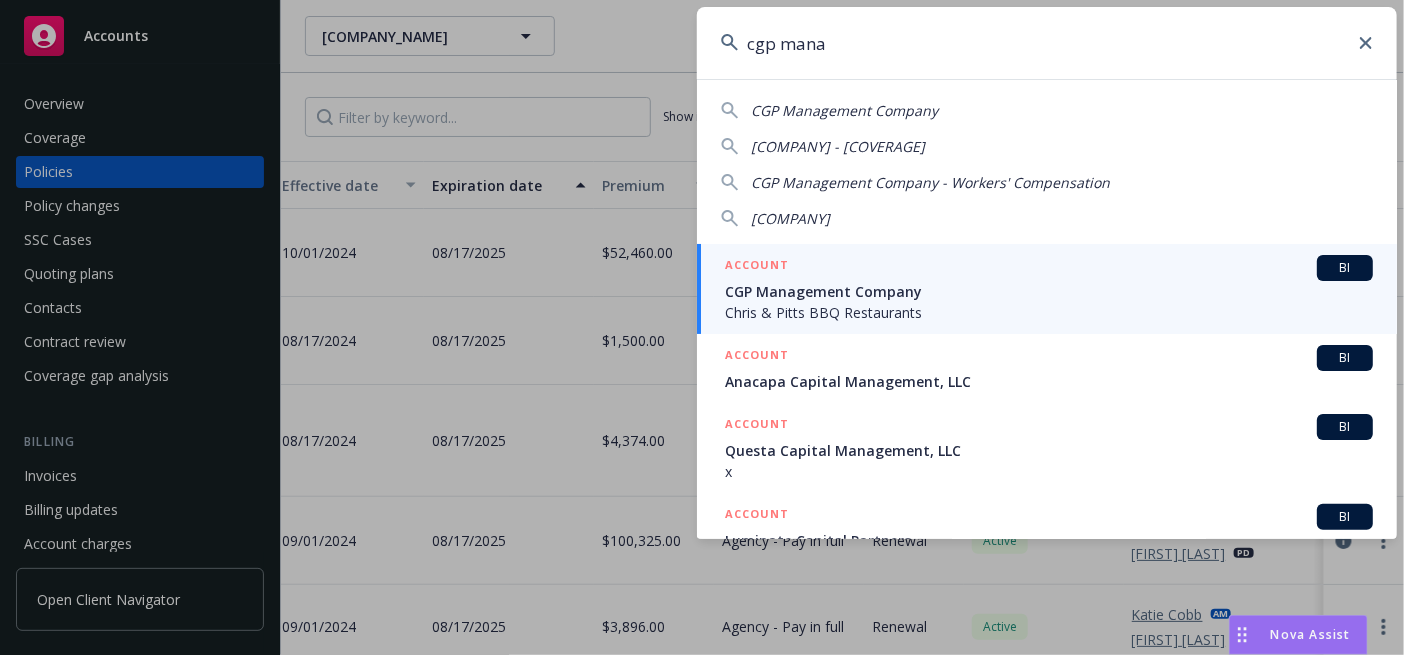type on "cgp mana" 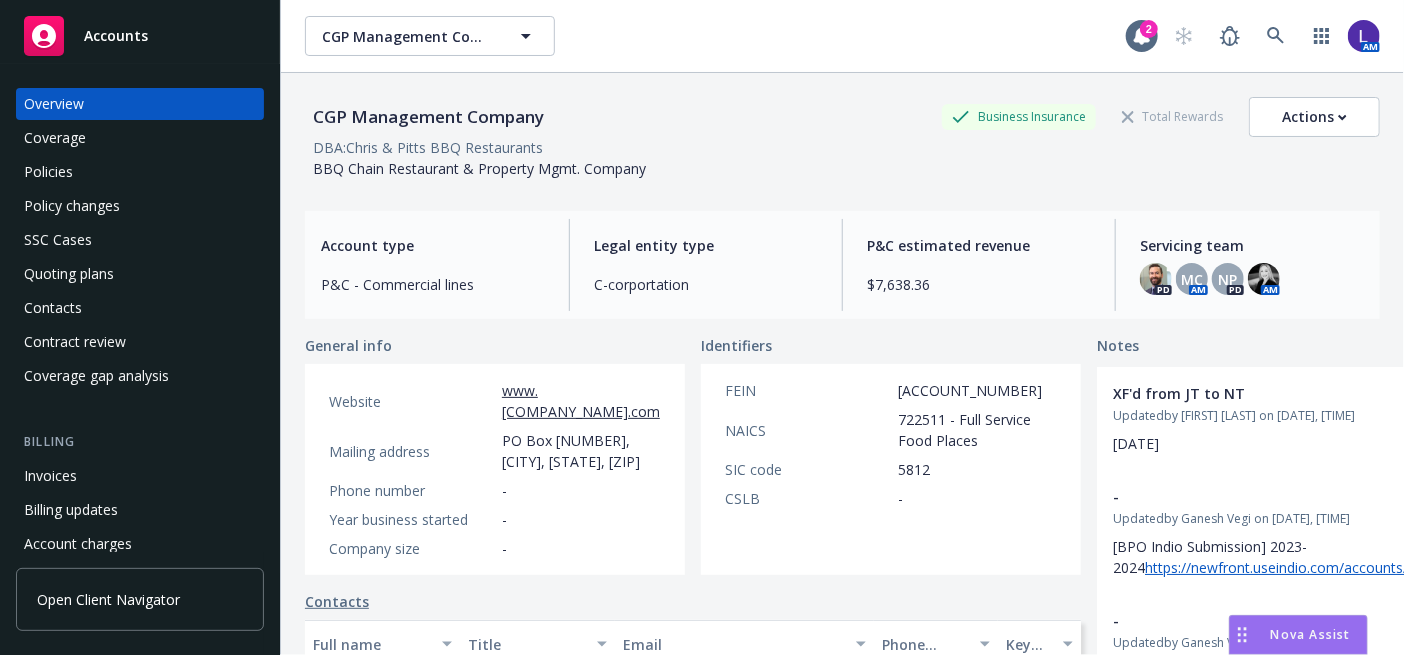 click on "Policies" at bounding box center (48, 172) 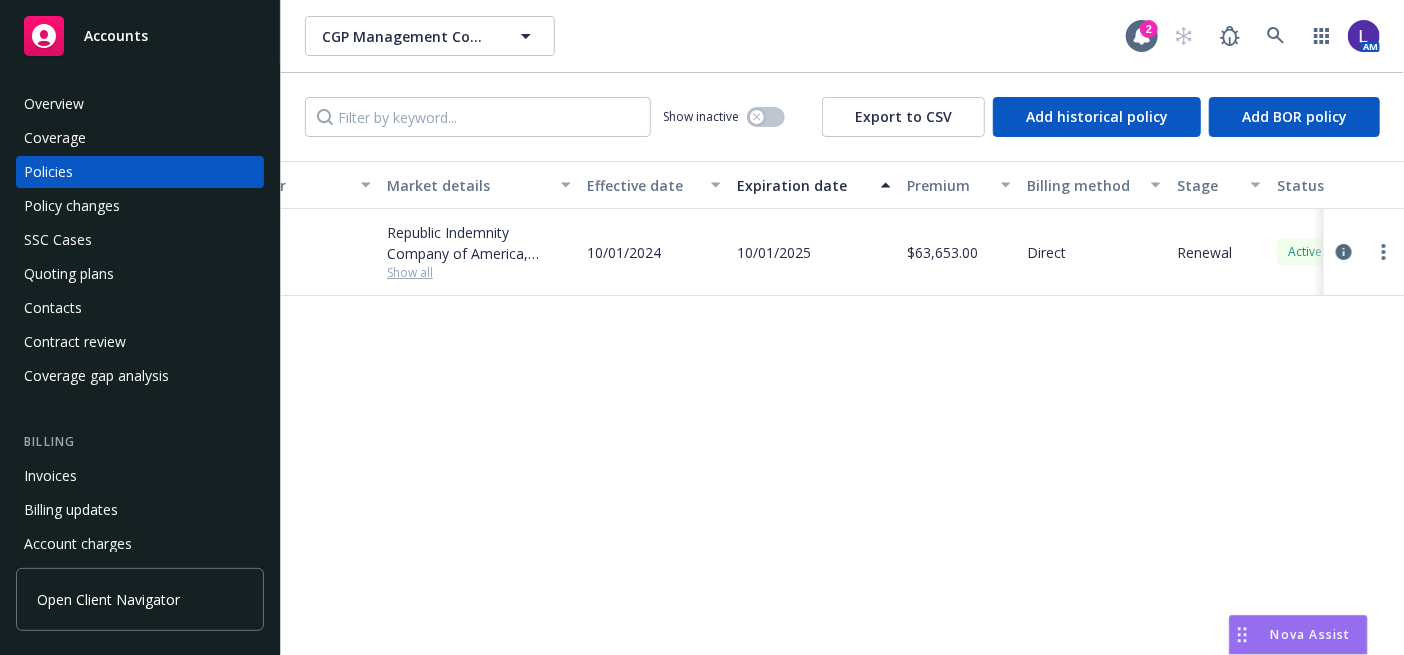 scroll, scrollTop: 0, scrollLeft: 497, axis: horizontal 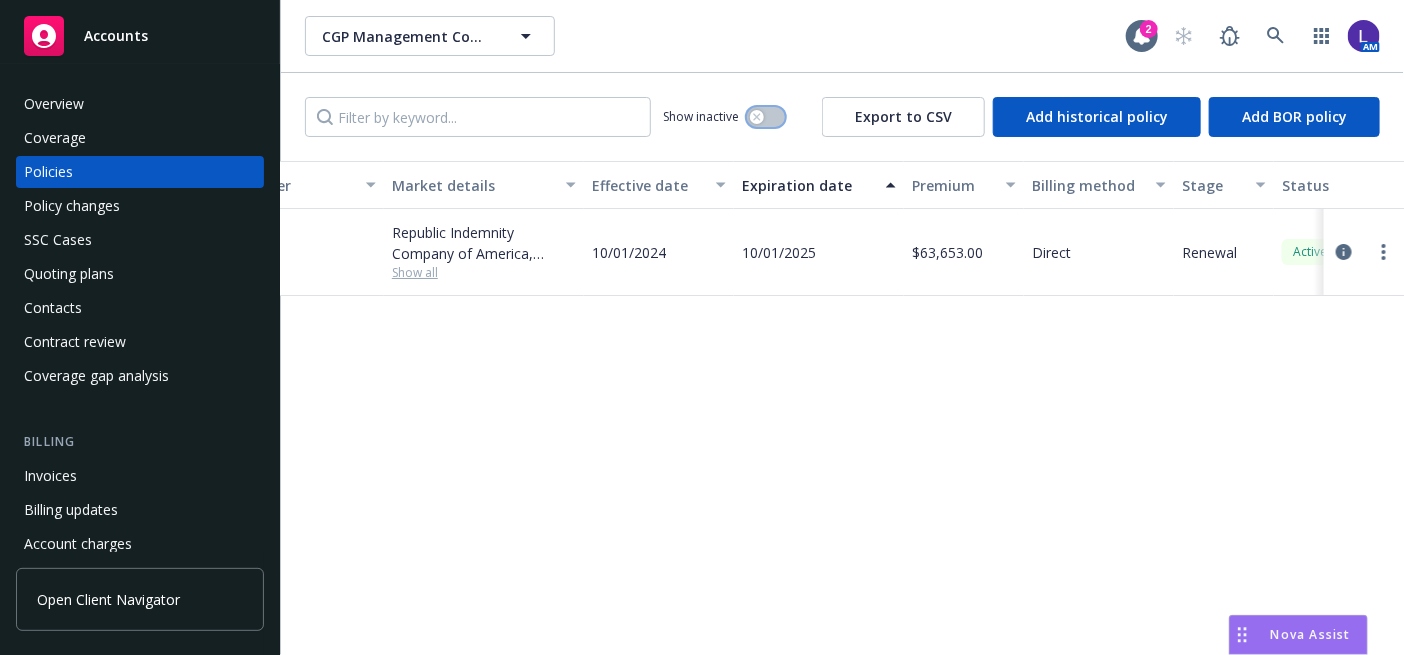 click at bounding box center (757, 117) 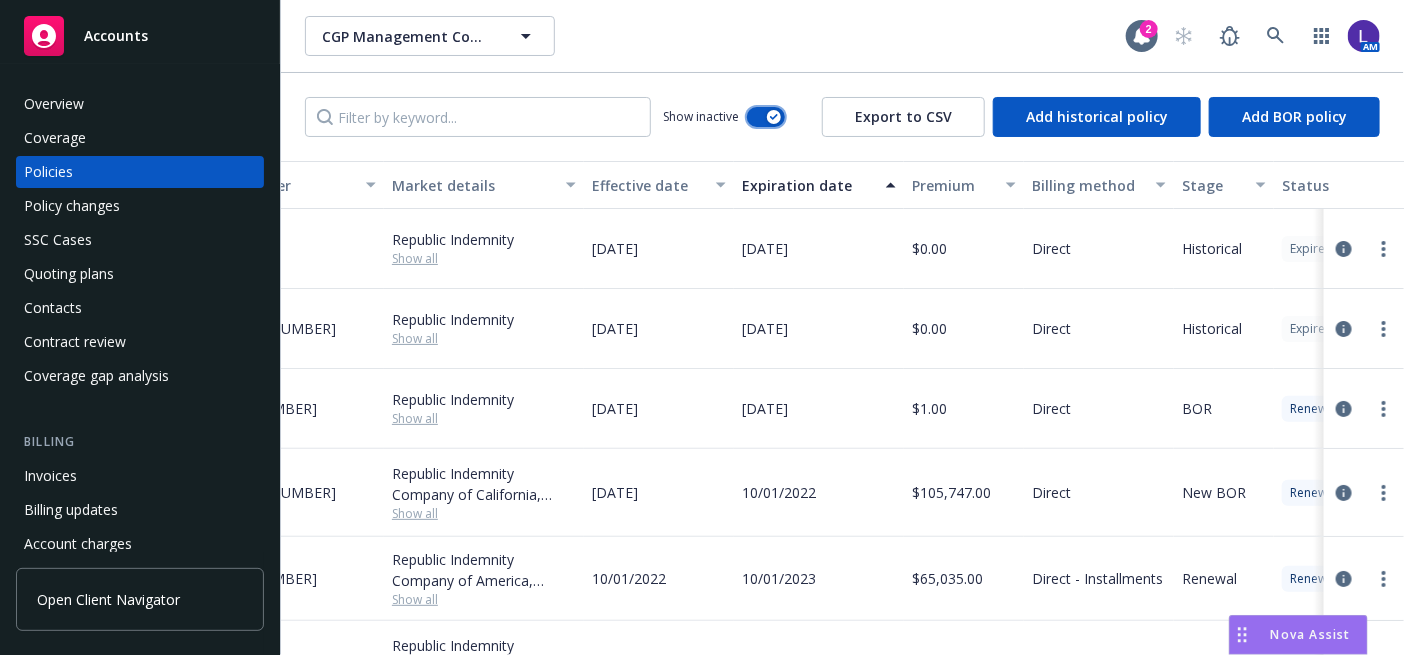 scroll, scrollTop: 0, scrollLeft: 823, axis: horizontal 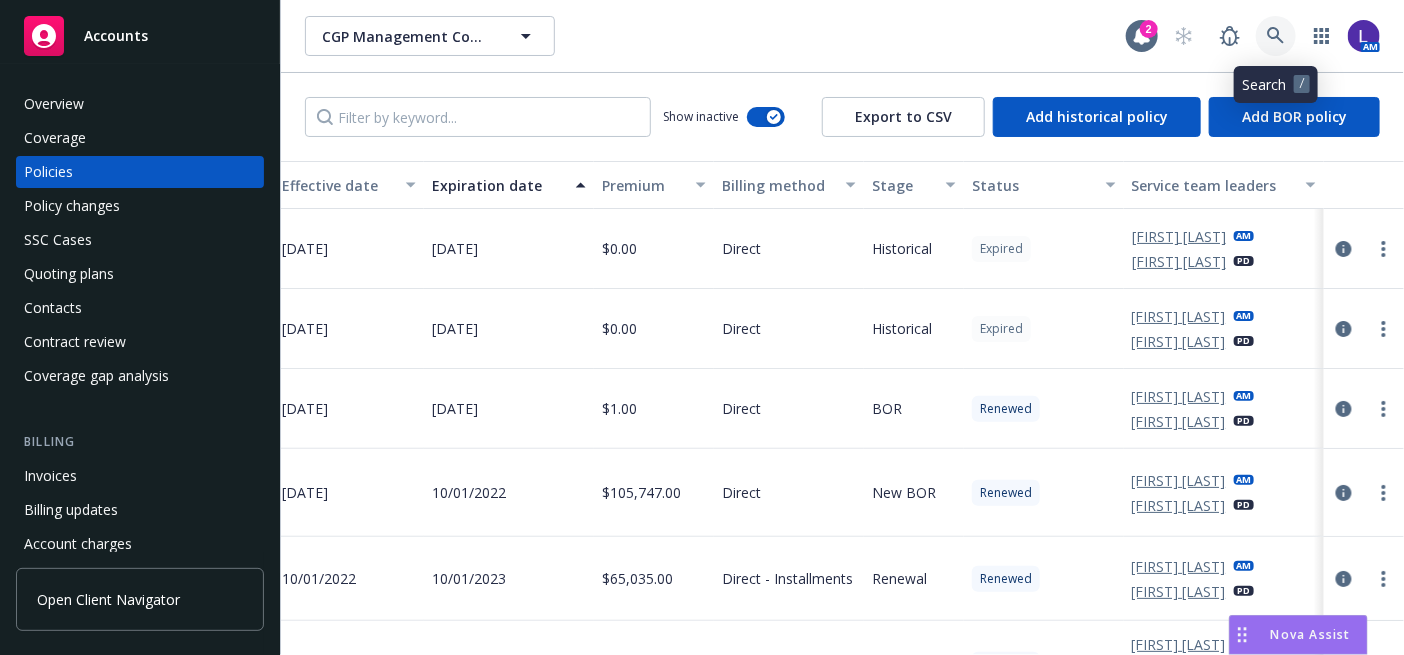 click 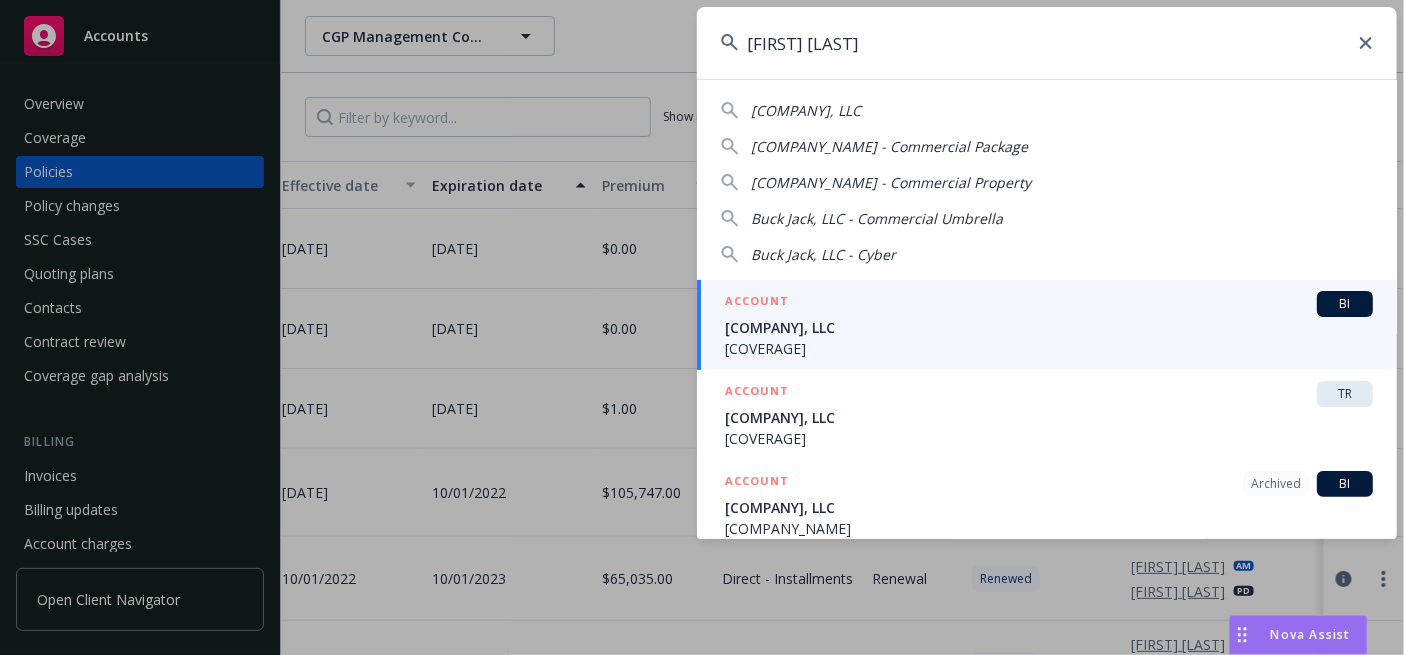 type on "[FIRST] [LAST]" 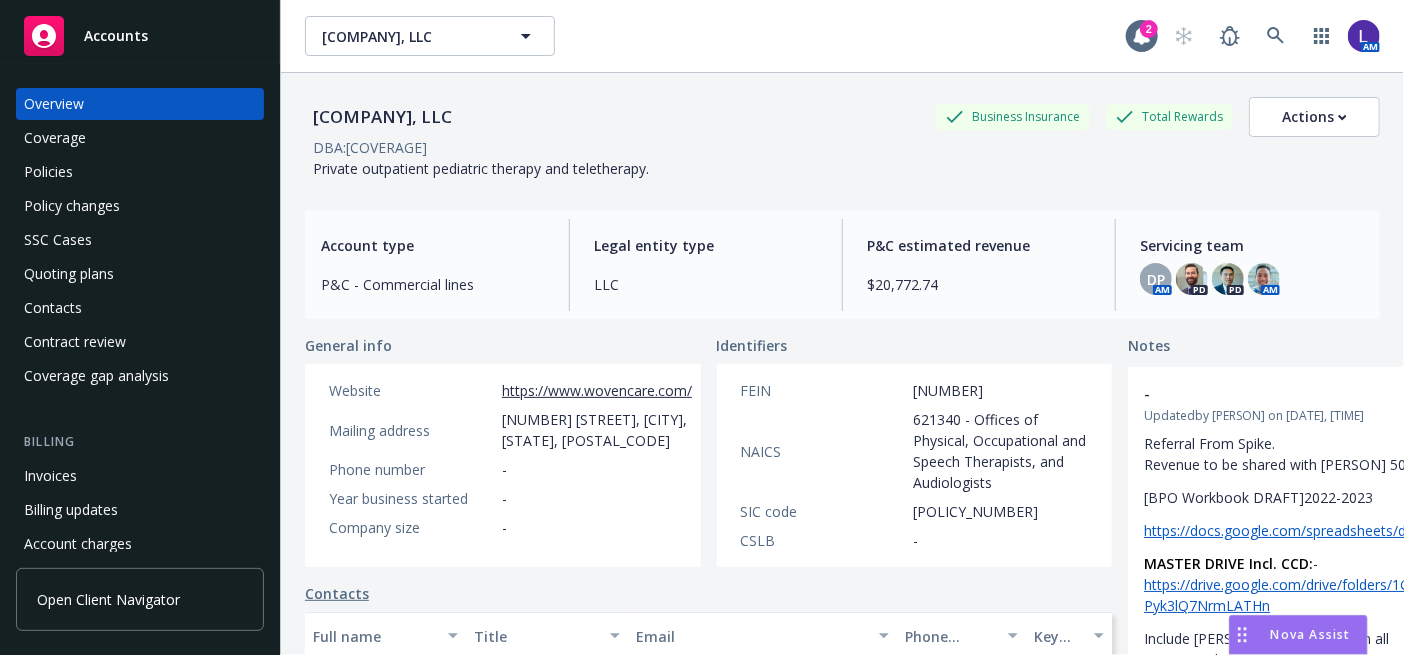 click on "Policies" at bounding box center (48, 172) 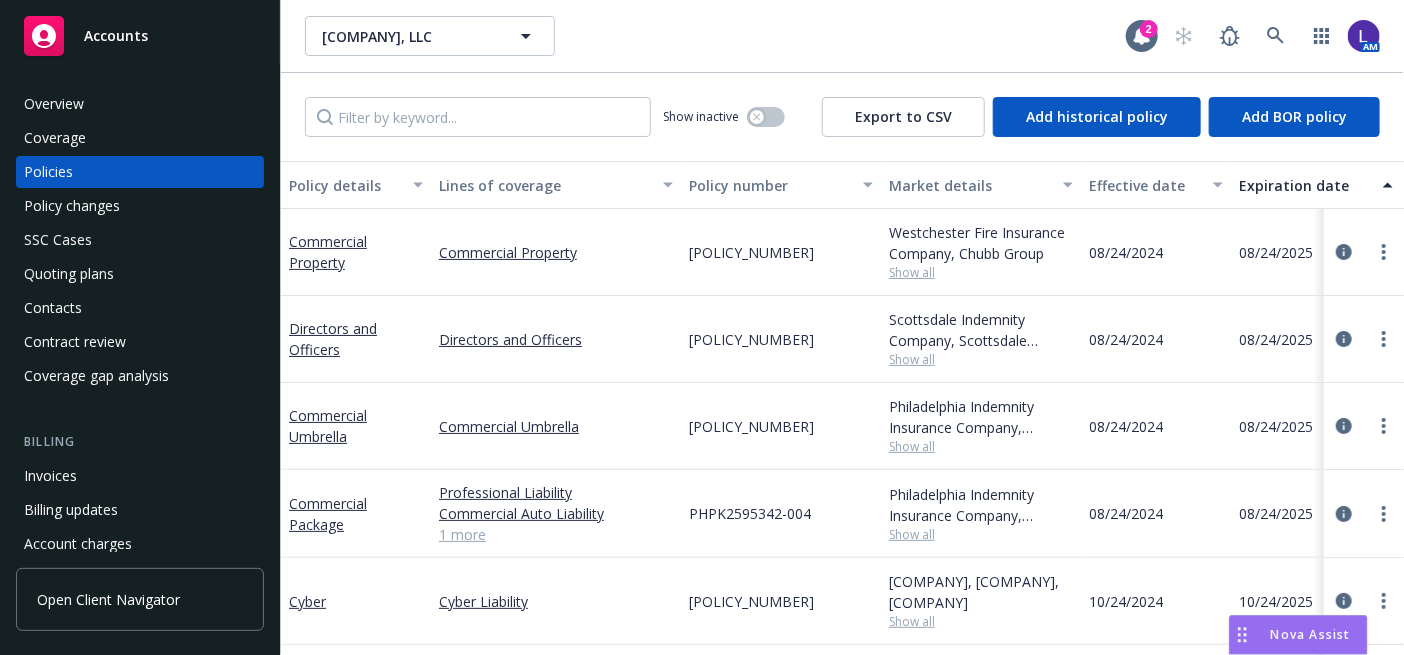 scroll, scrollTop: 0, scrollLeft: 823, axis: horizontal 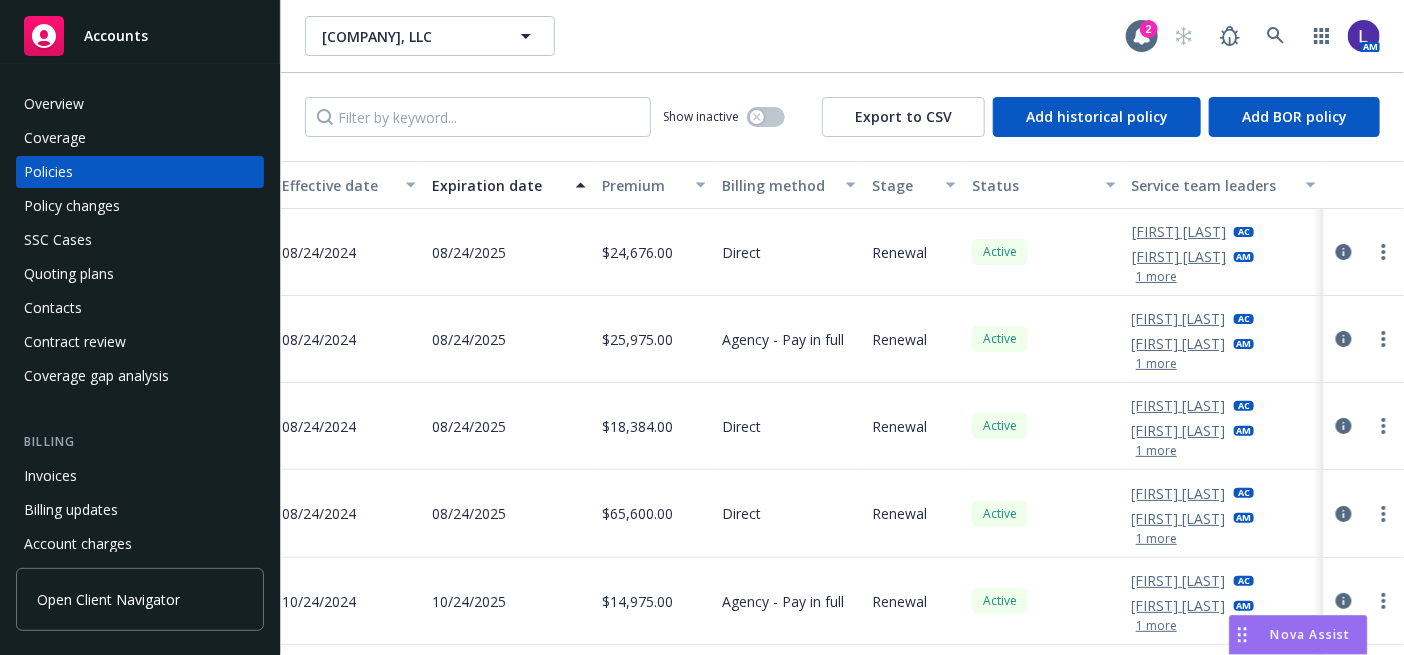 click on "1 more" at bounding box center [1156, 277] 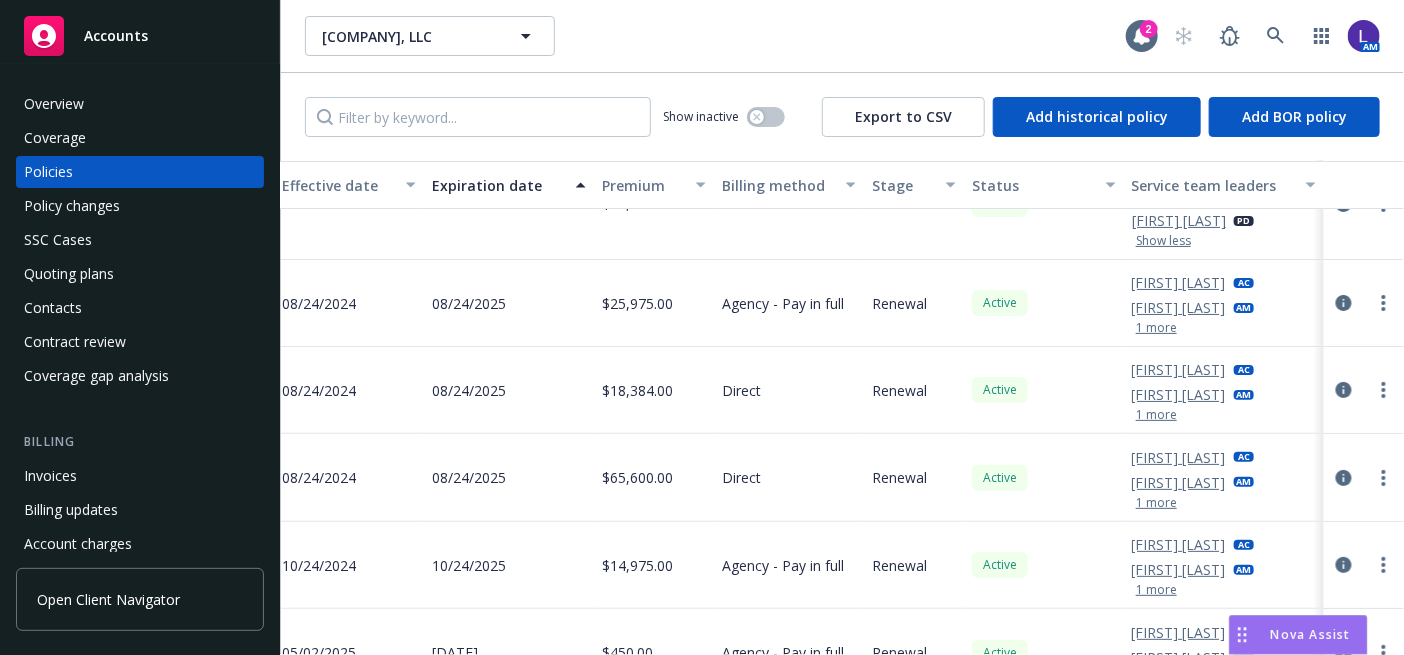 scroll, scrollTop: 118, scrollLeft: 823, axis: both 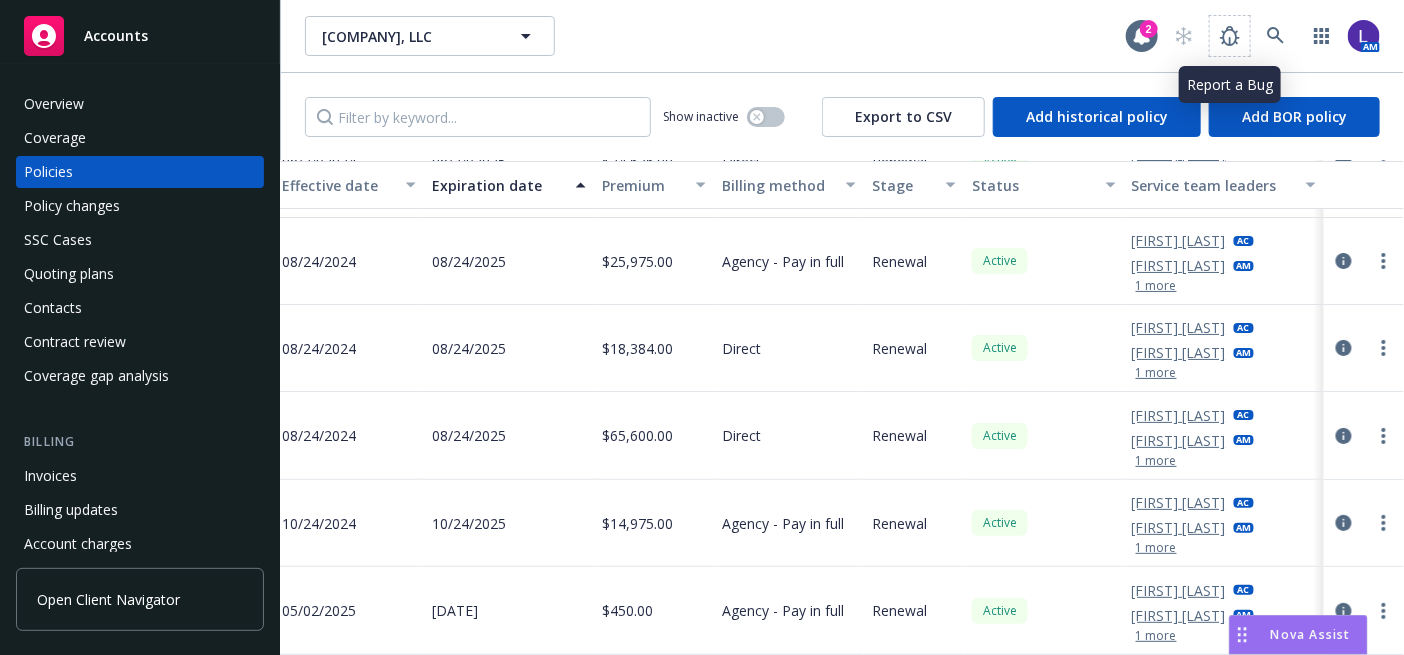 click at bounding box center [1230, 36] 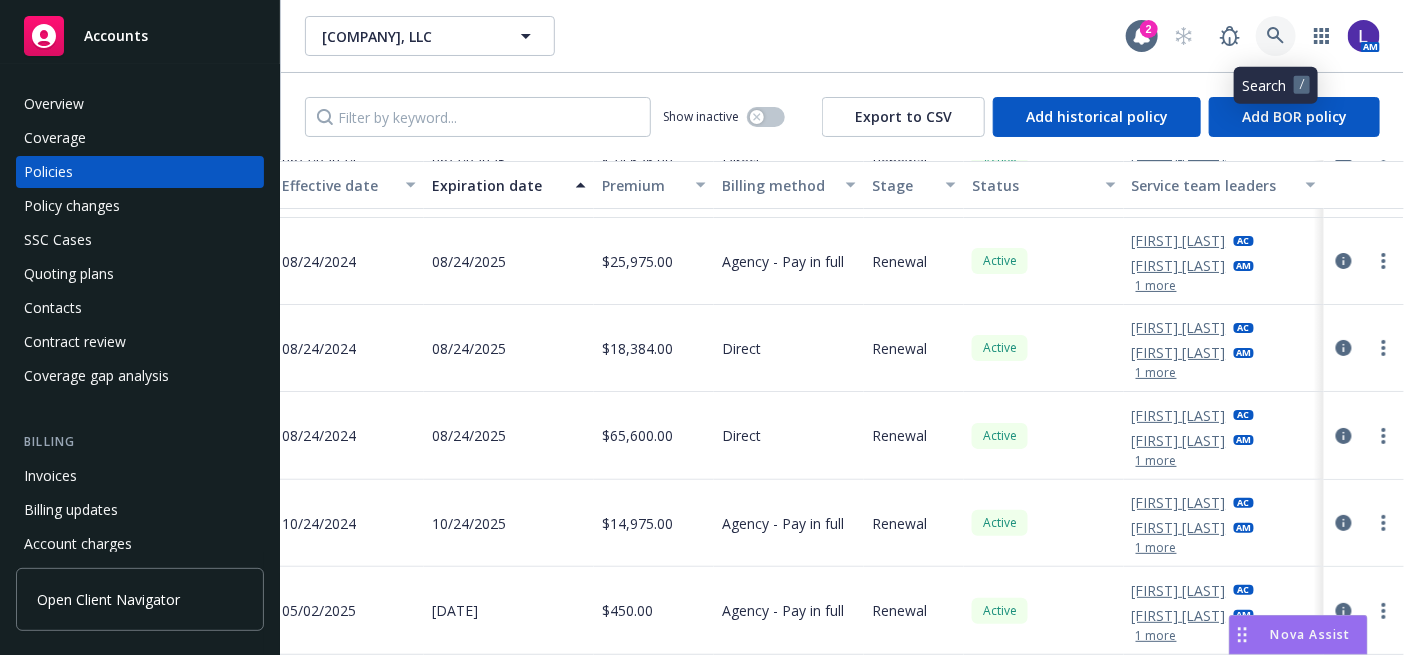click 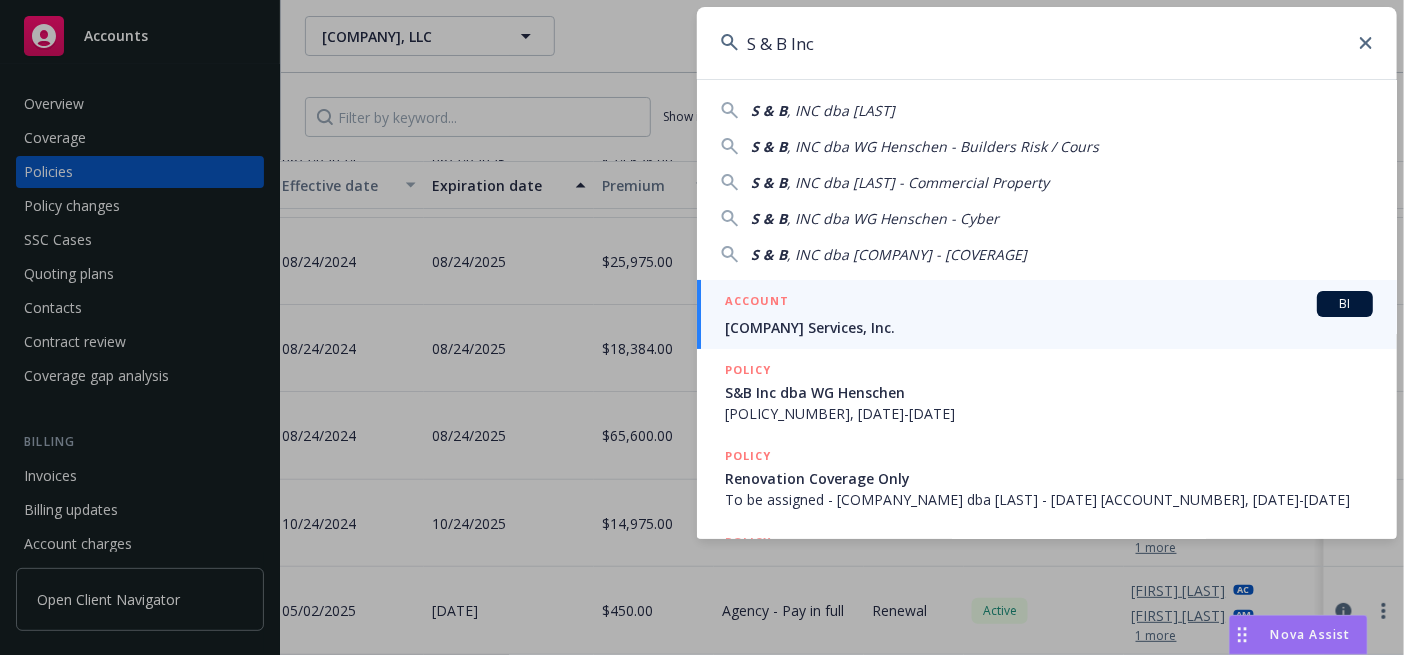 click on "S & B , INC dba WG Henschen S & B , INC dba WG Henschen - Builders Risk / Cours S & B , INC dba WG Henschen - Commercial Property S & B , INC dba WG Henschen - Cyber S & B , INC dba WG Henschen - Employment Practices" at bounding box center [1047, 178] 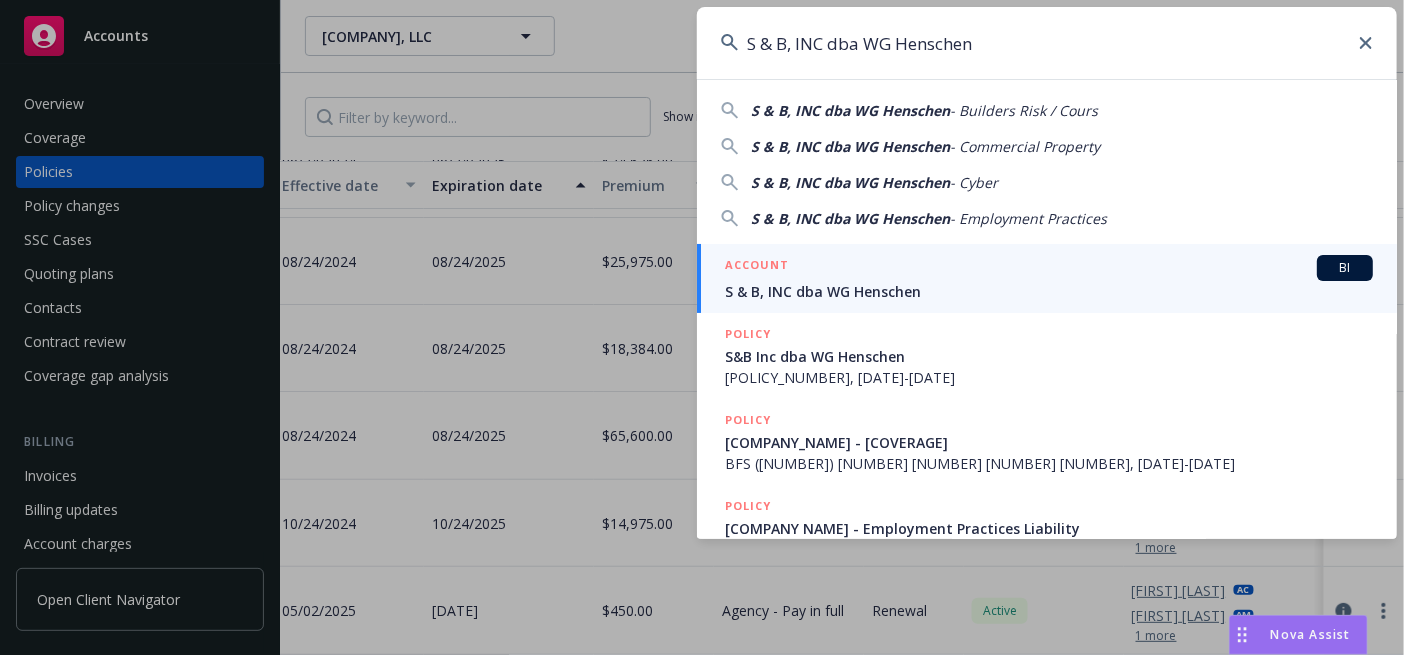 click on "ACCOUNT BI" at bounding box center [1049, 268] 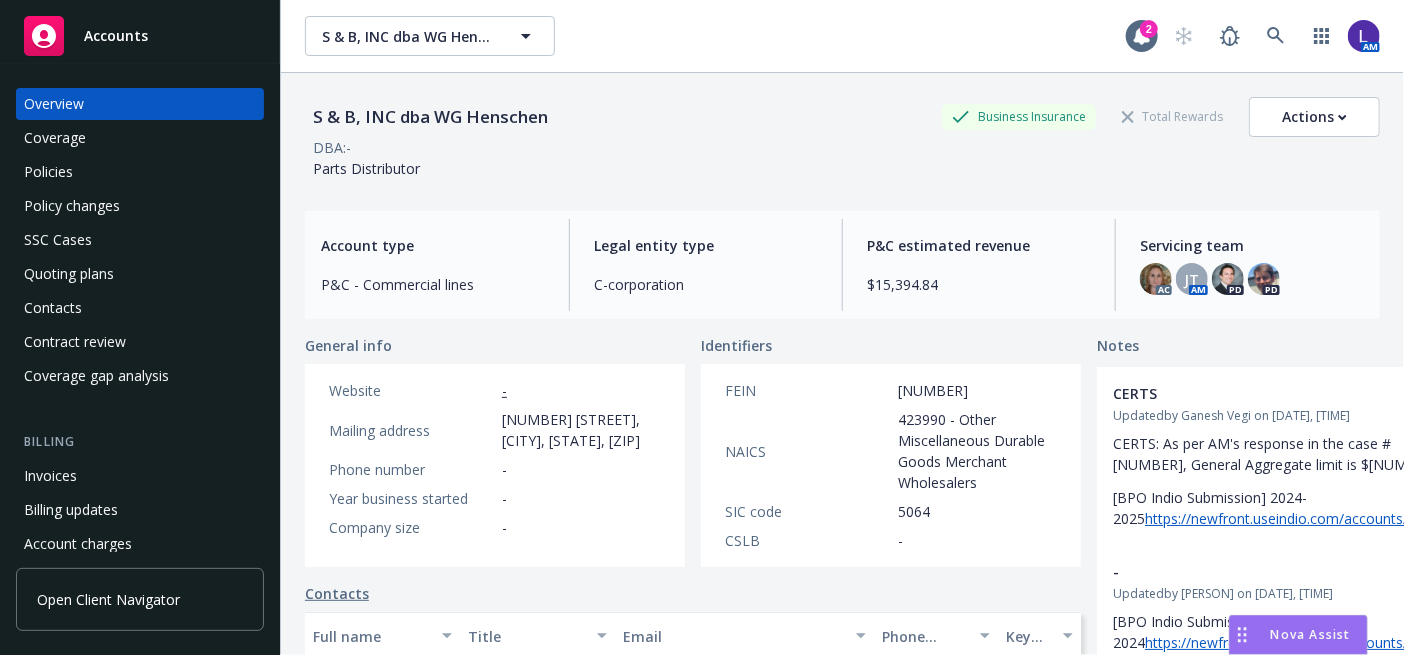 click on "Policies" at bounding box center [48, 172] 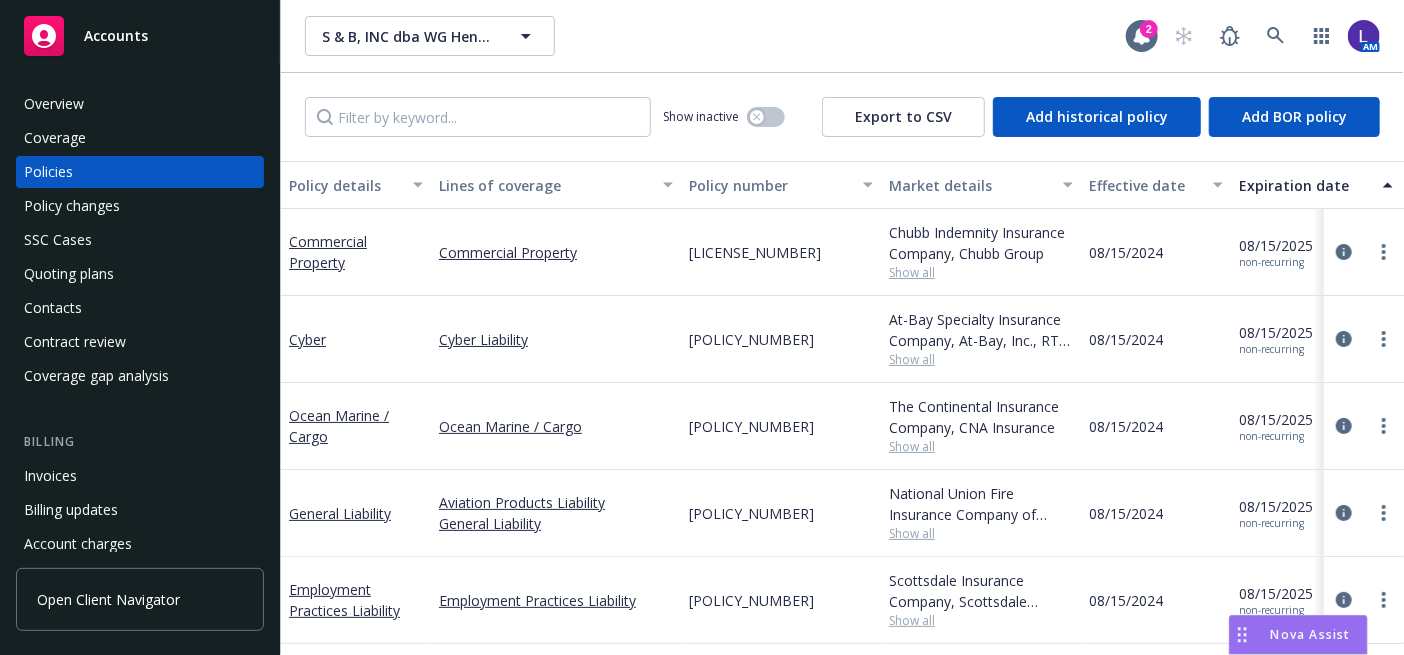 scroll, scrollTop: 0, scrollLeft: 0, axis: both 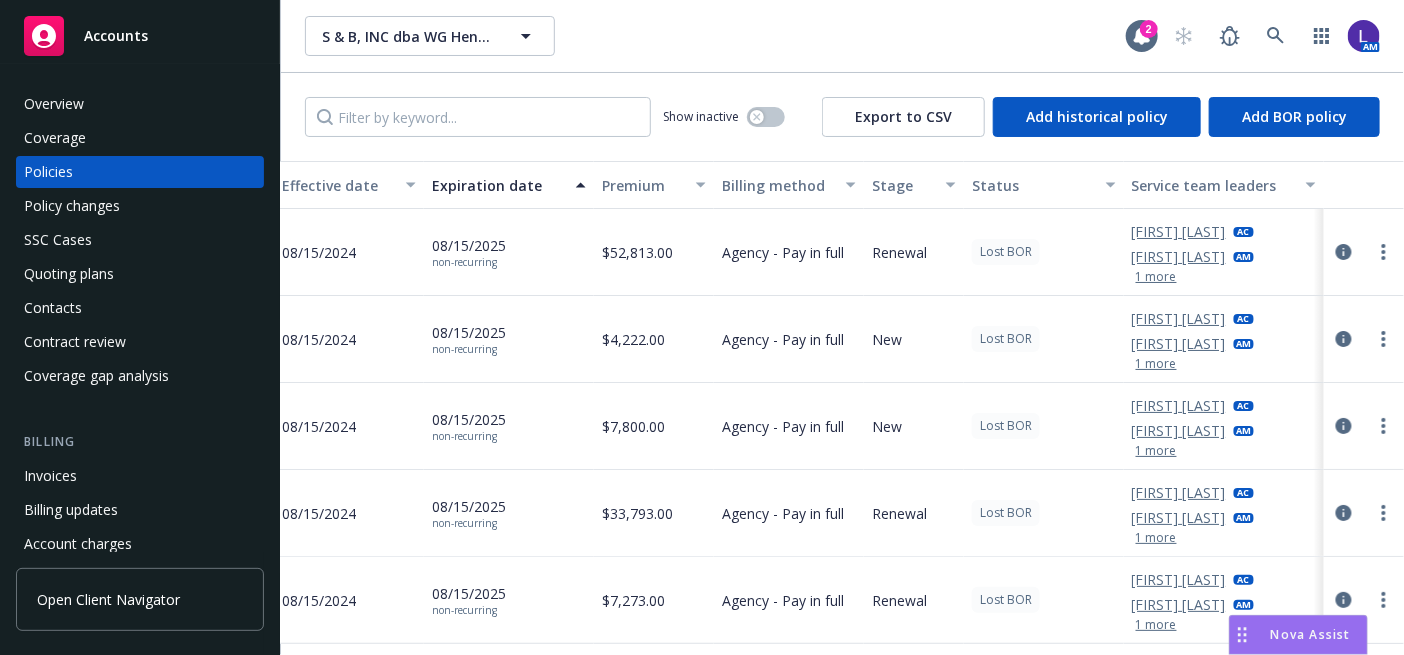 click on "1 more" at bounding box center (1156, 451) 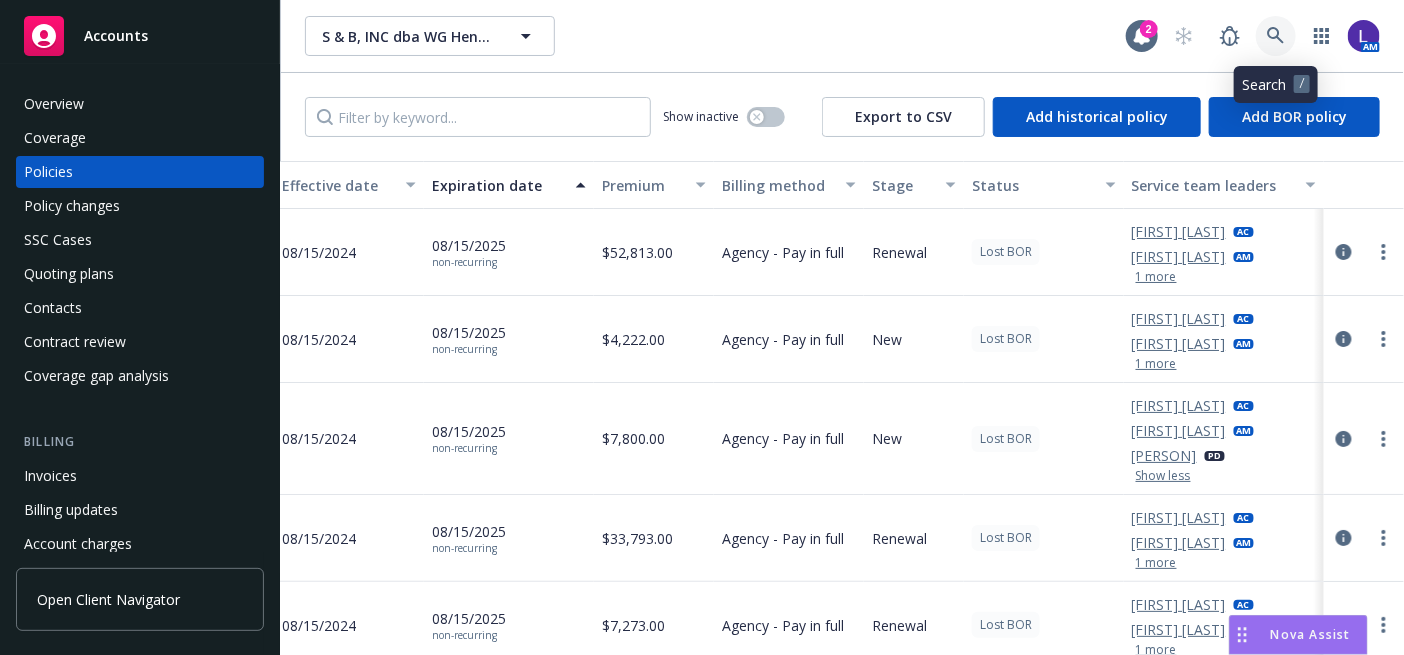 click at bounding box center [1276, 36] 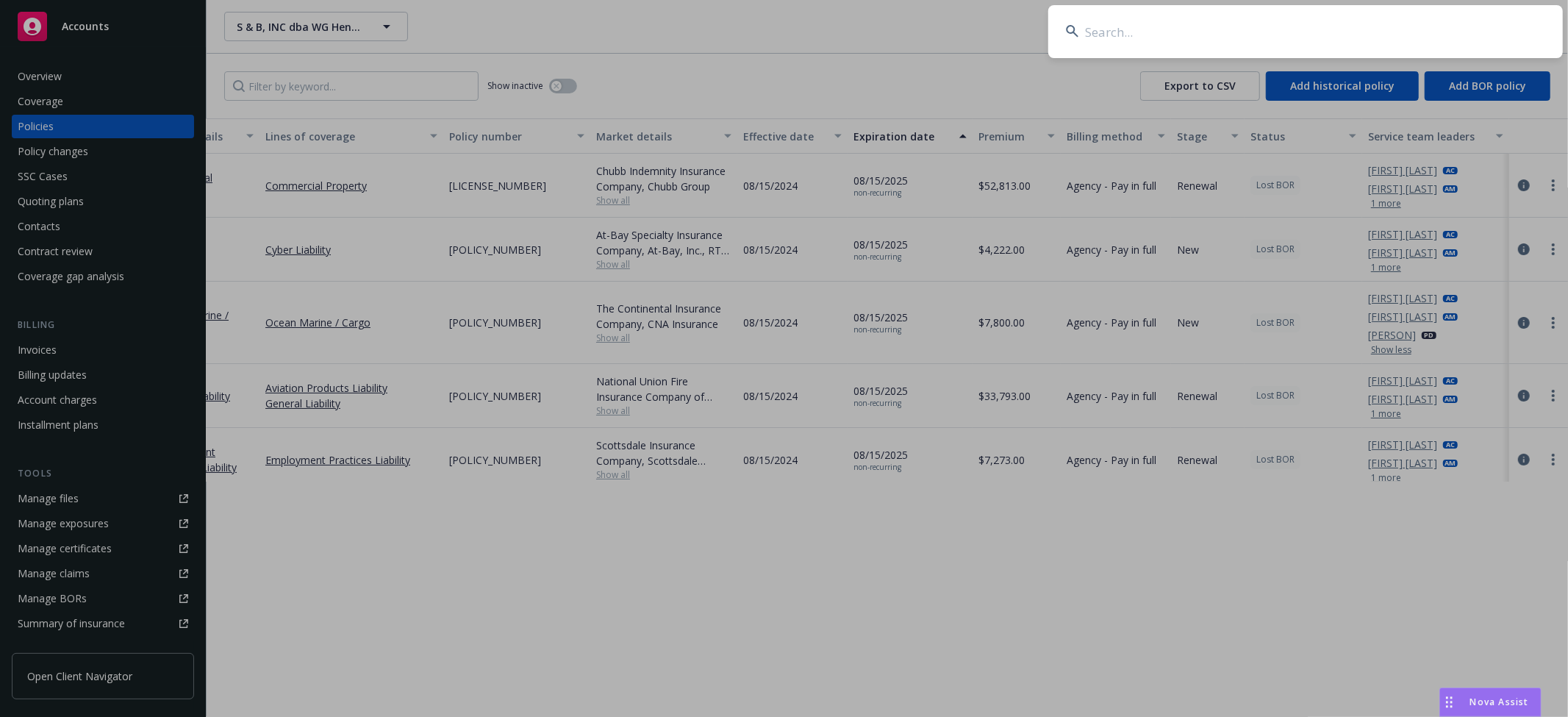 scroll, scrollTop: 0, scrollLeft: 69, axis: horizontal 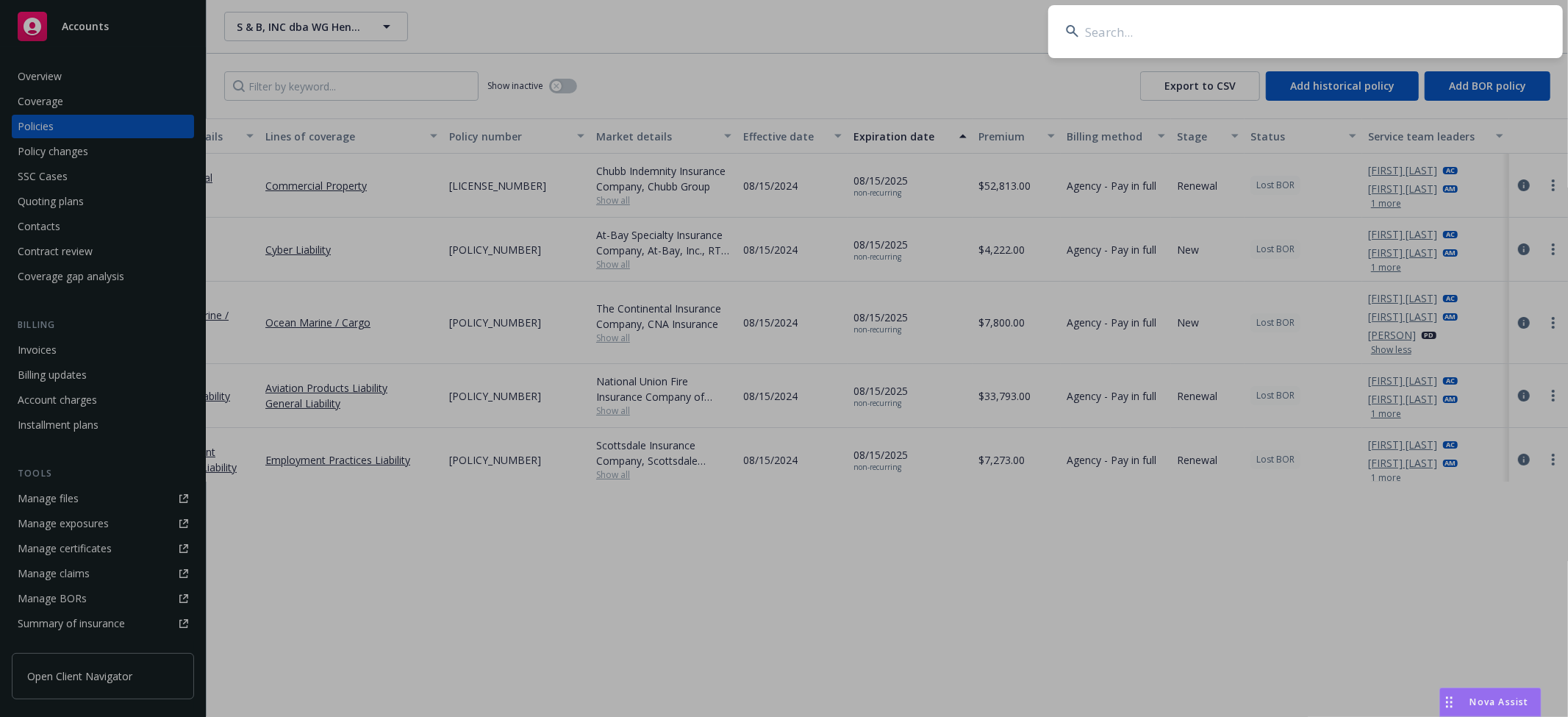 click at bounding box center (1306, 32) 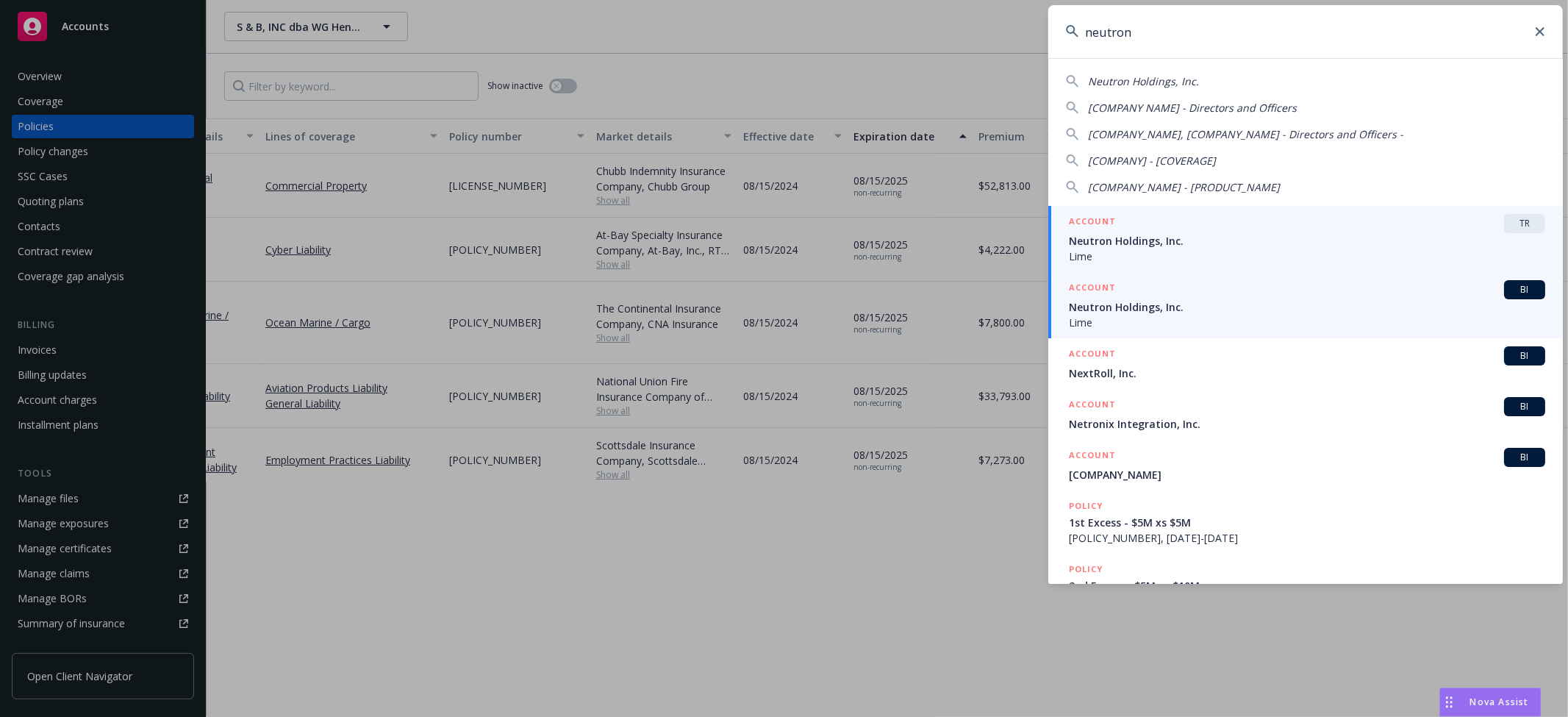type on "neutron" 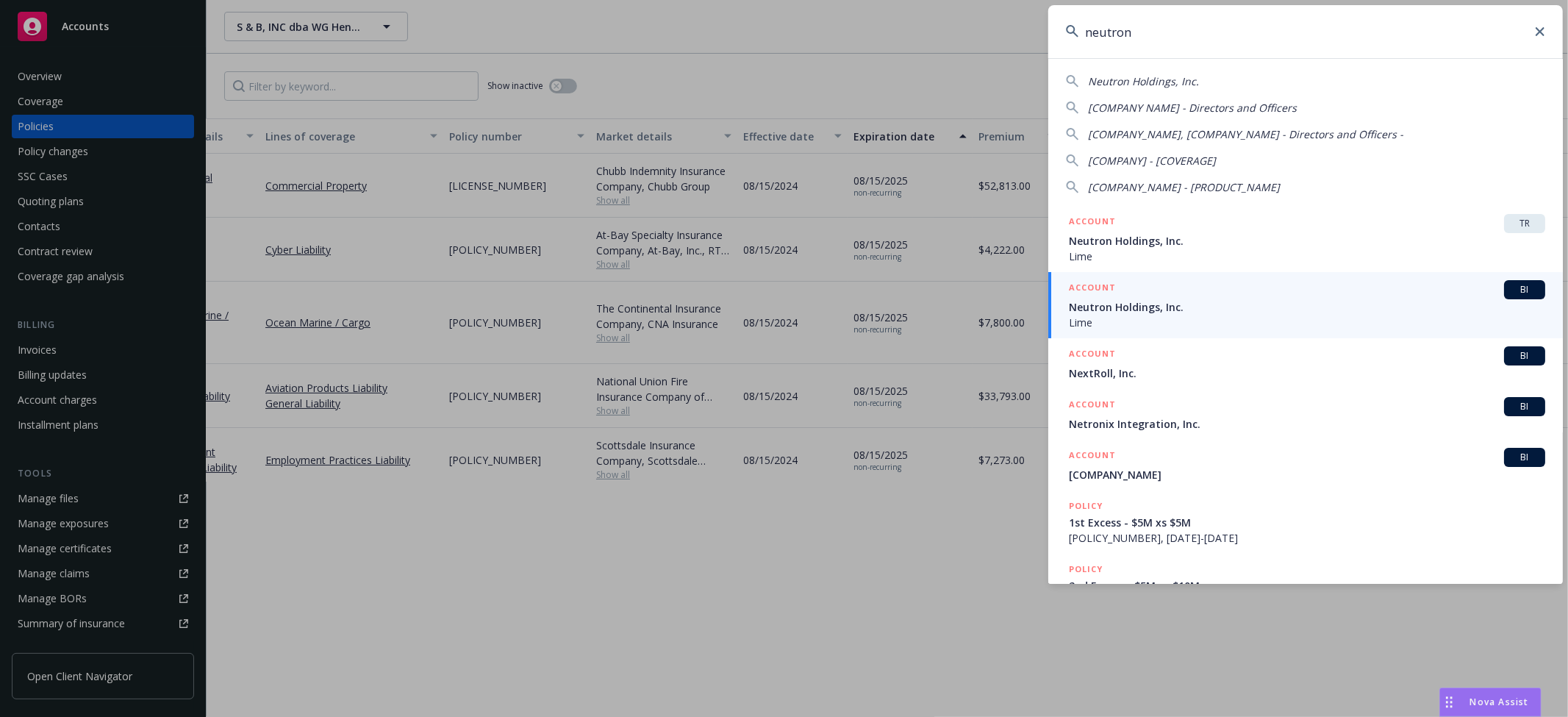 click on "Neutron Holdings, Inc." at bounding box center [1307, 307] 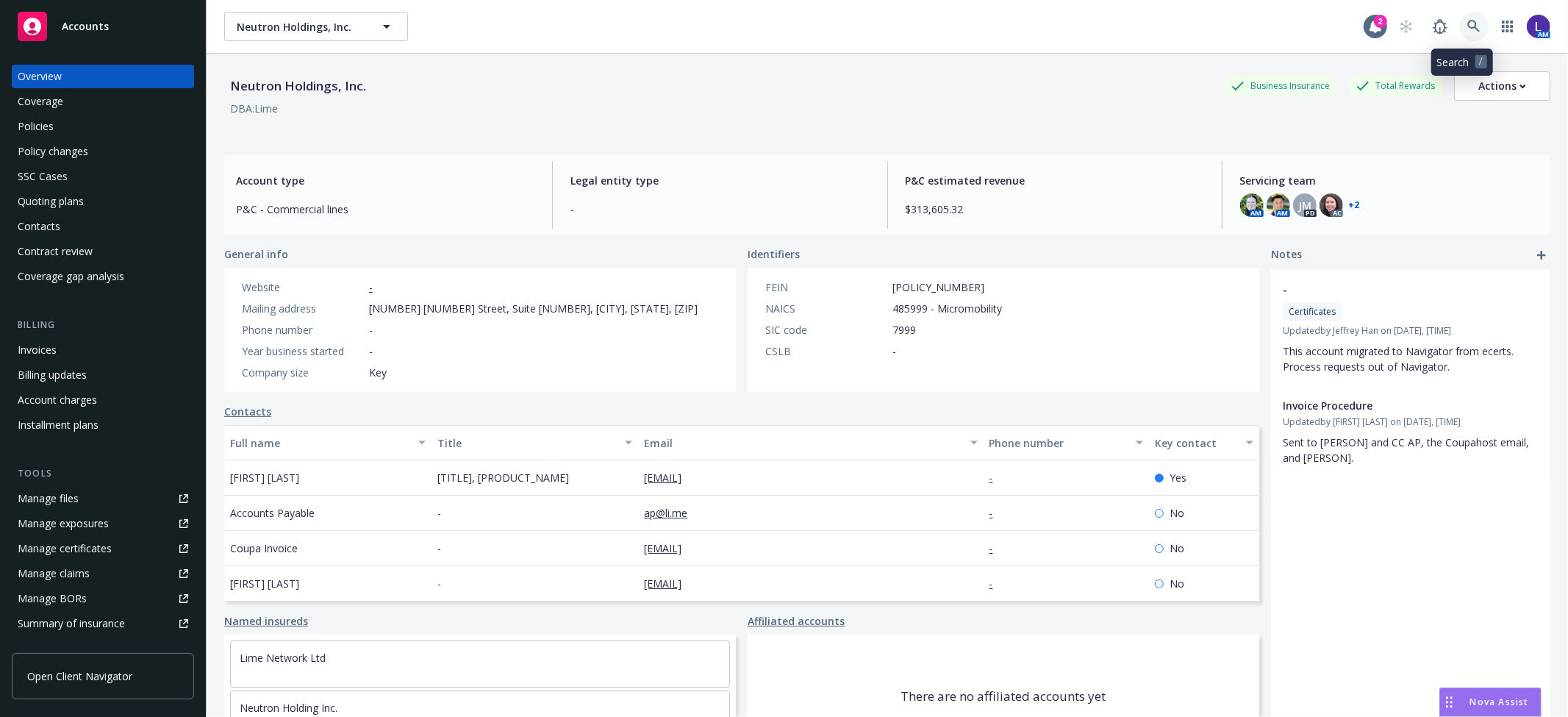 click 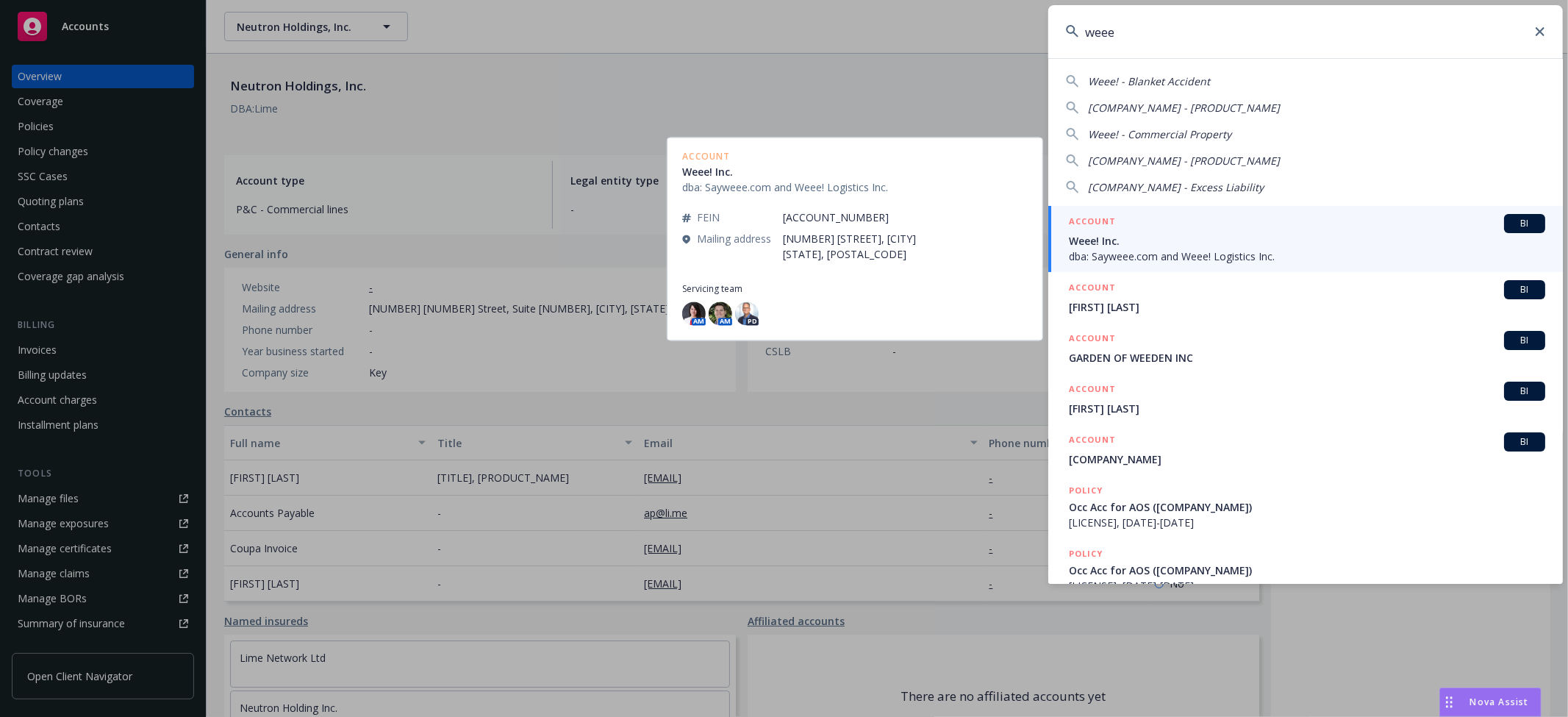 type on "weee" 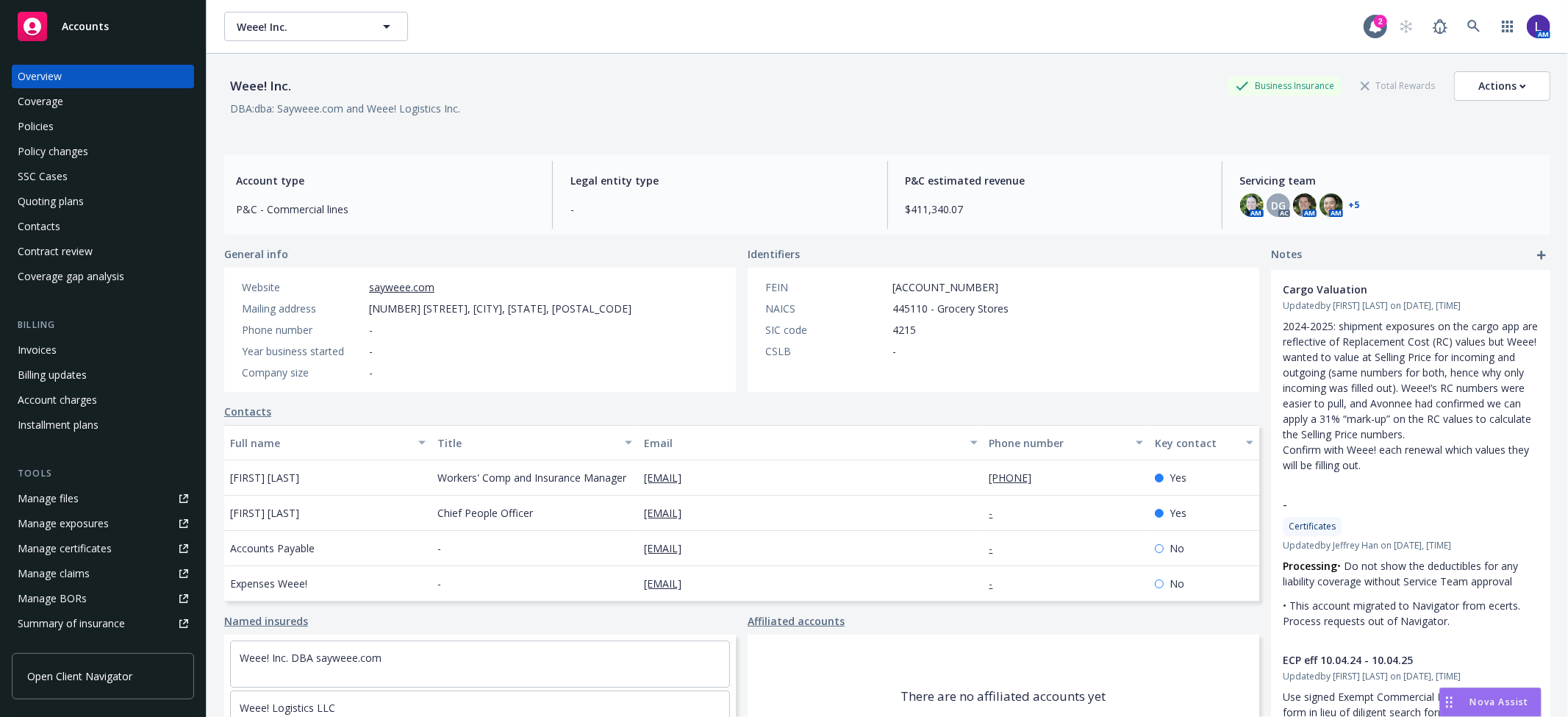 click on "Policies" at bounding box center (103, 126) 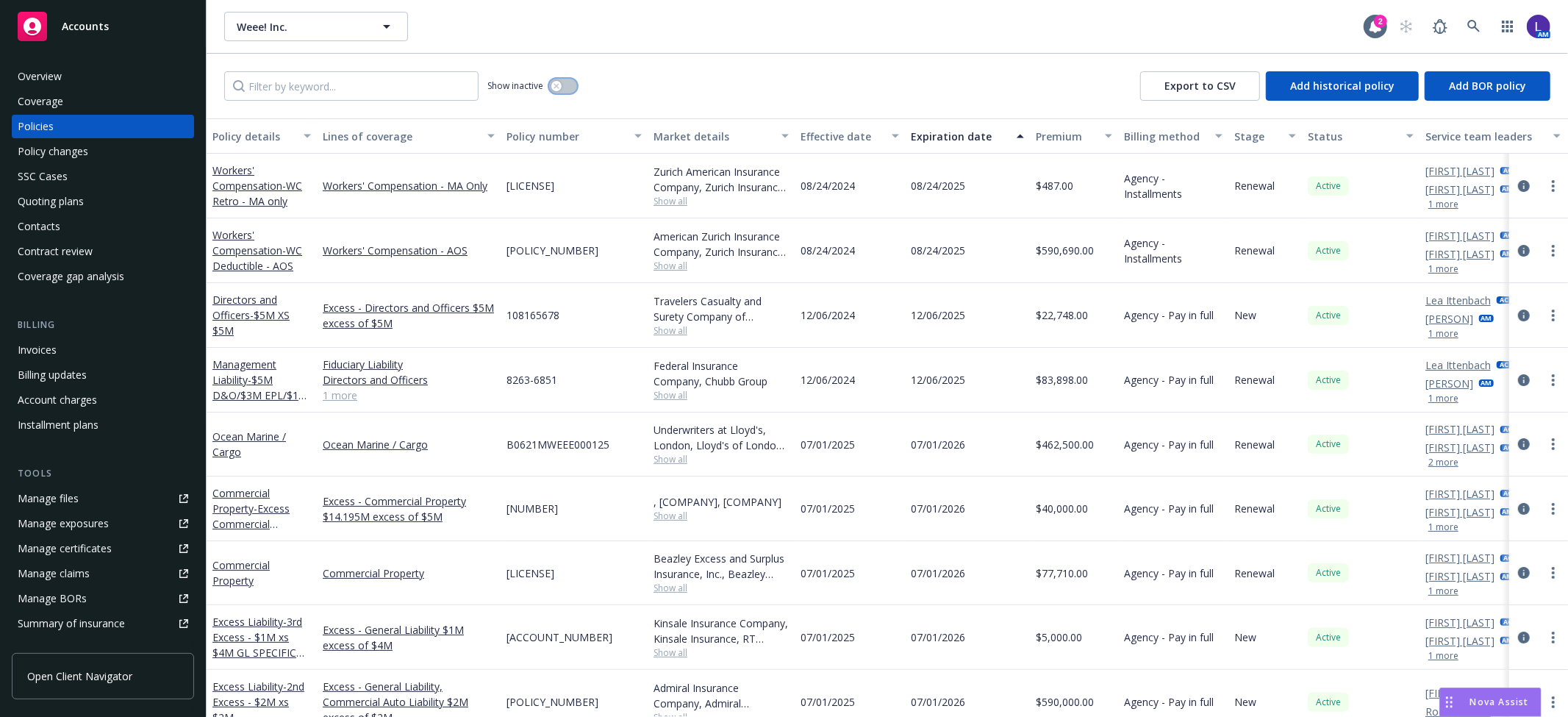 click at bounding box center [563, 86] 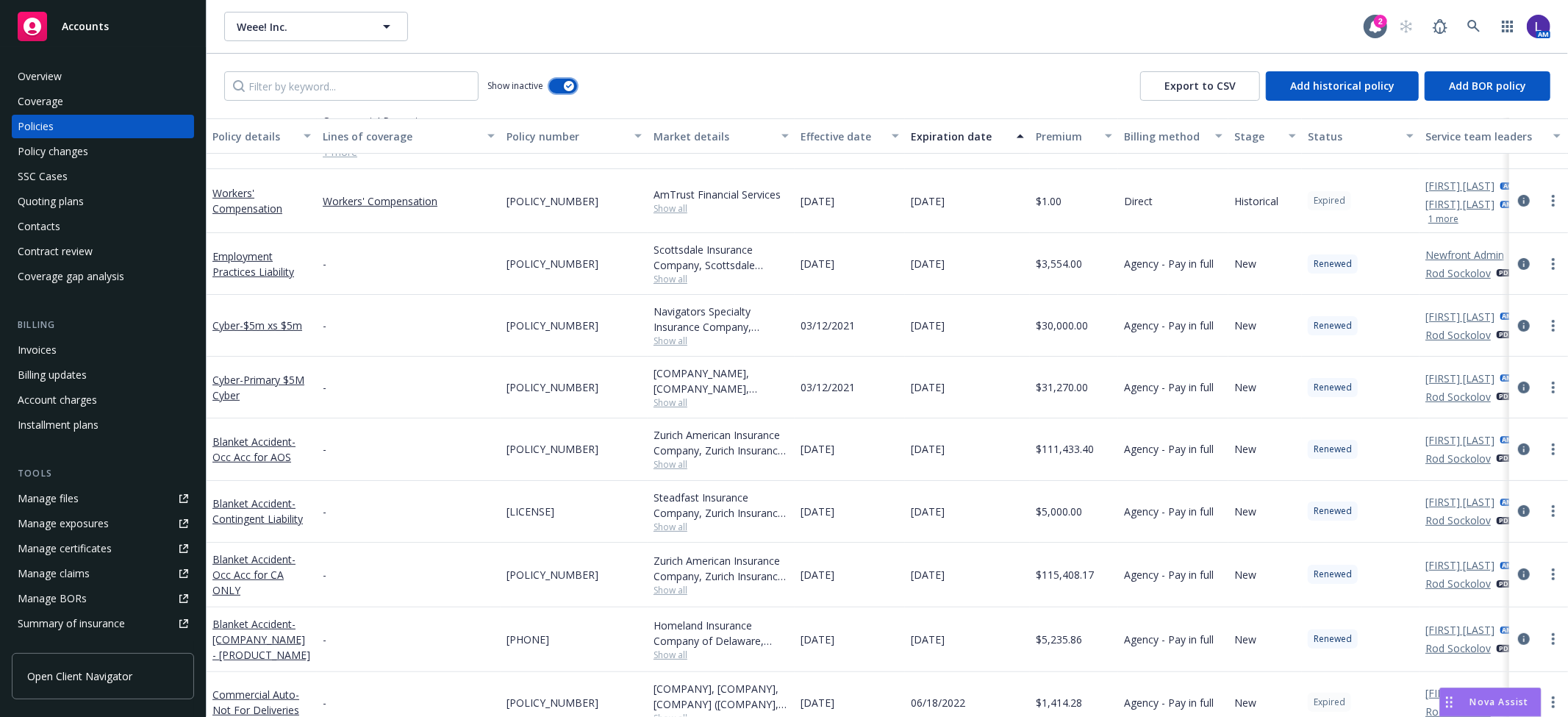 scroll, scrollTop: 327, scrollLeft: 0, axis: vertical 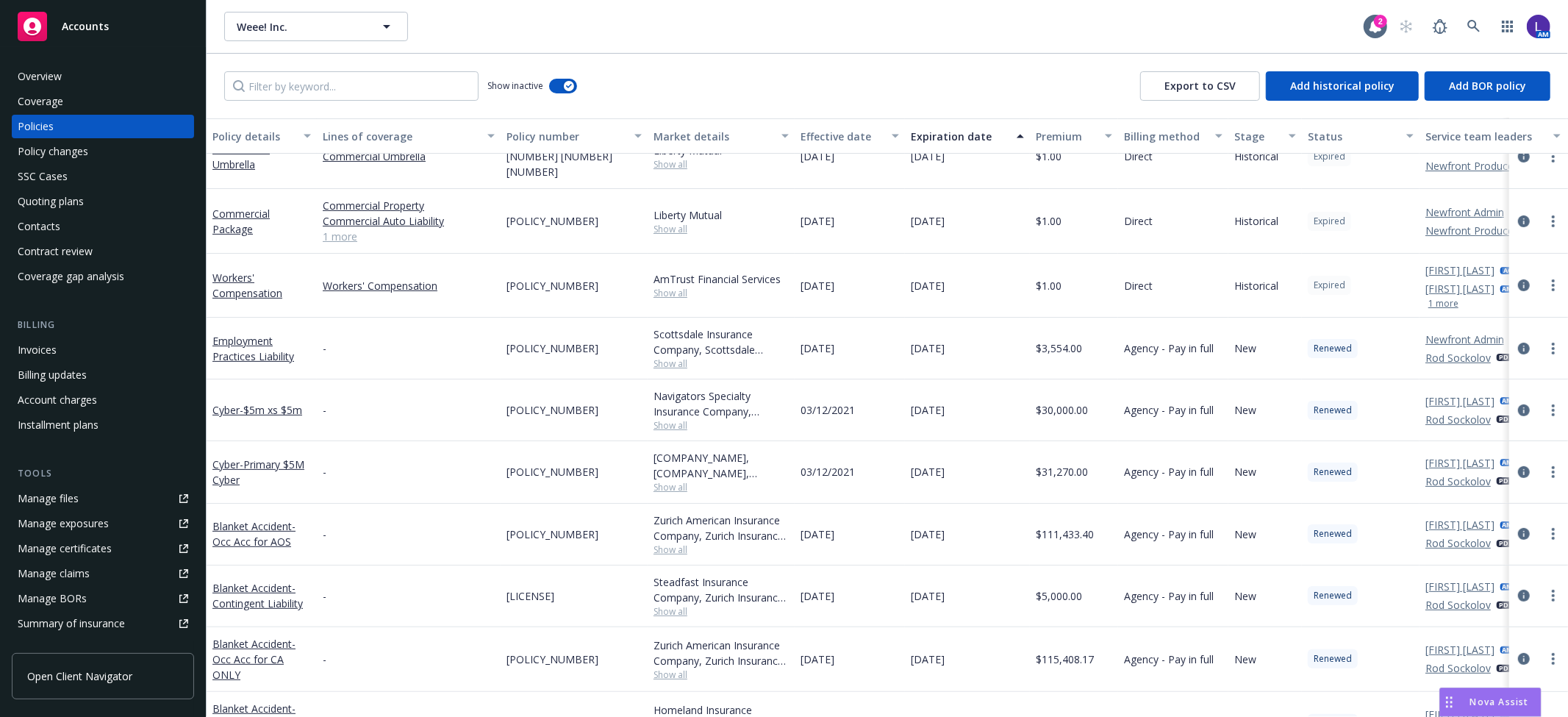 click on "[POLICY_NUMBER]" at bounding box center (574, 349) 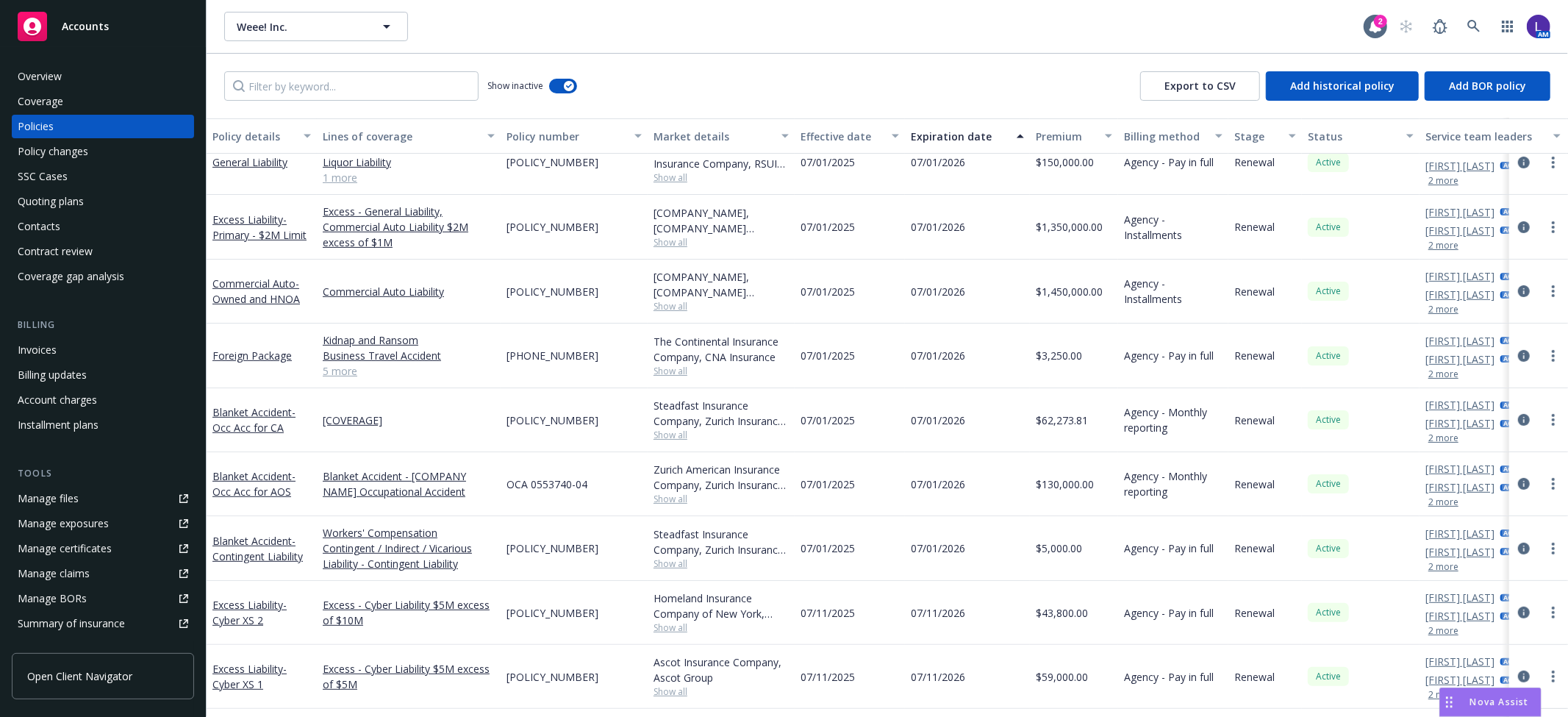 scroll, scrollTop: 5210, scrollLeft: 0, axis: vertical 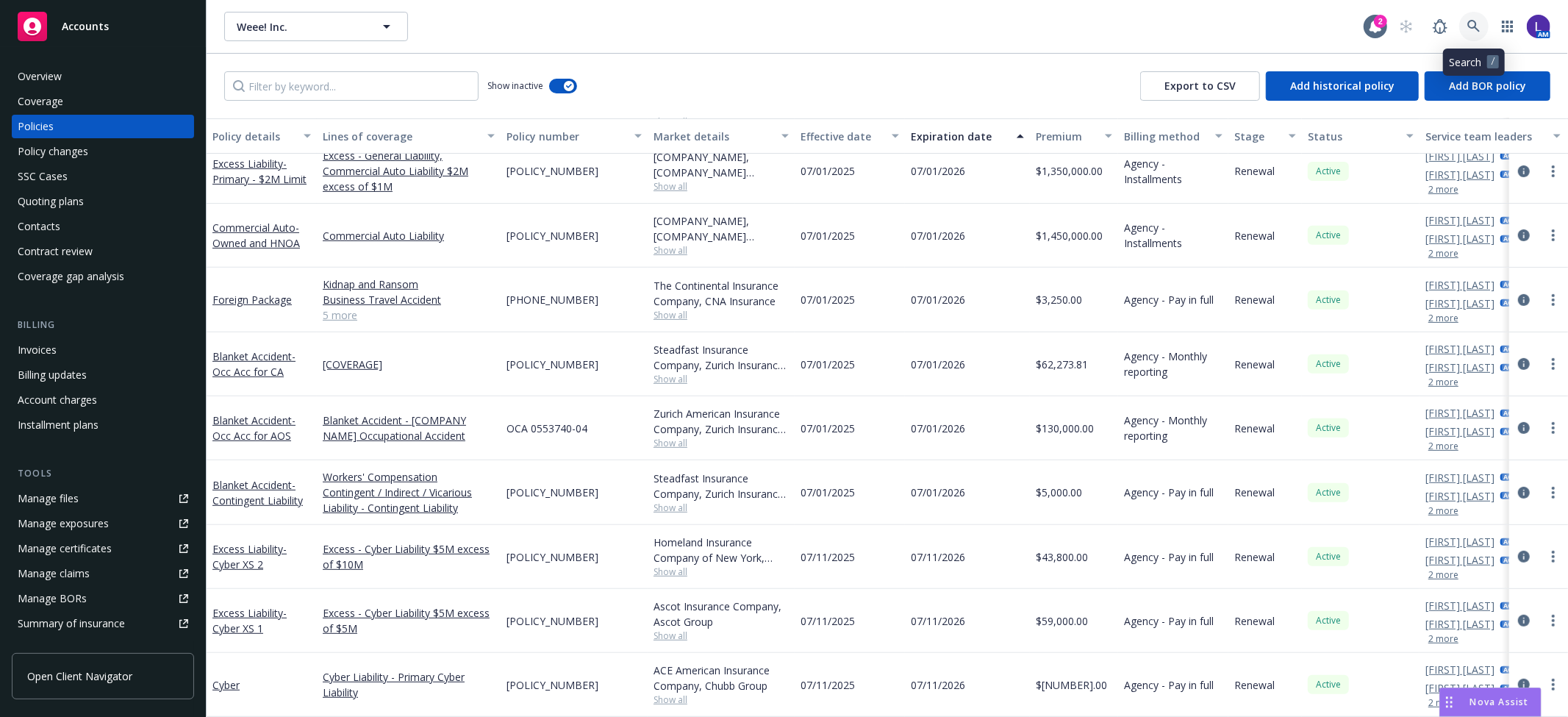 click at bounding box center (1474, 26) 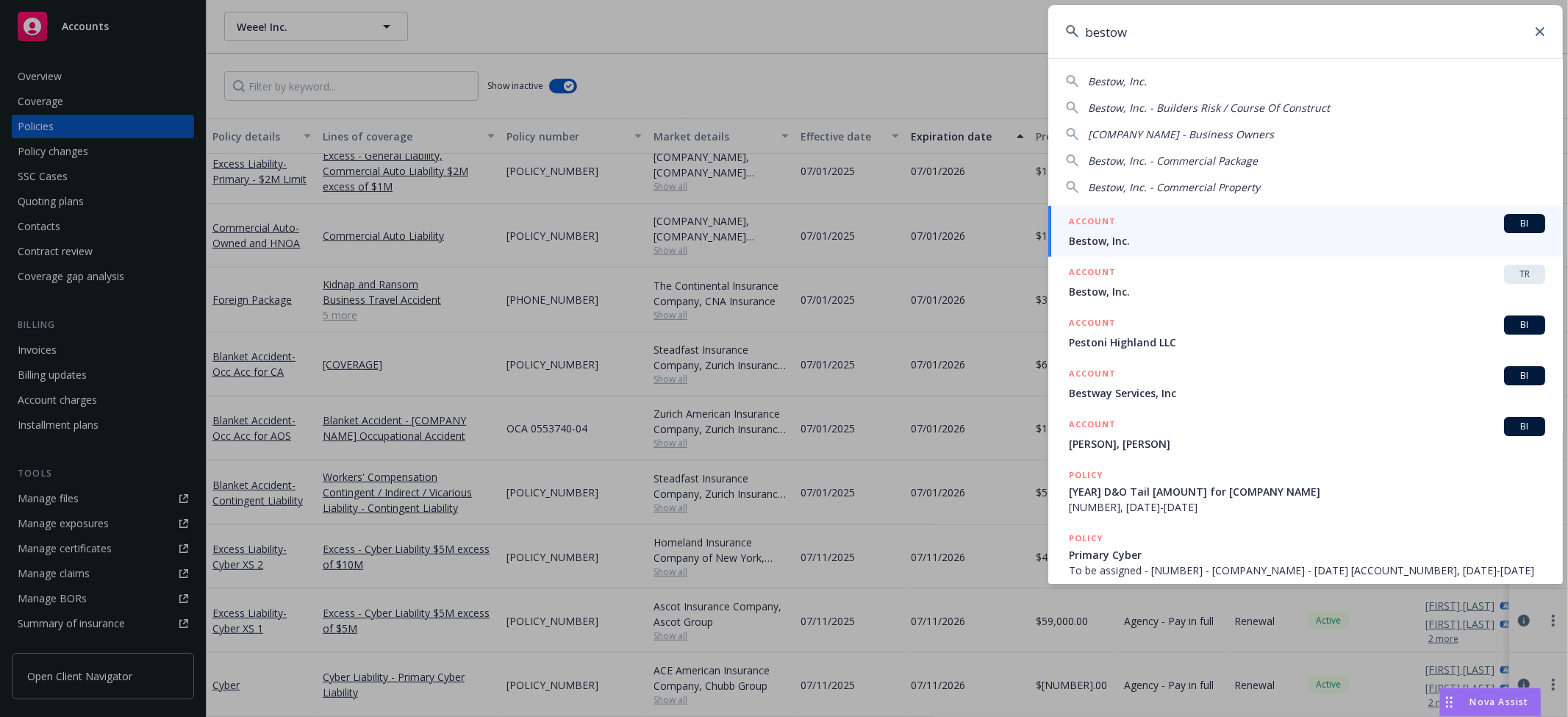 type on "bestow" 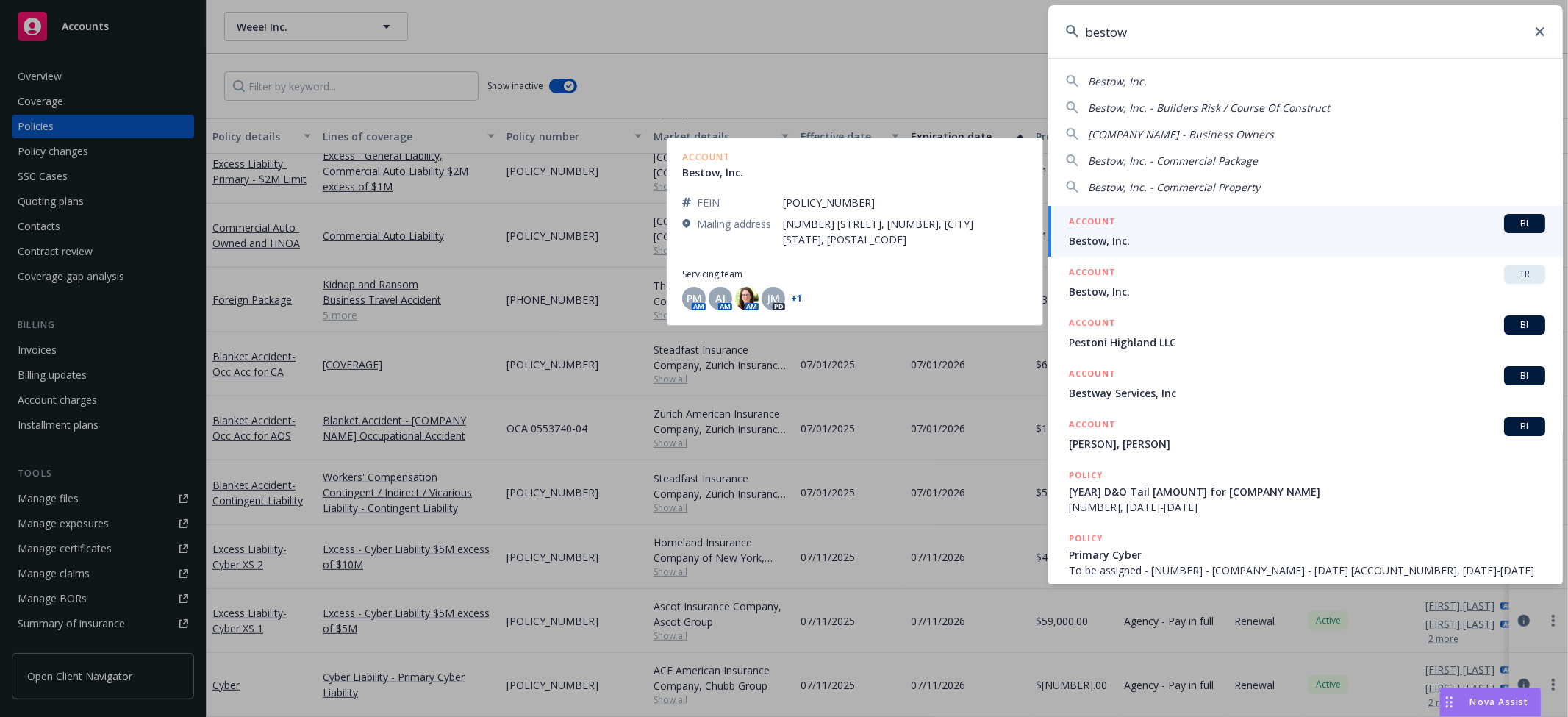 click on "ACCOUNT BI" at bounding box center (1307, 224) 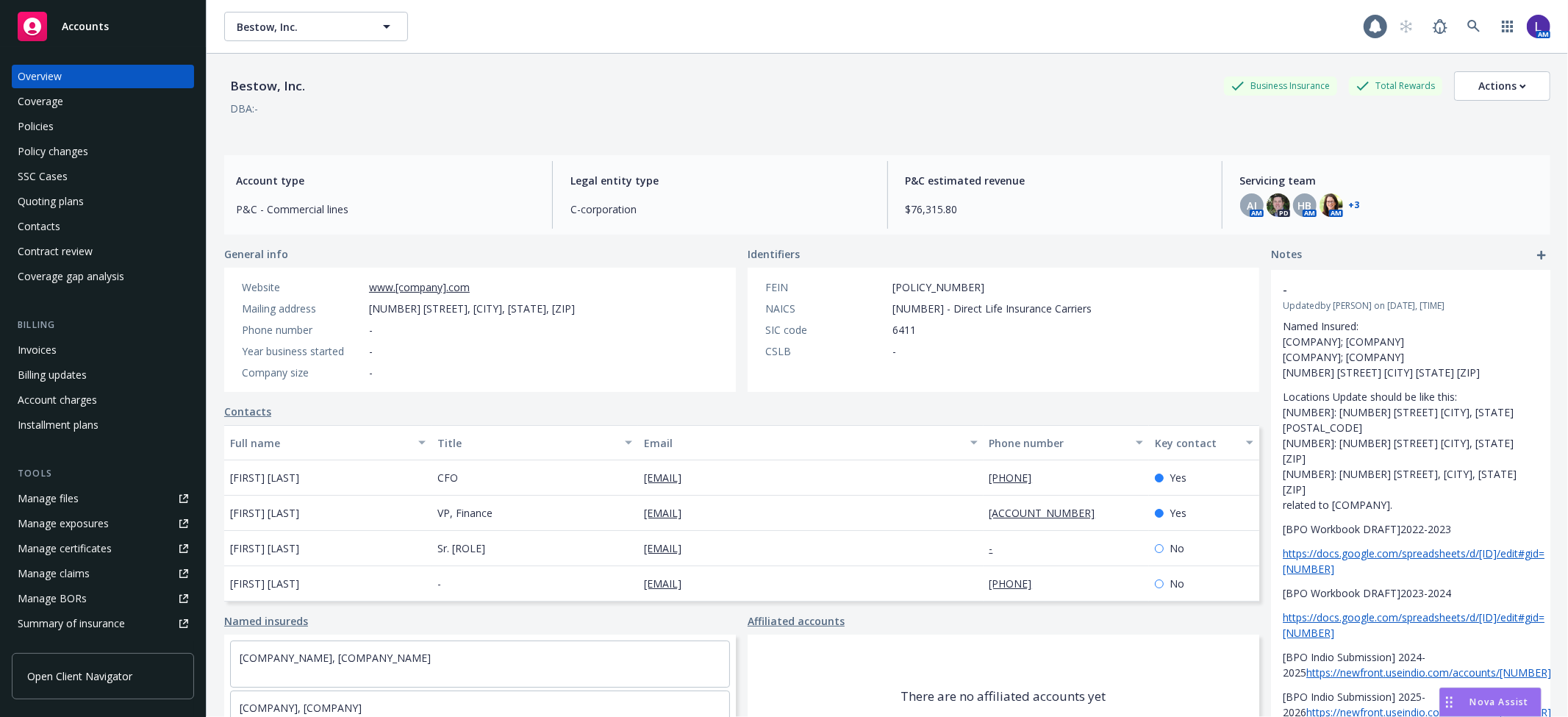 click on "Policies" at bounding box center [35, 126] 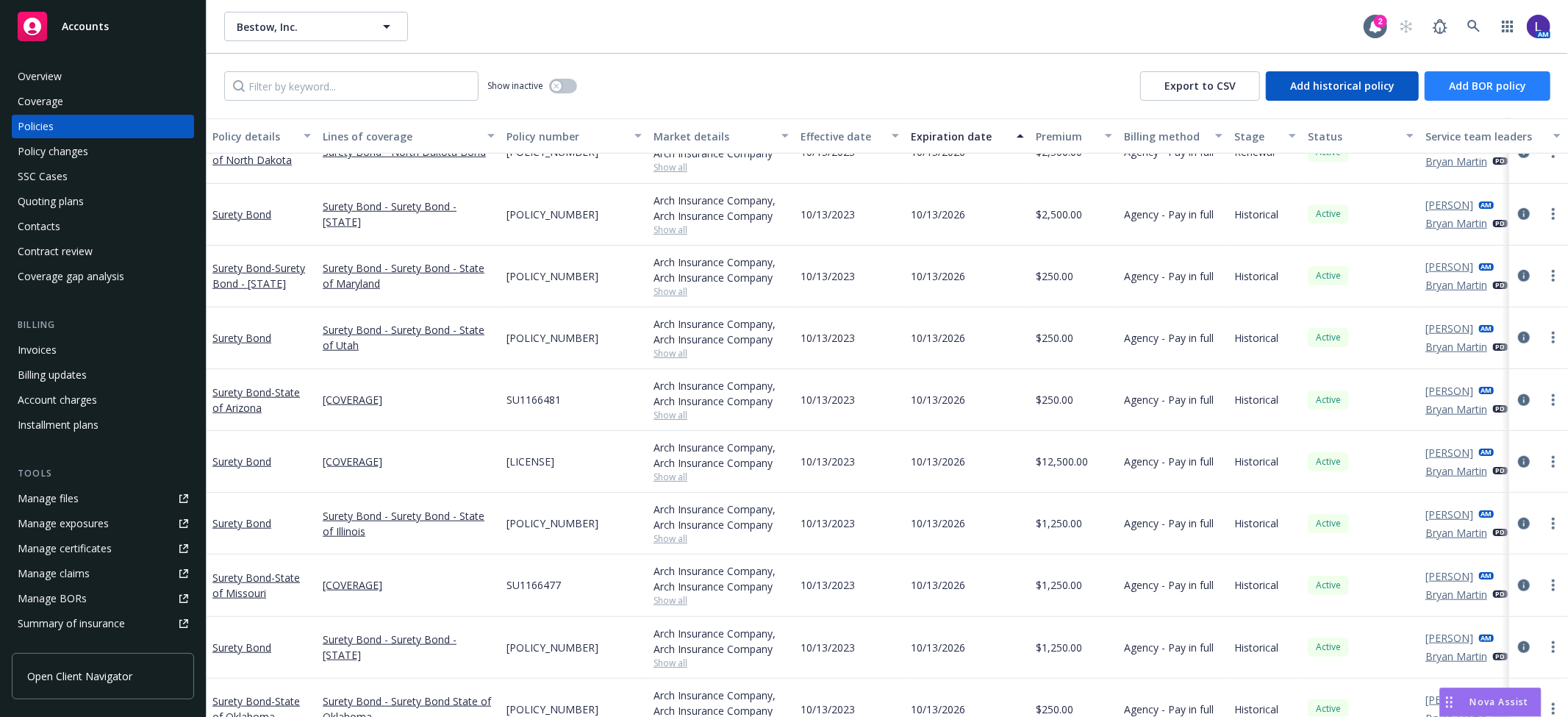 scroll, scrollTop: 922, scrollLeft: 0, axis: vertical 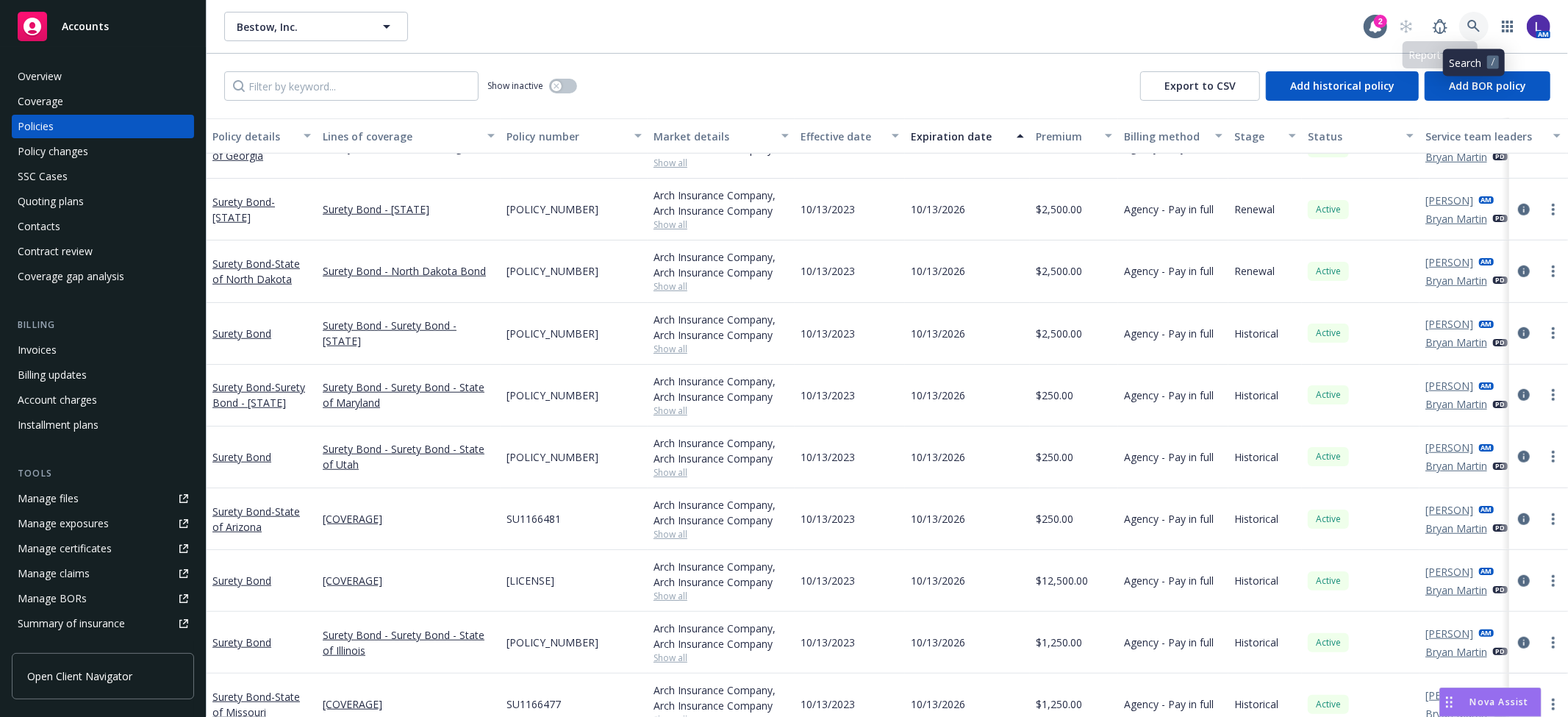 click 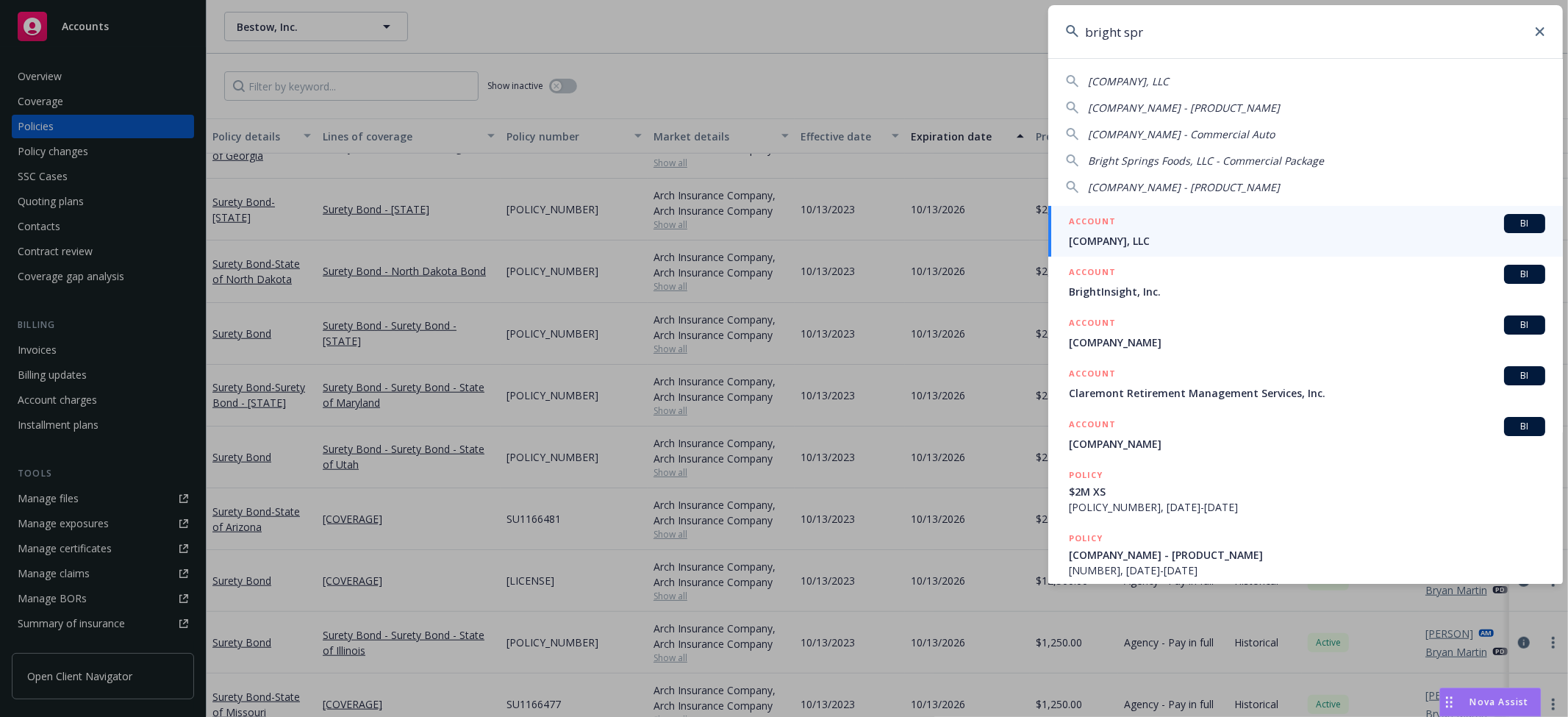 type on "bright spr" 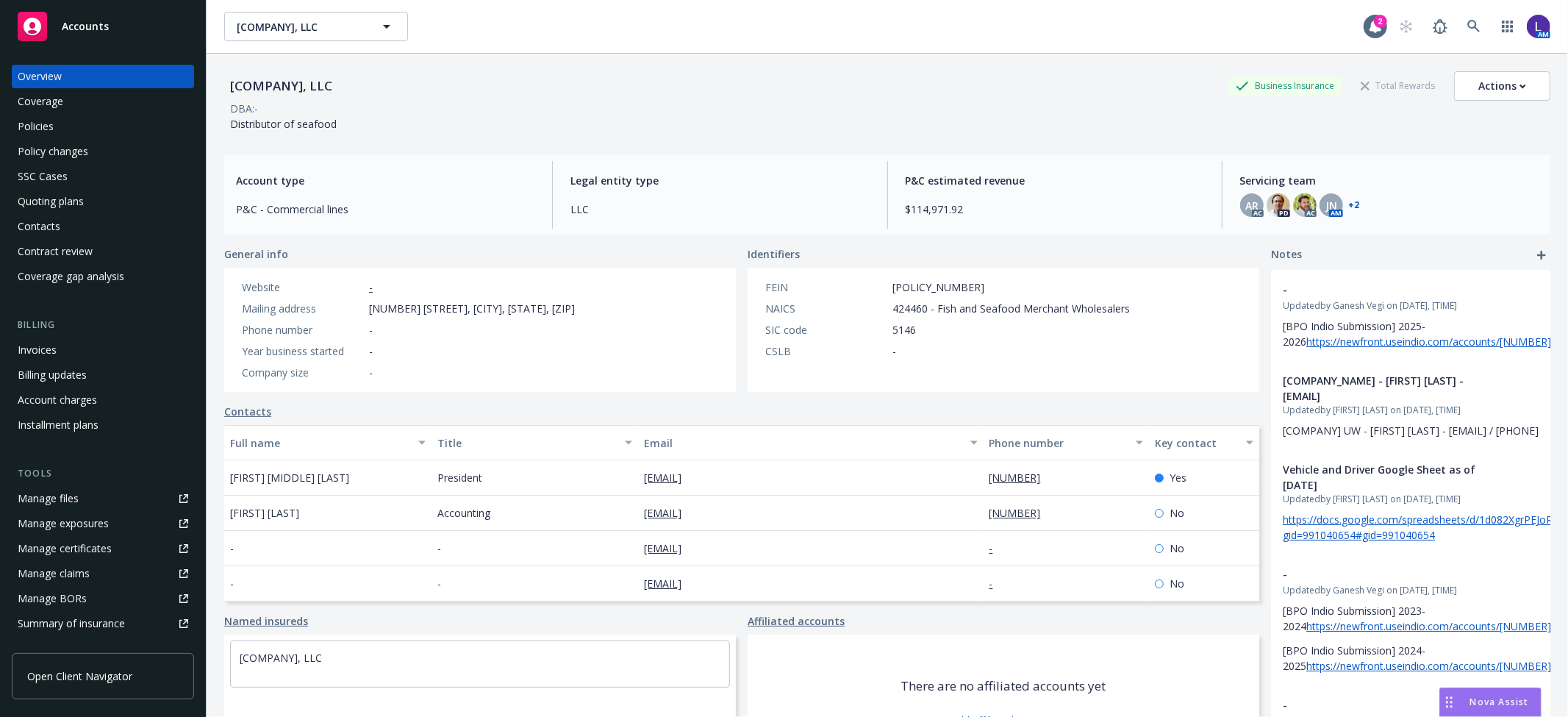 click on "Policies" at bounding box center (103, 126) 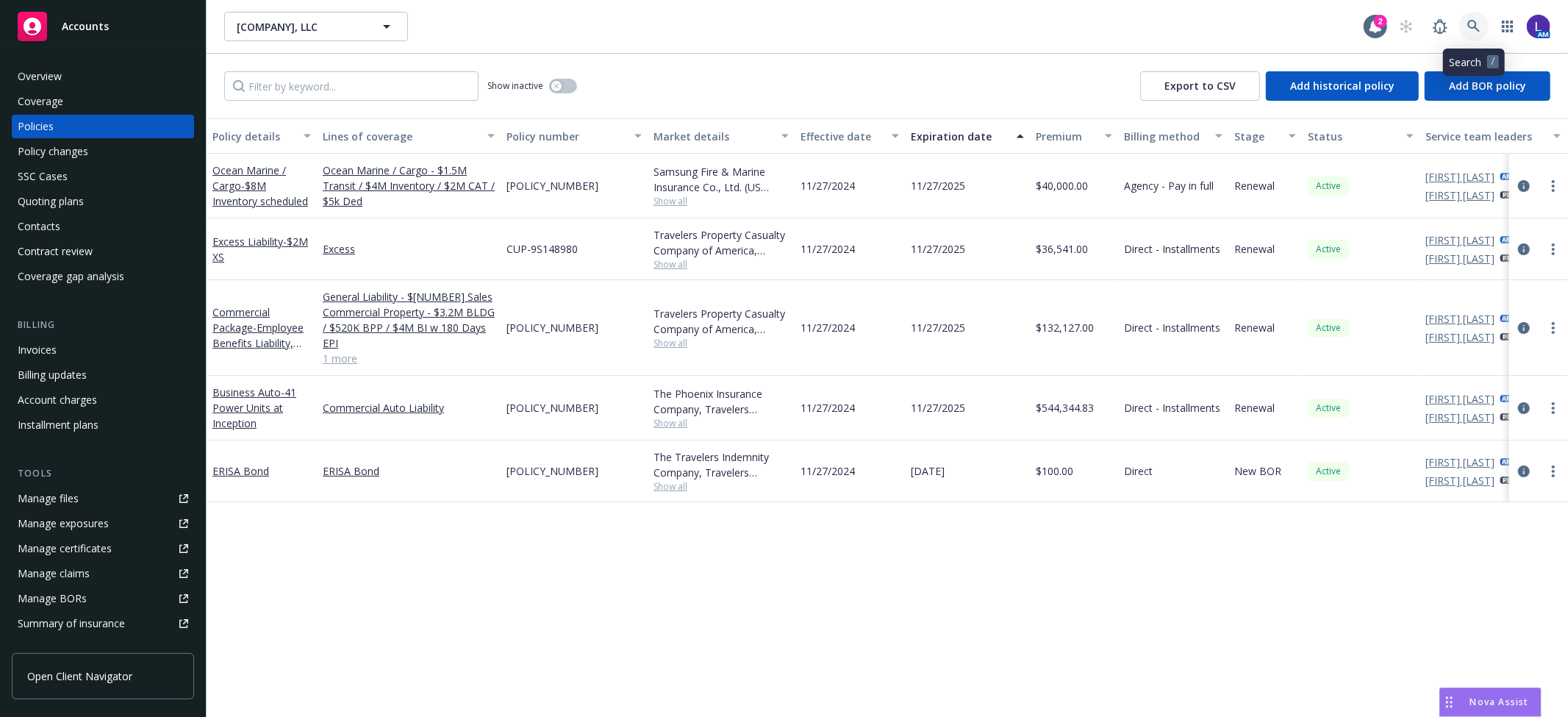 click 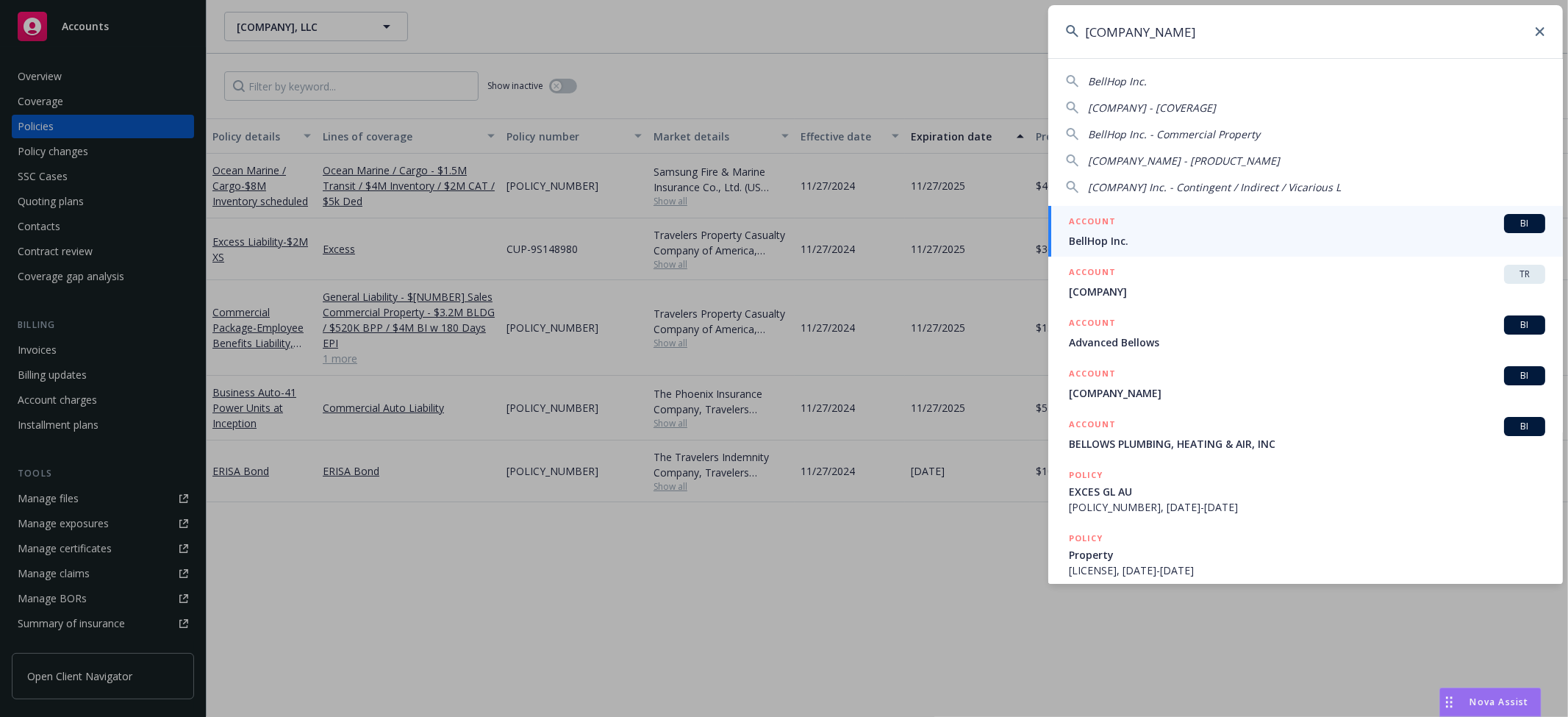 type on "[COMPANY_NAME]" 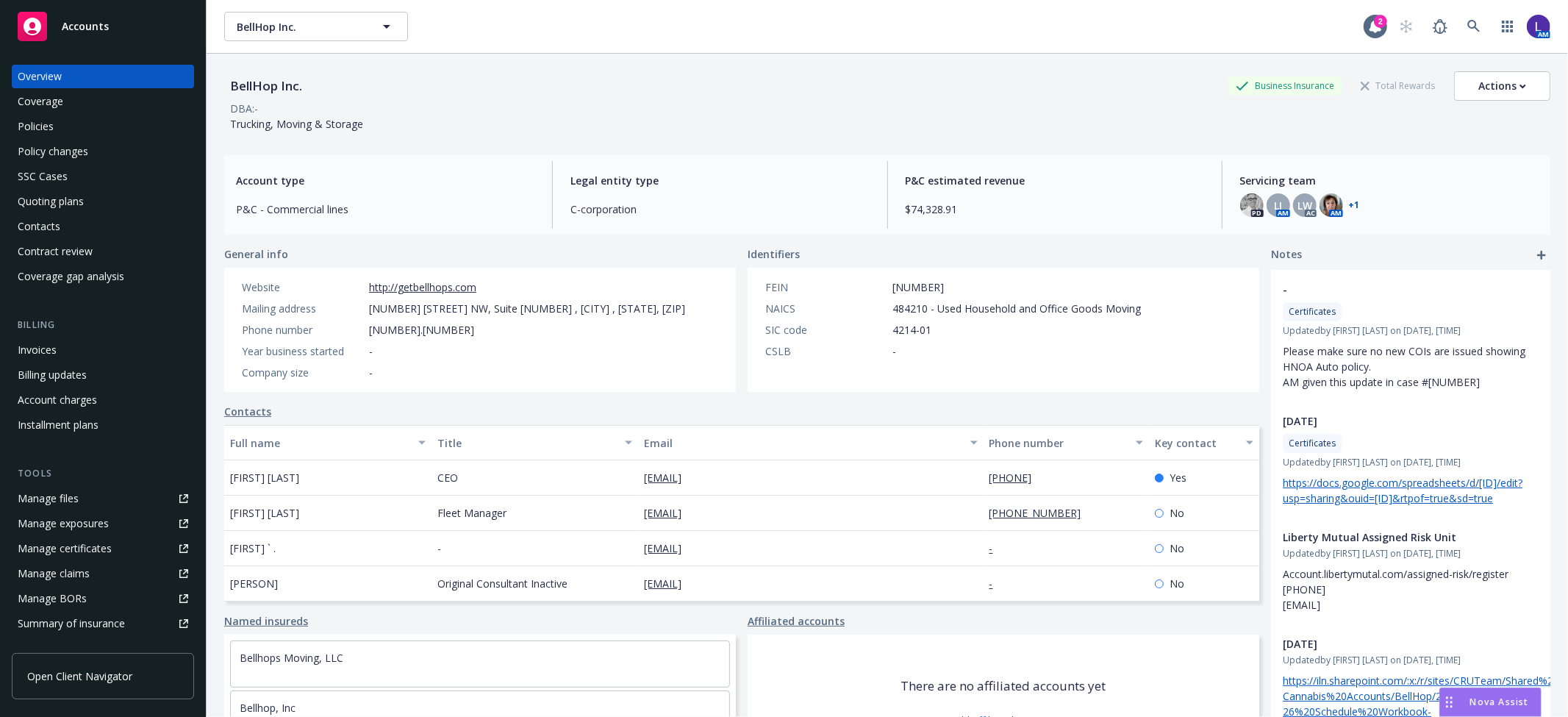 click on "Policies" at bounding box center (35, 126) 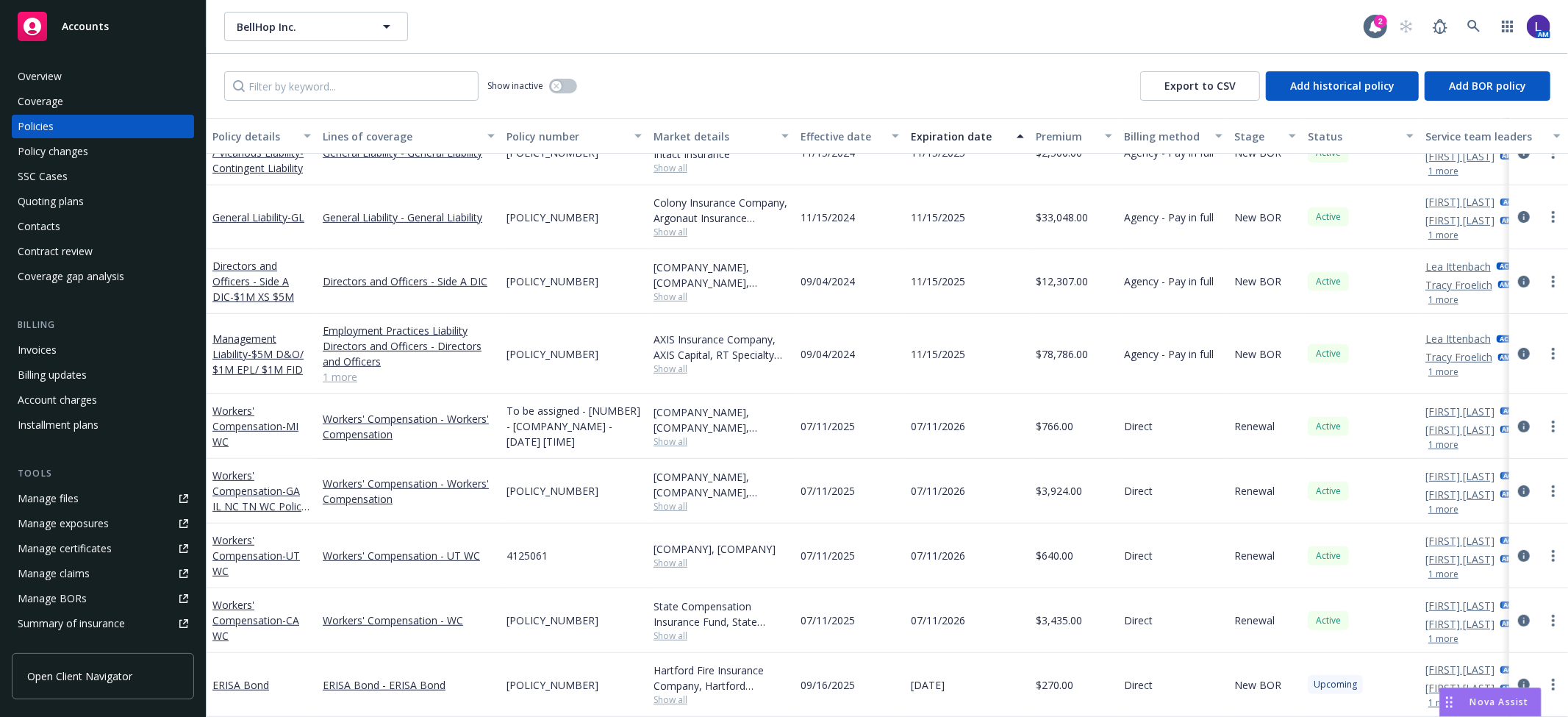 scroll, scrollTop: 522, scrollLeft: 0, axis: vertical 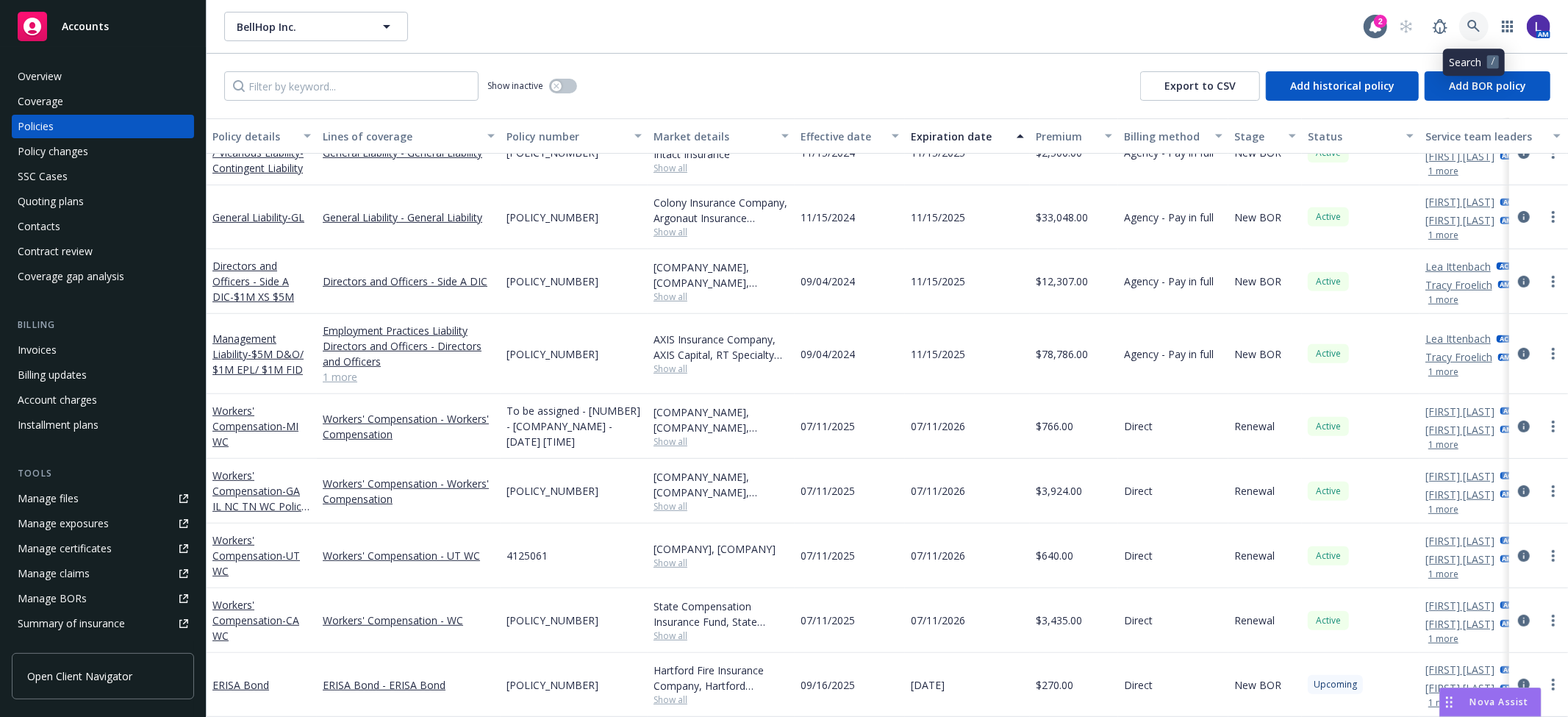 click 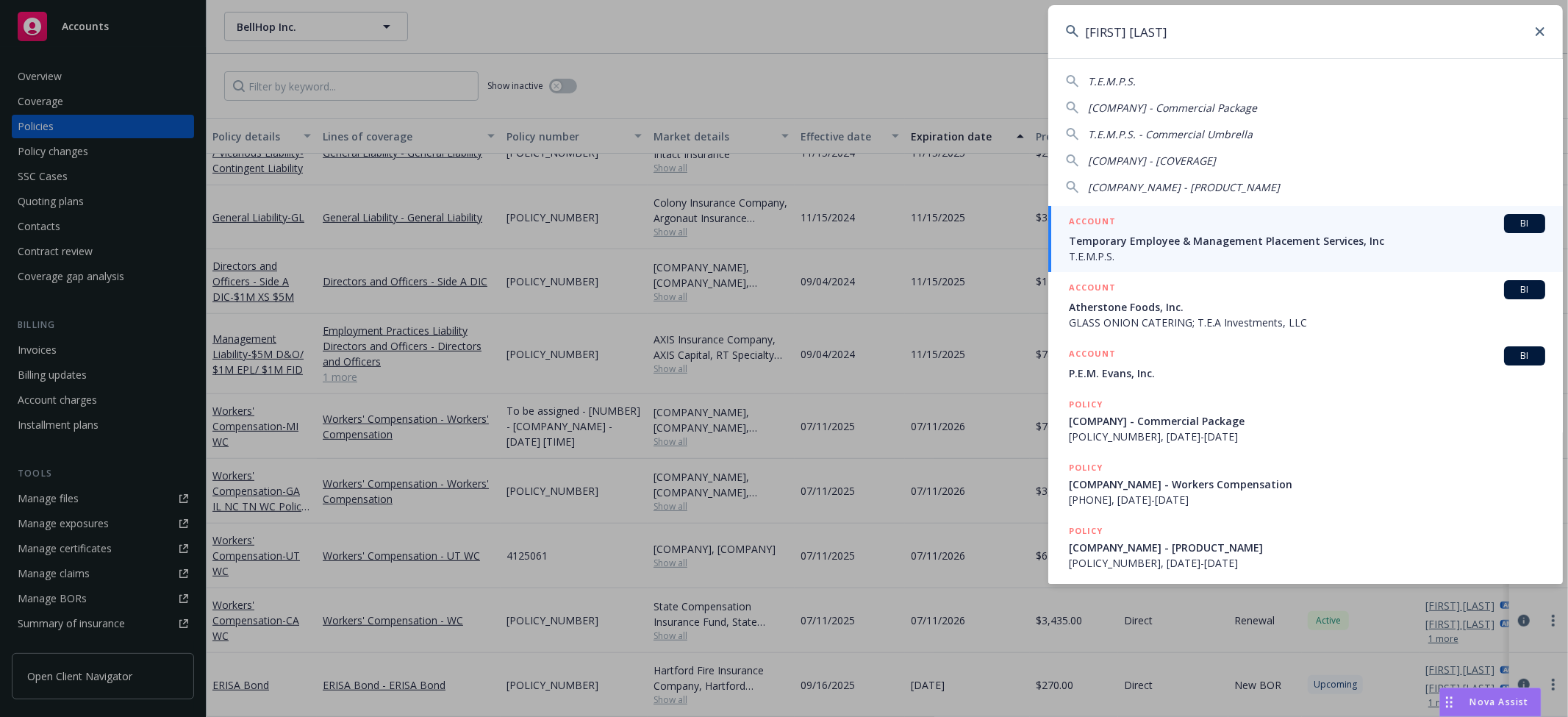 type on "[FIRST] [LAST]" 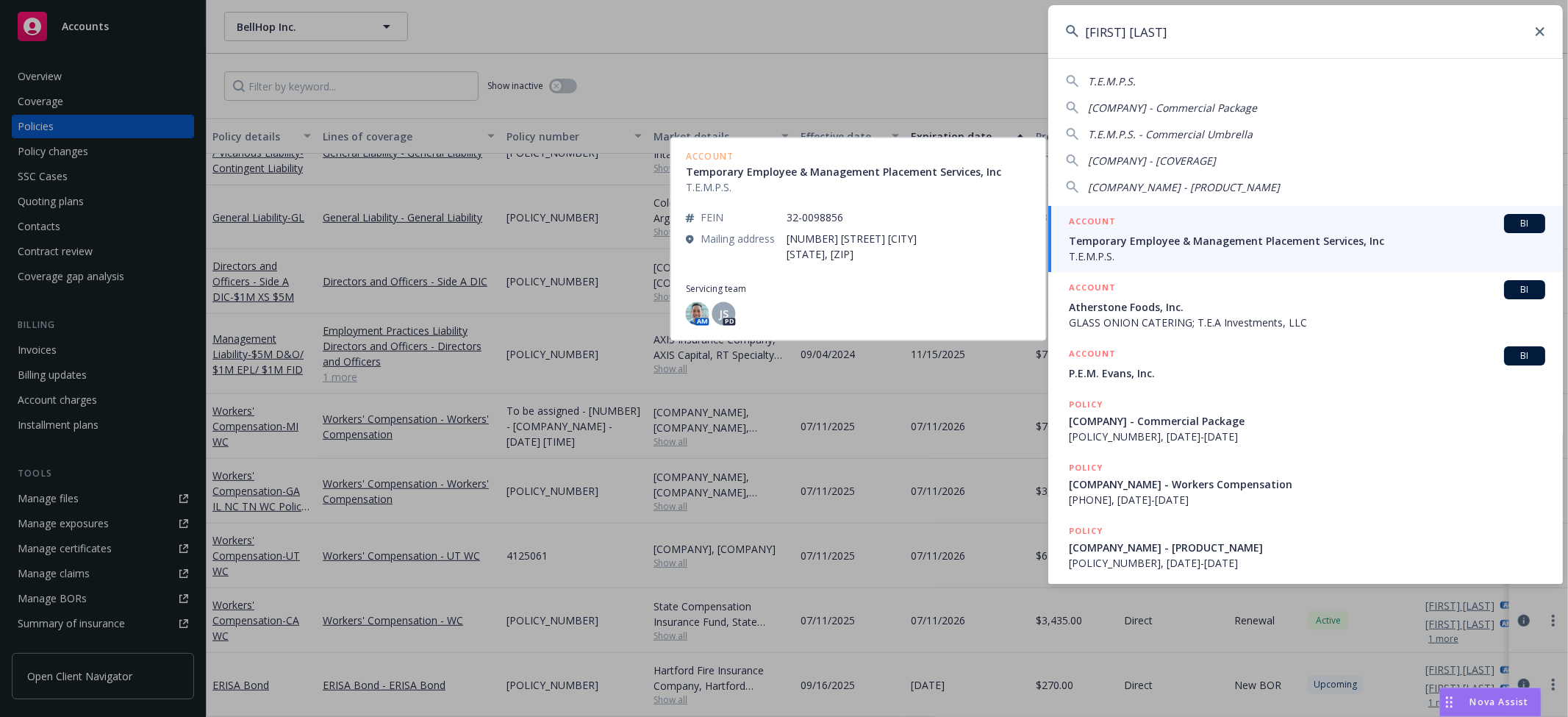 click on "Temporary Employee & Management Placement Services, Inc" at bounding box center (1307, 240) 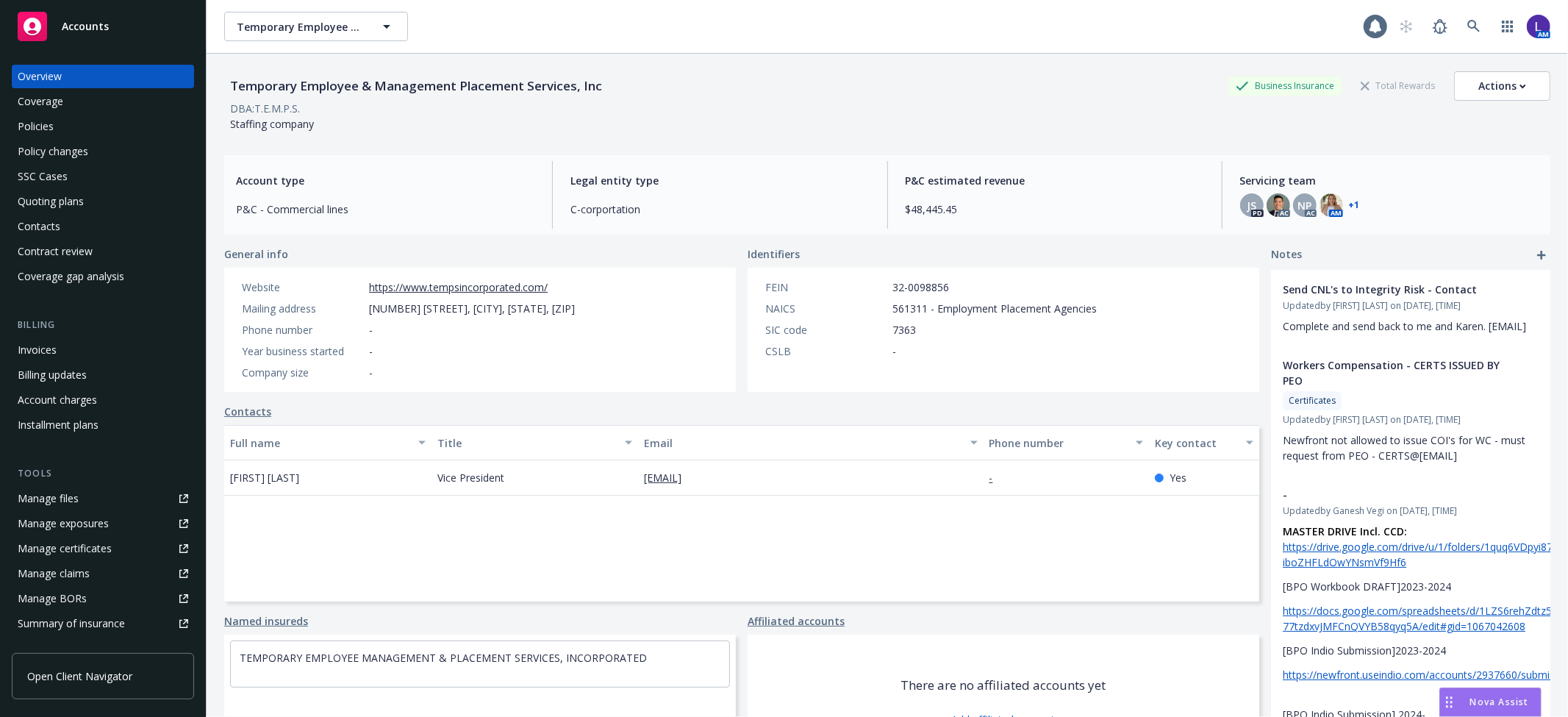 click on "Policies" at bounding box center (35, 126) 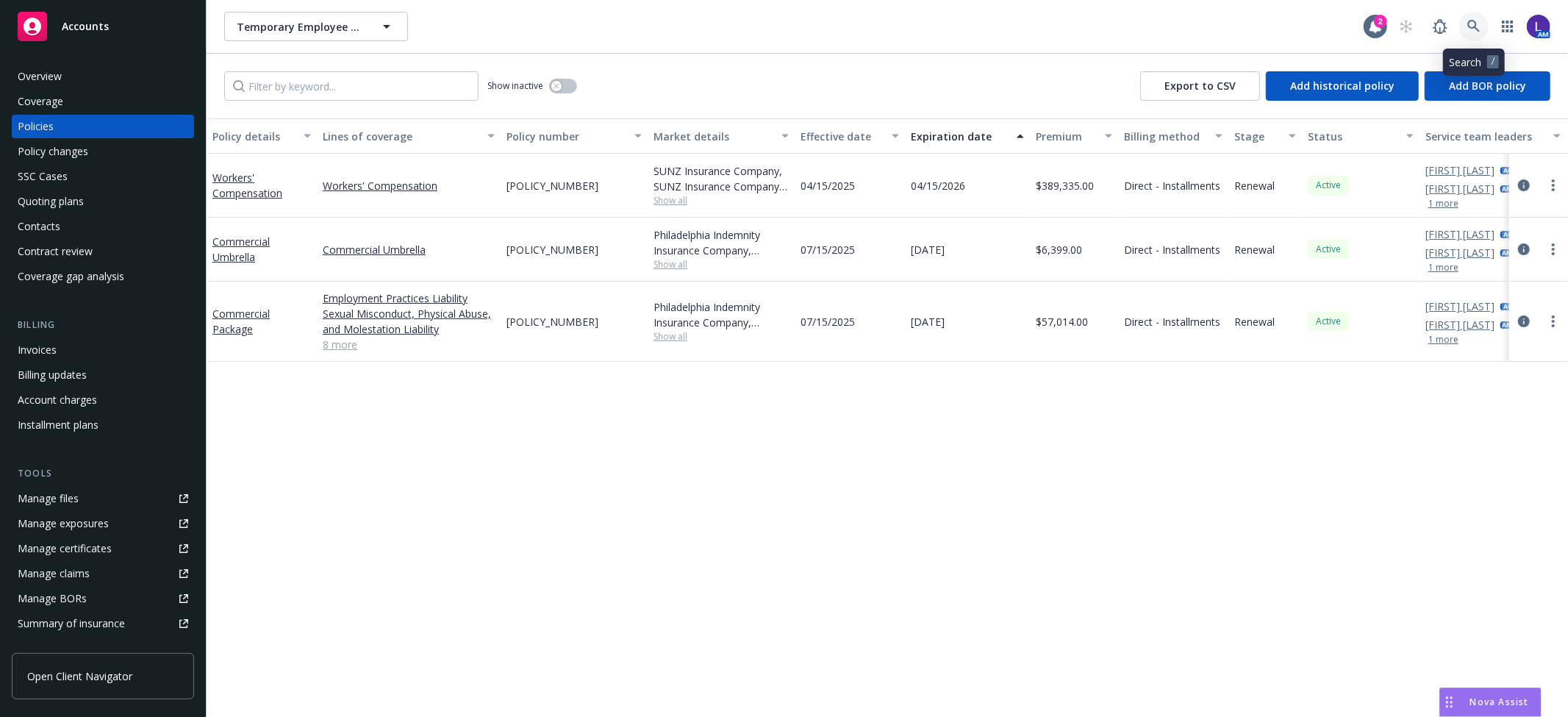 click 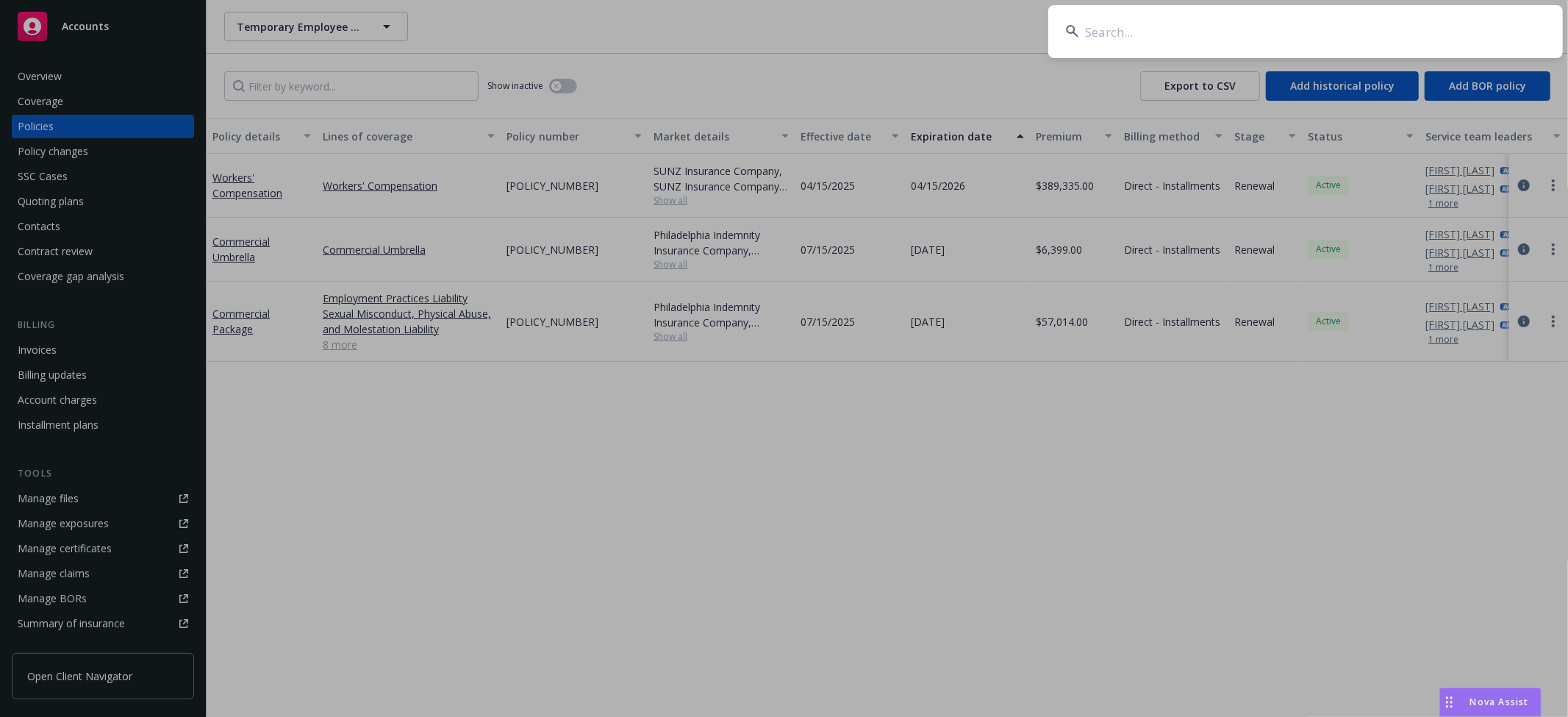 click at bounding box center (1306, 32) 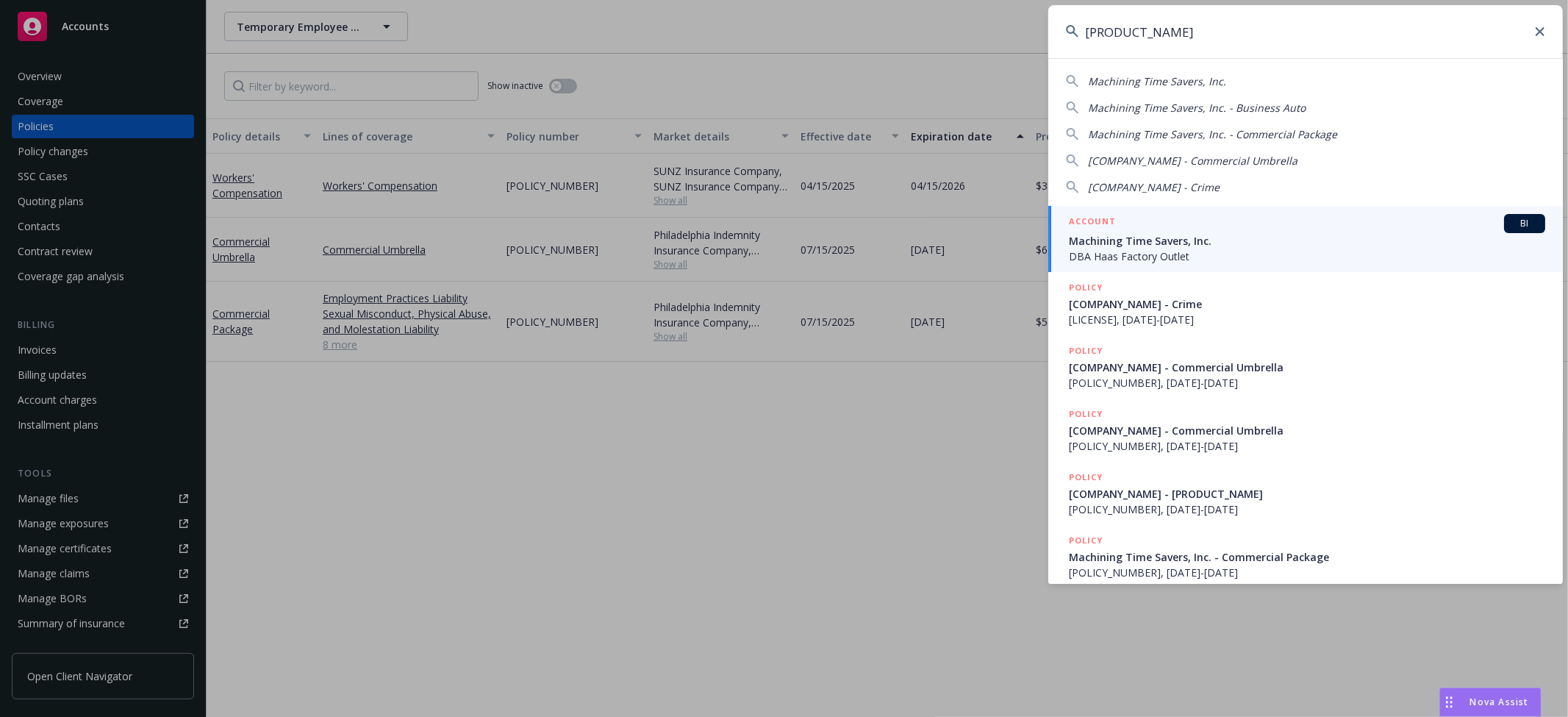 type on "[PRODUCT_NAME]" 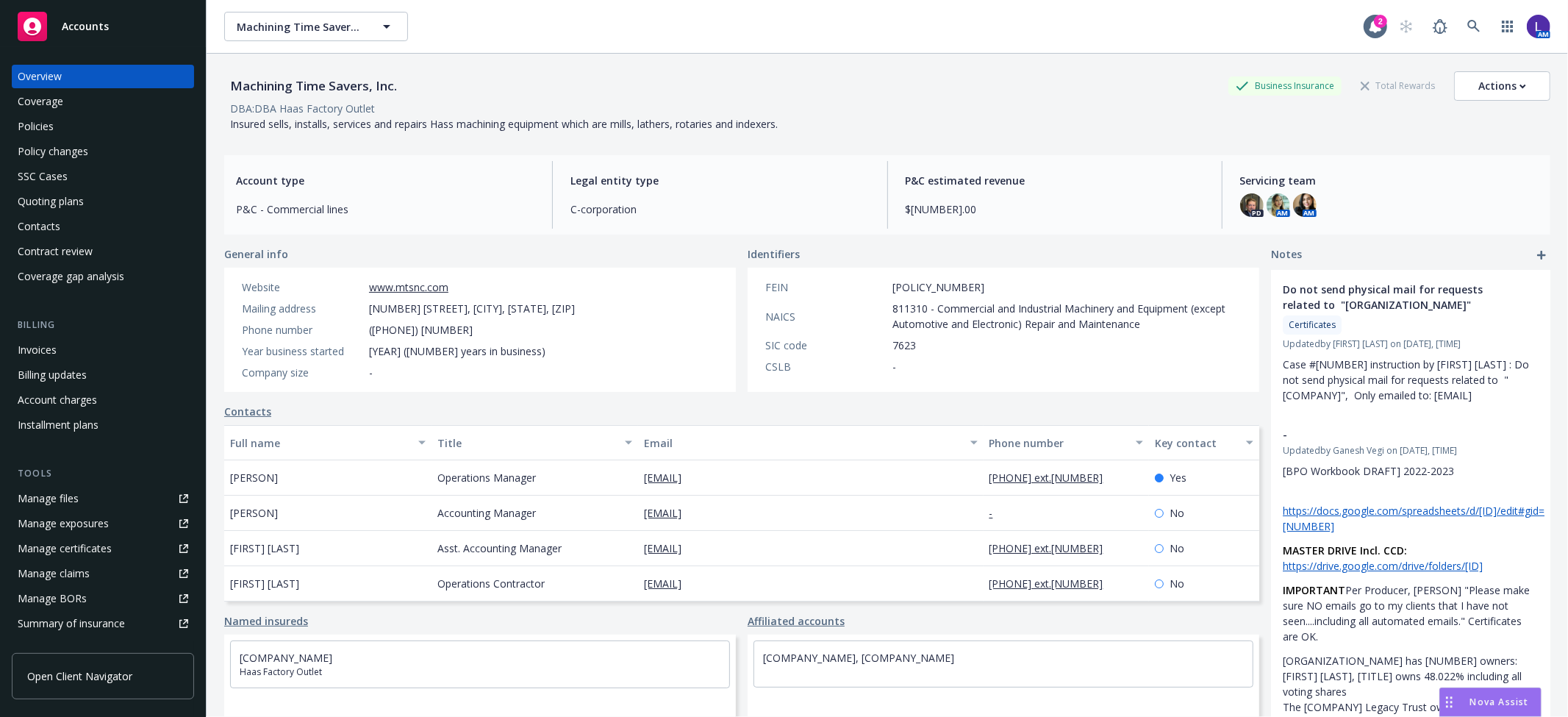 click on "Policies" at bounding box center (103, 126) 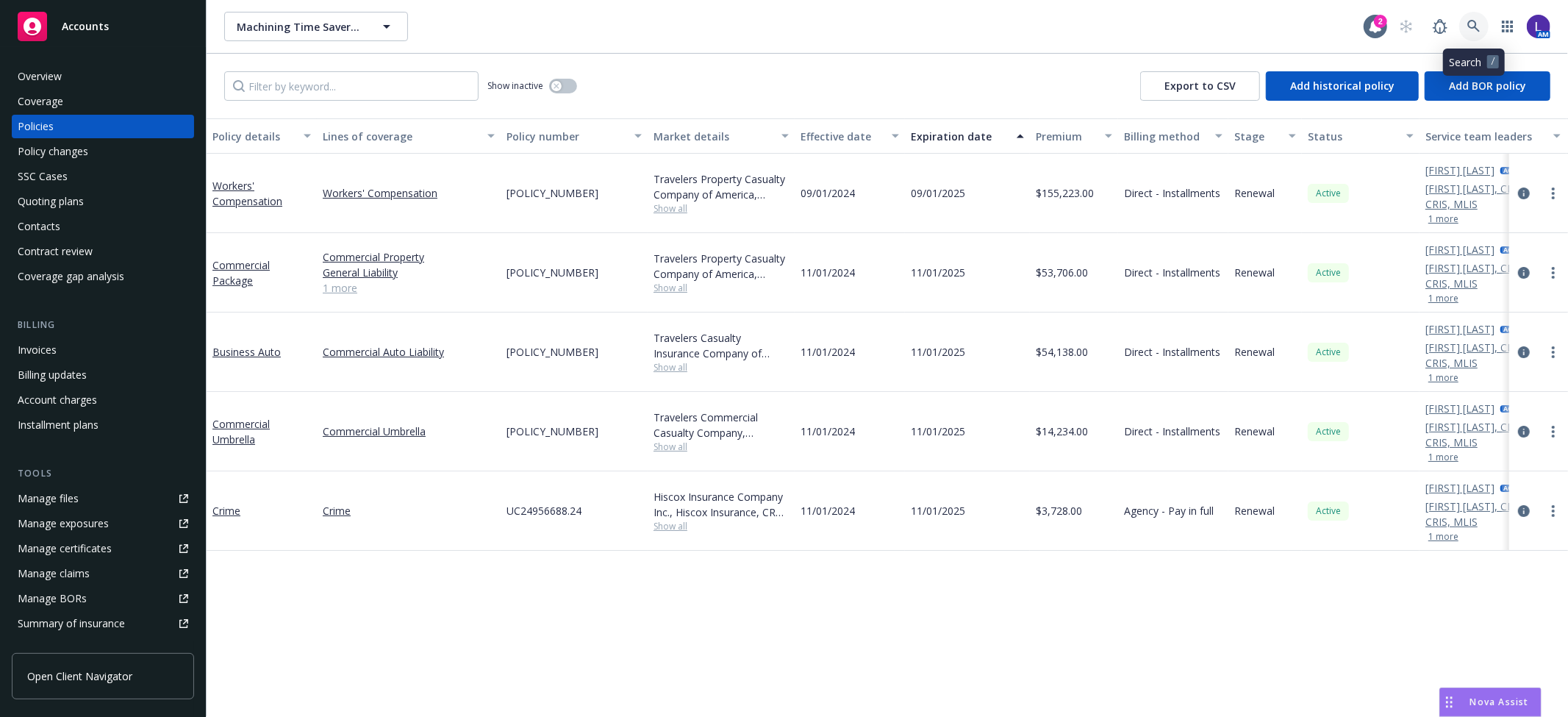 click at bounding box center (1474, 26) 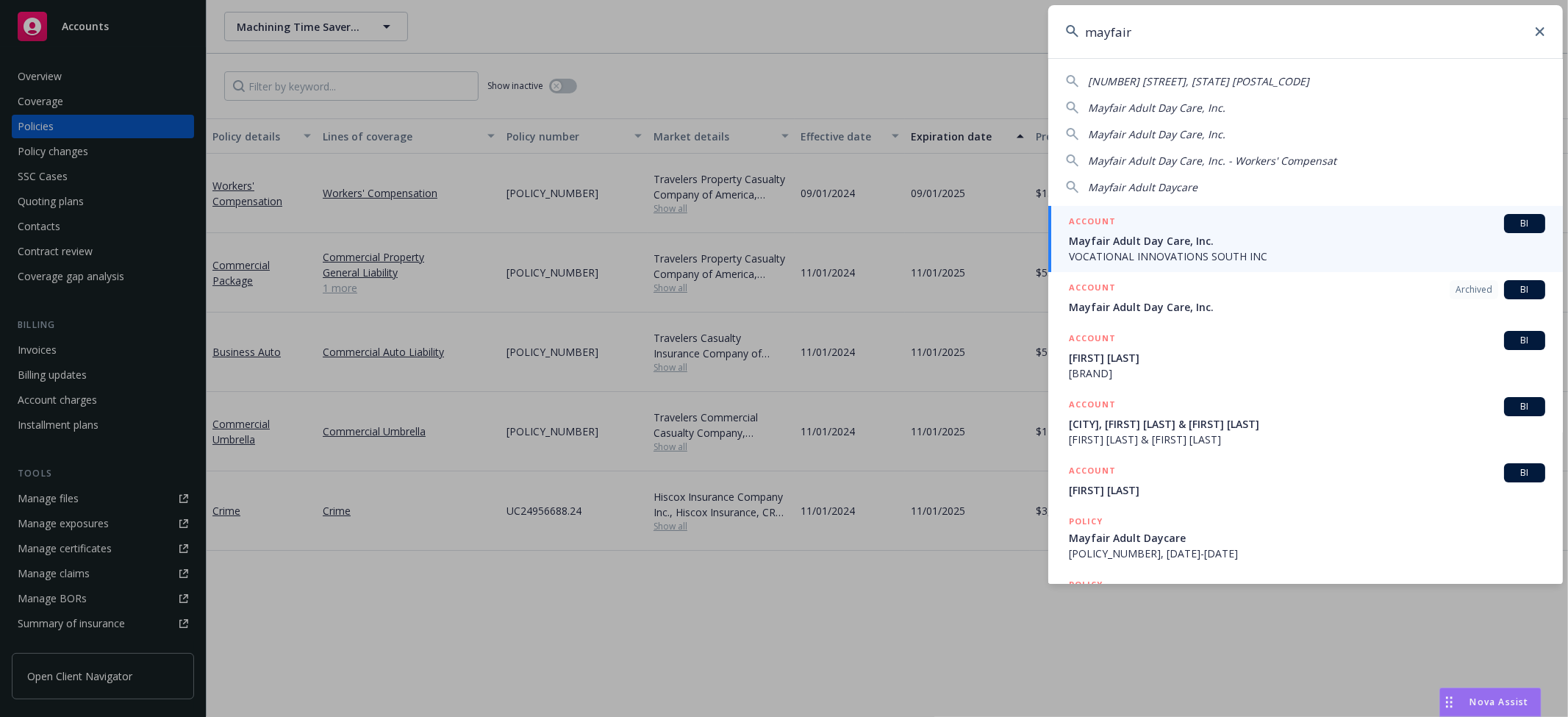 type on "mayfair" 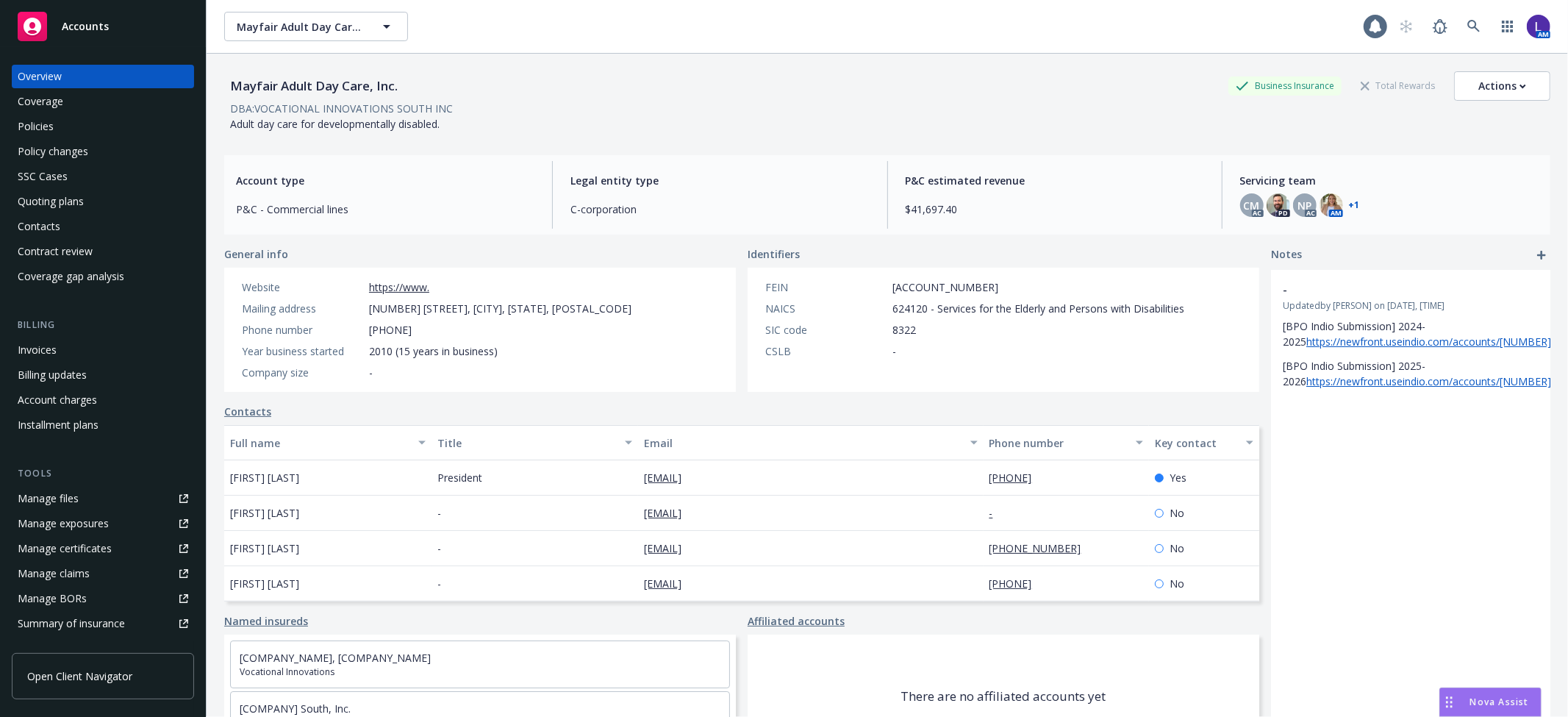 click on "Policies" at bounding box center [35, 126] 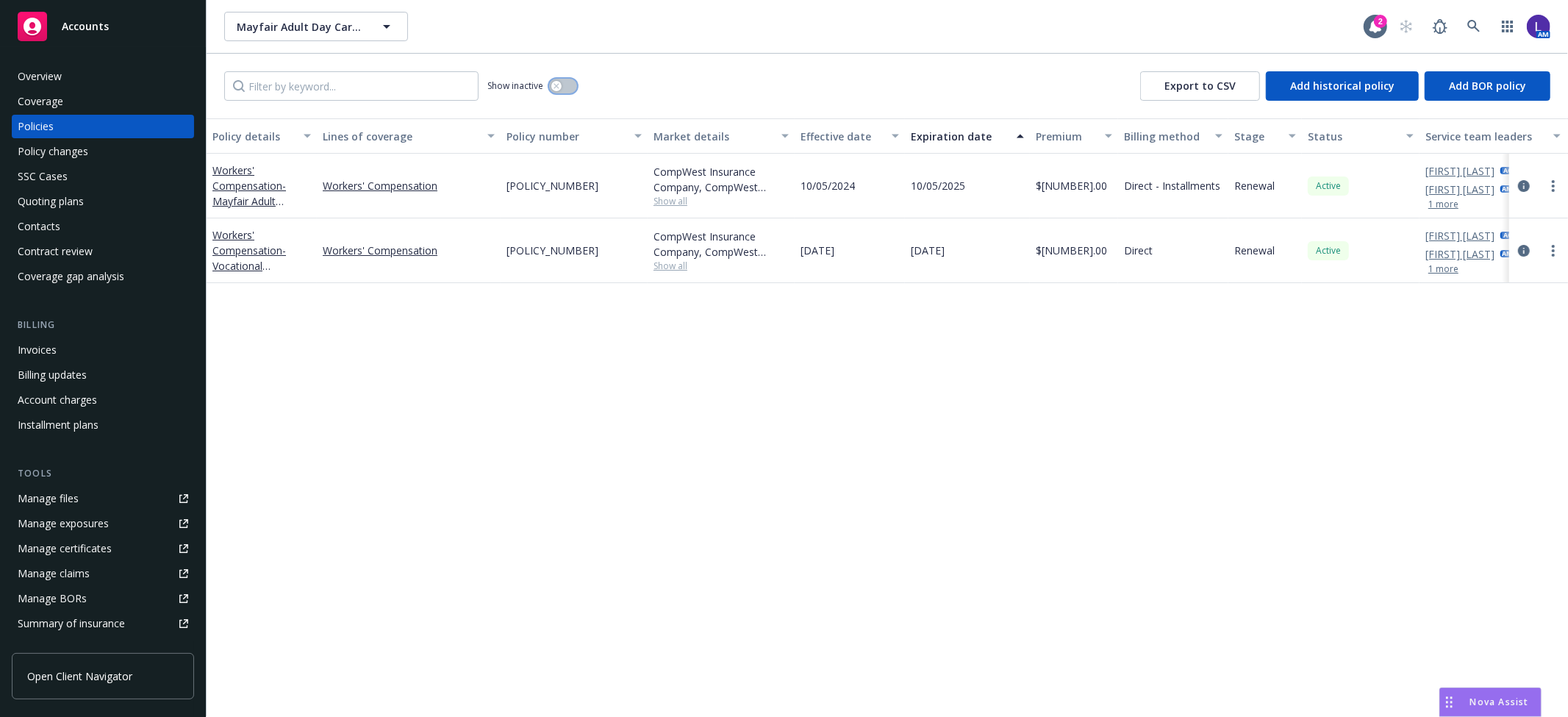 click at bounding box center [563, 86] 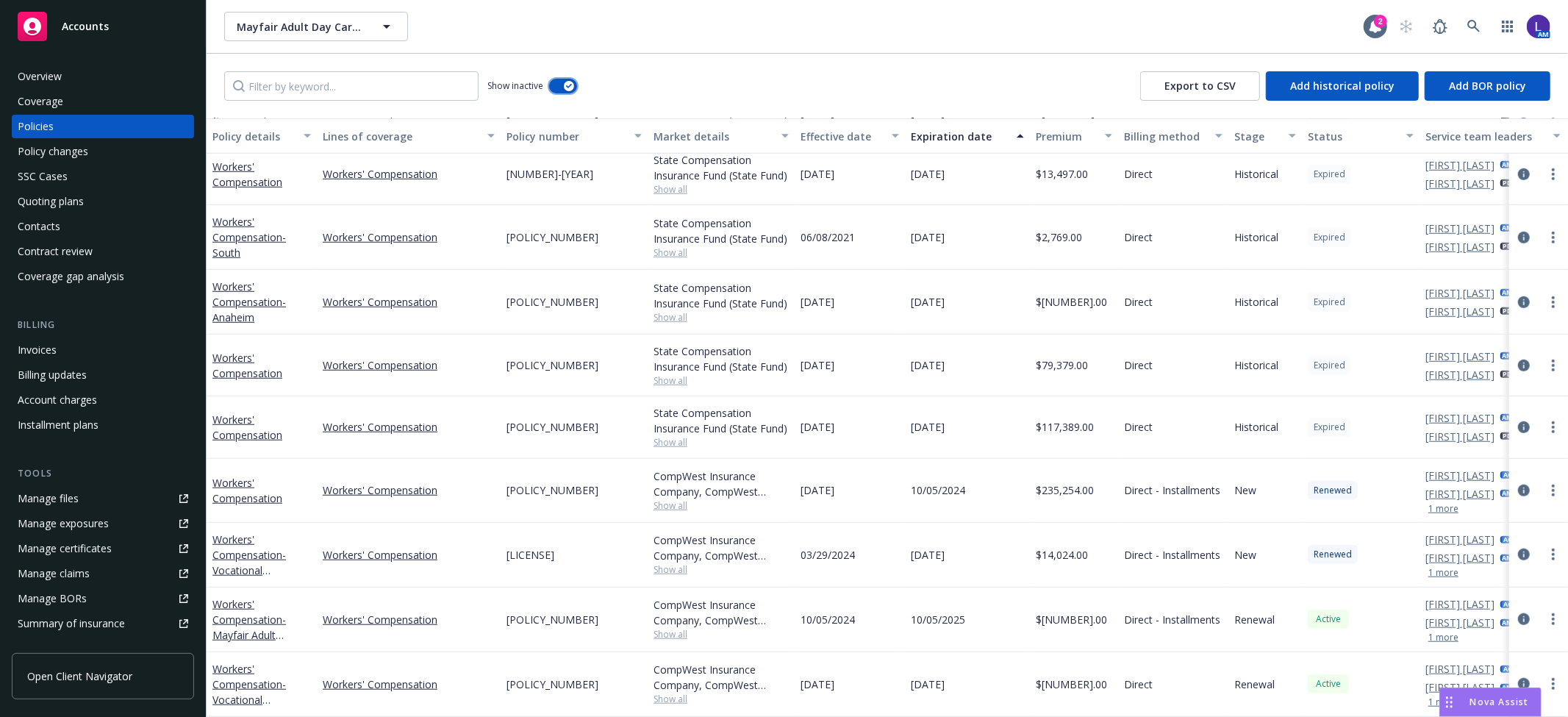 scroll, scrollTop: 907, scrollLeft: 0, axis: vertical 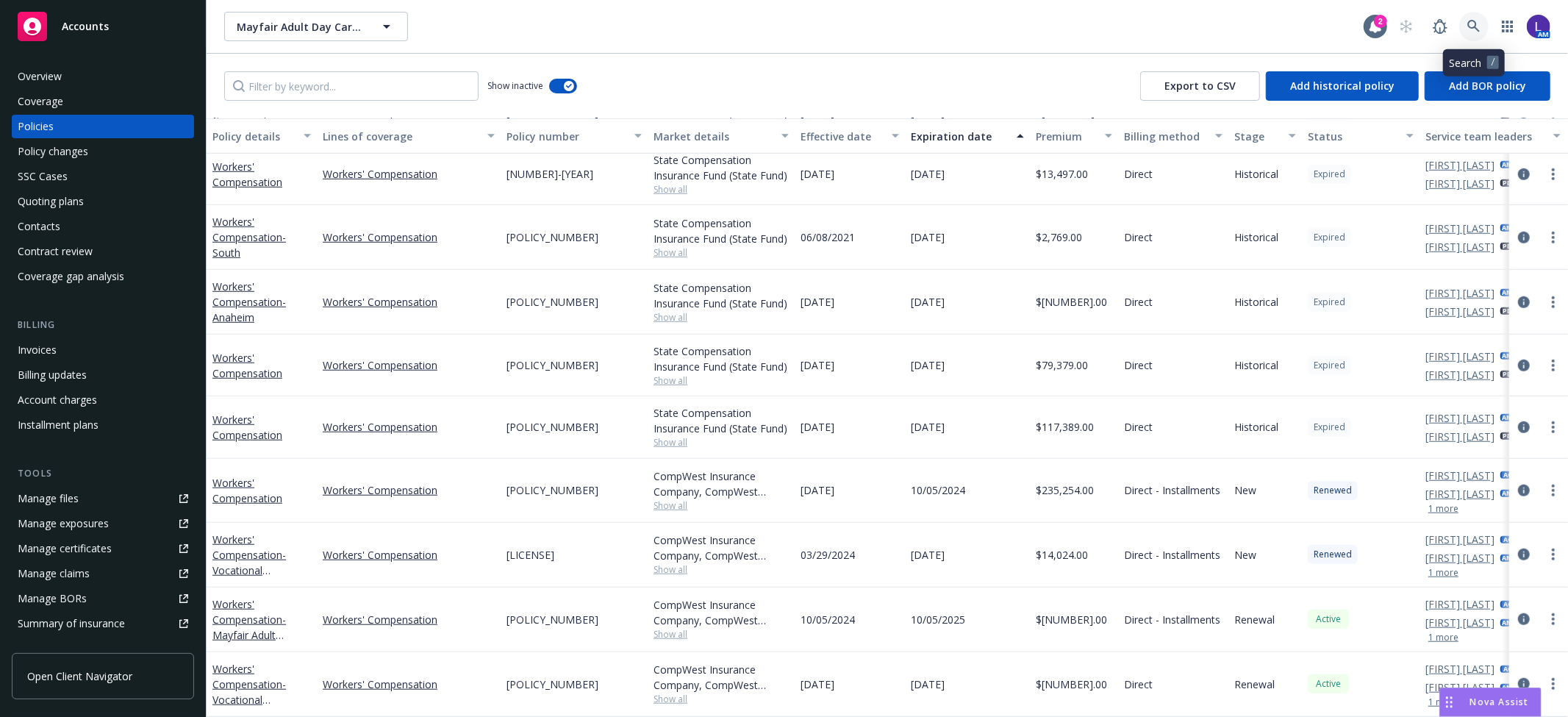 click 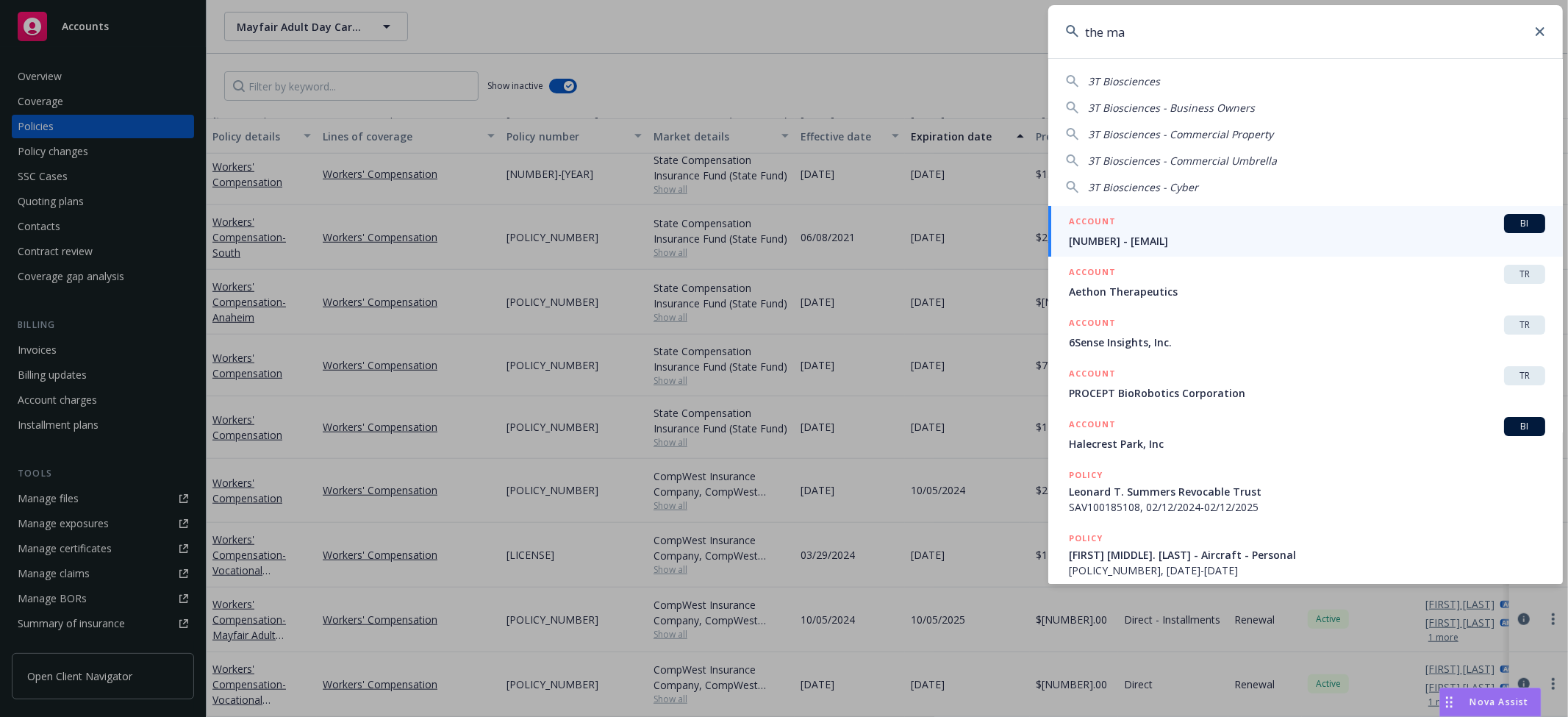 type on "the mad" 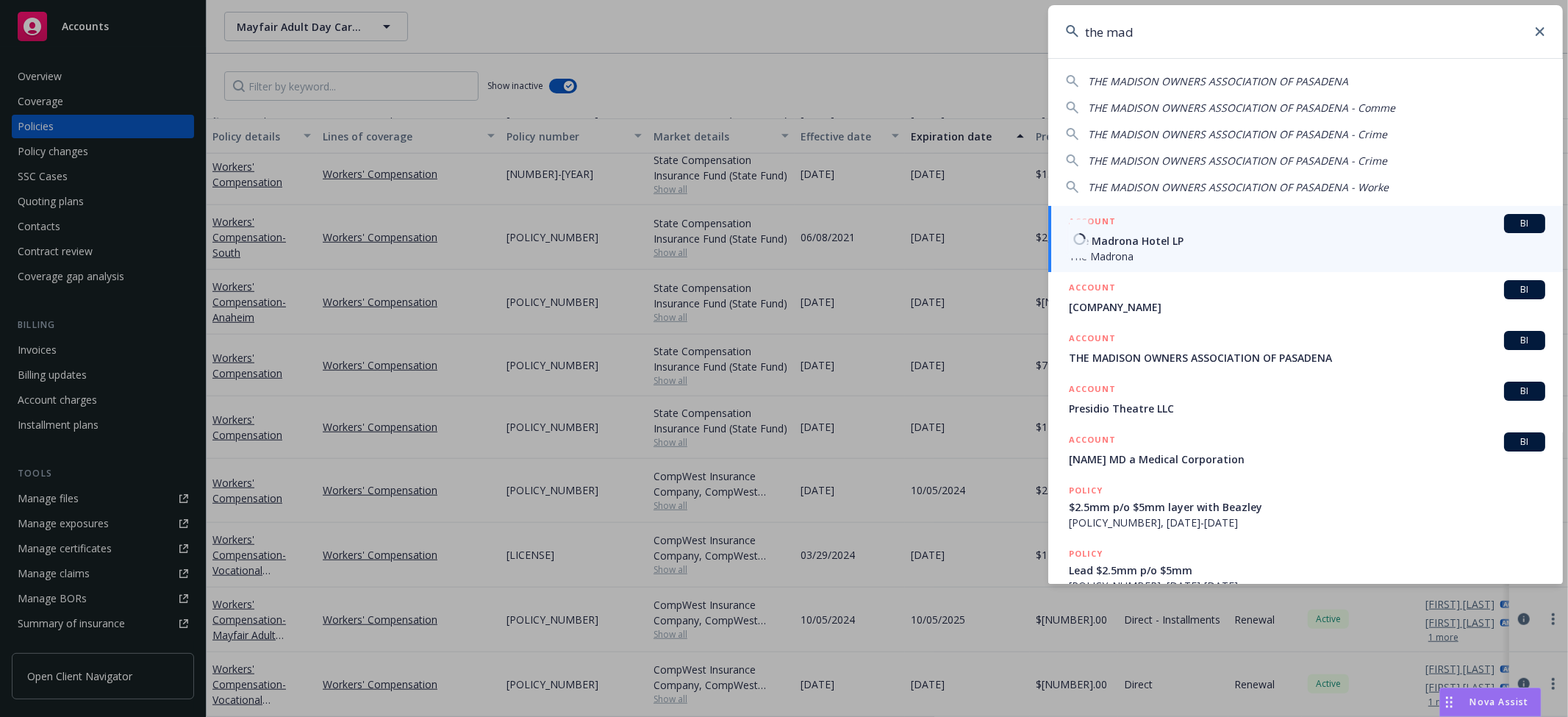 click on "The Madrona Hotel LP" at bounding box center [1307, 240] 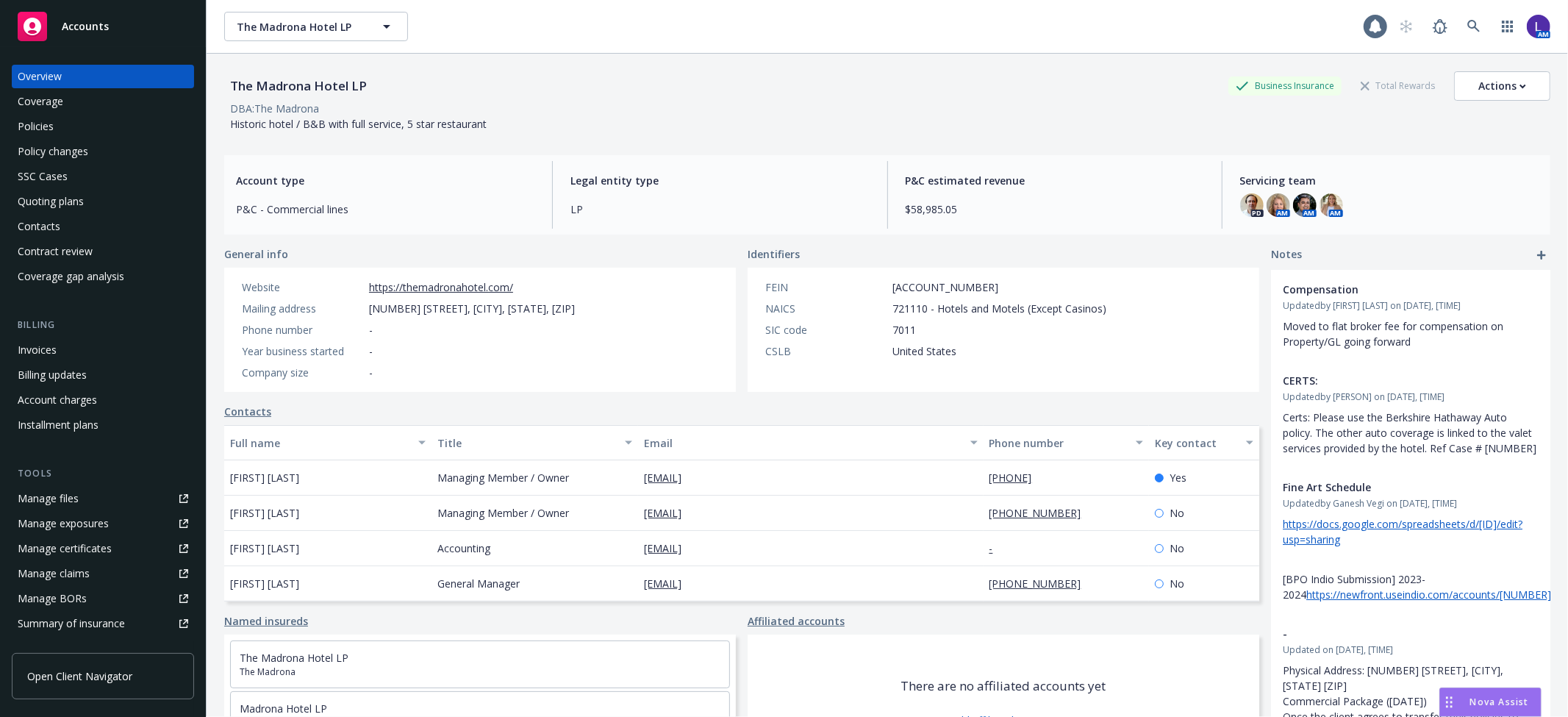 click on "Policies" at bounding box center (103, 126) 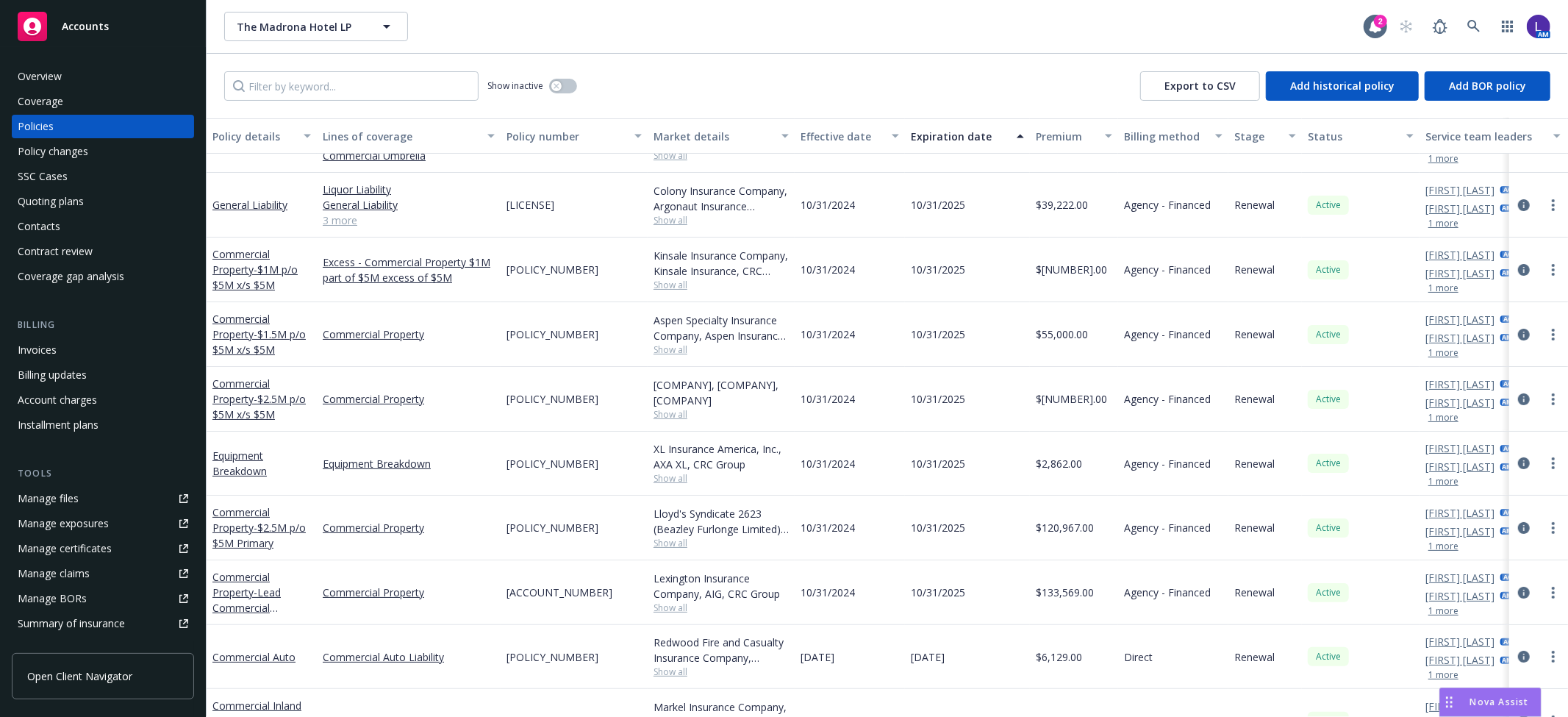 scroll, scrollTop: 0, scrollLeft: 0, axis: both 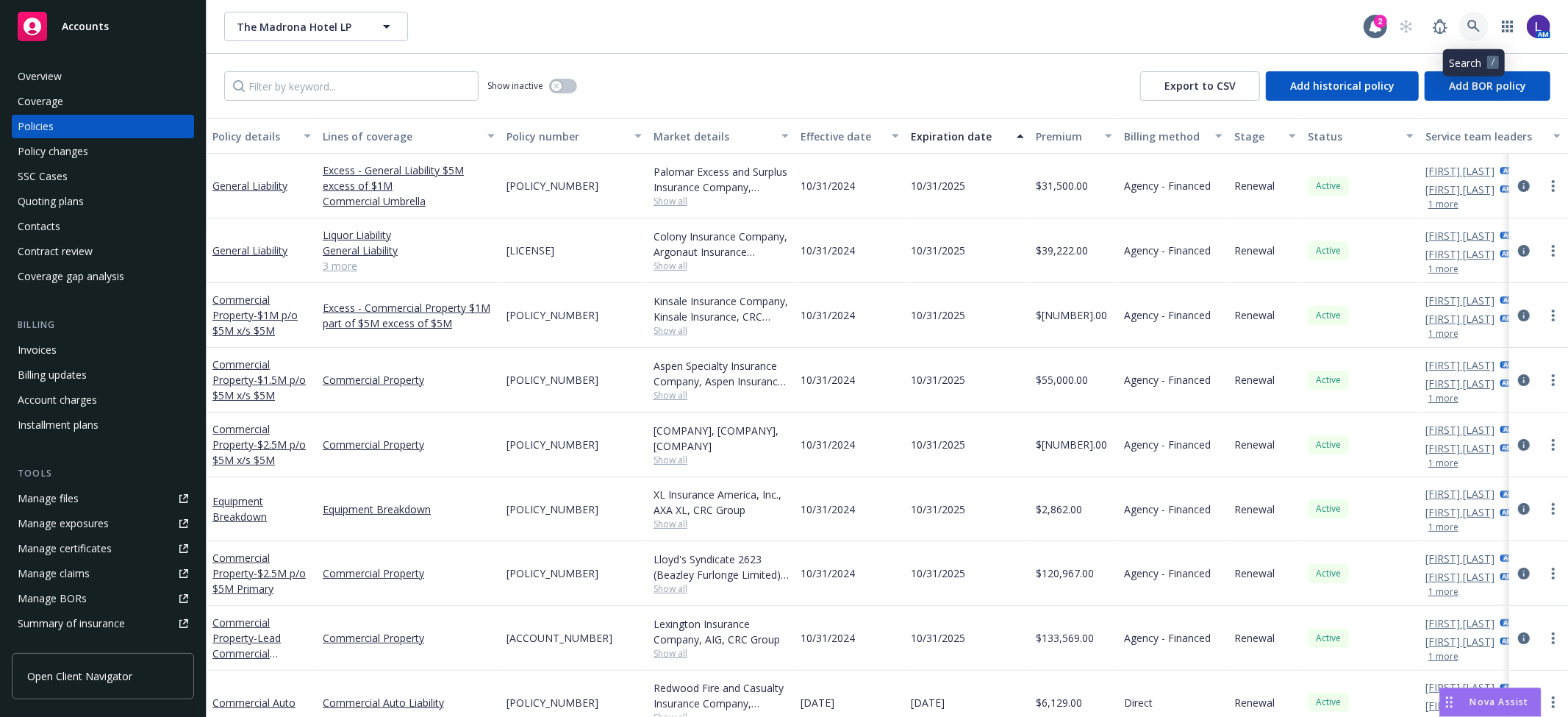click 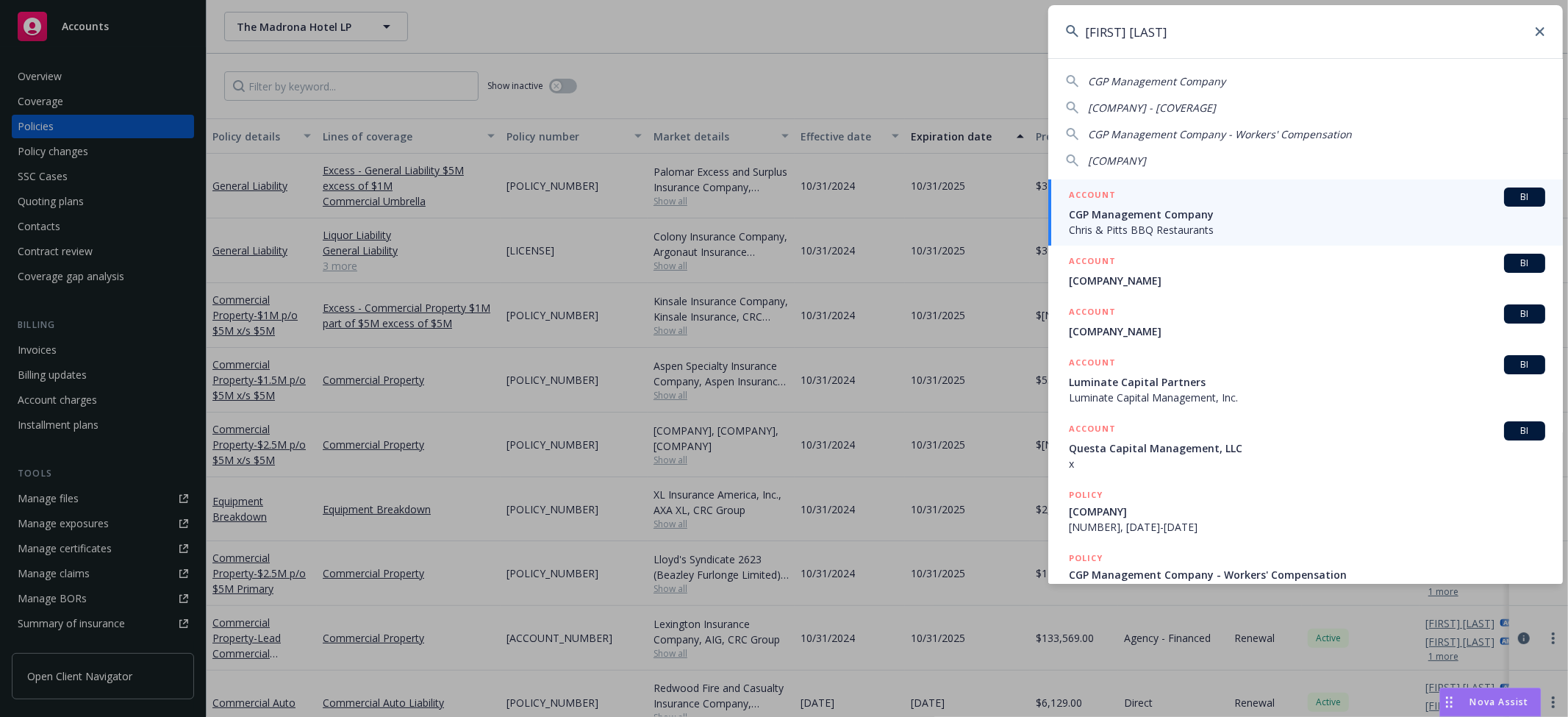 type on "[FIRST] [LAST]" 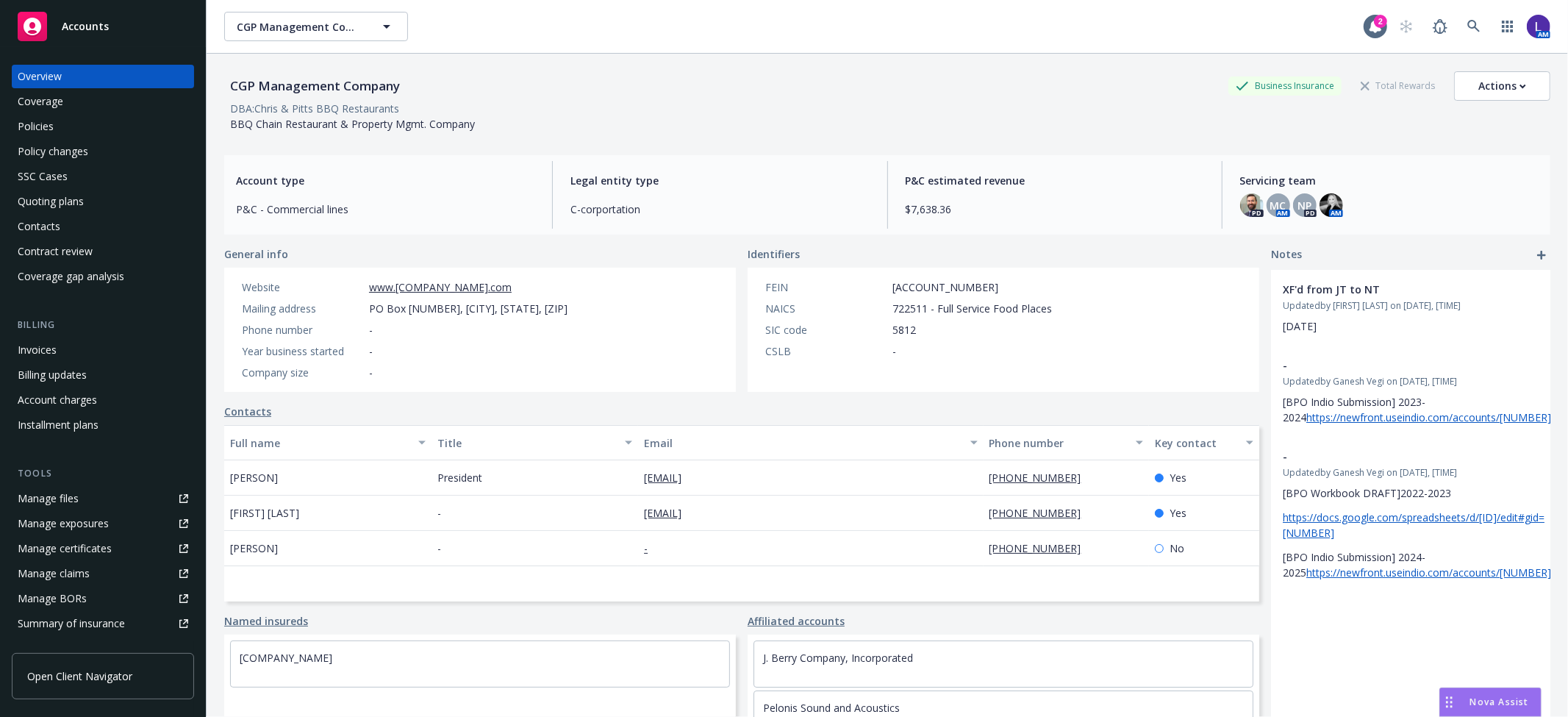 click on "Policies" at bounding box center [35, 126] 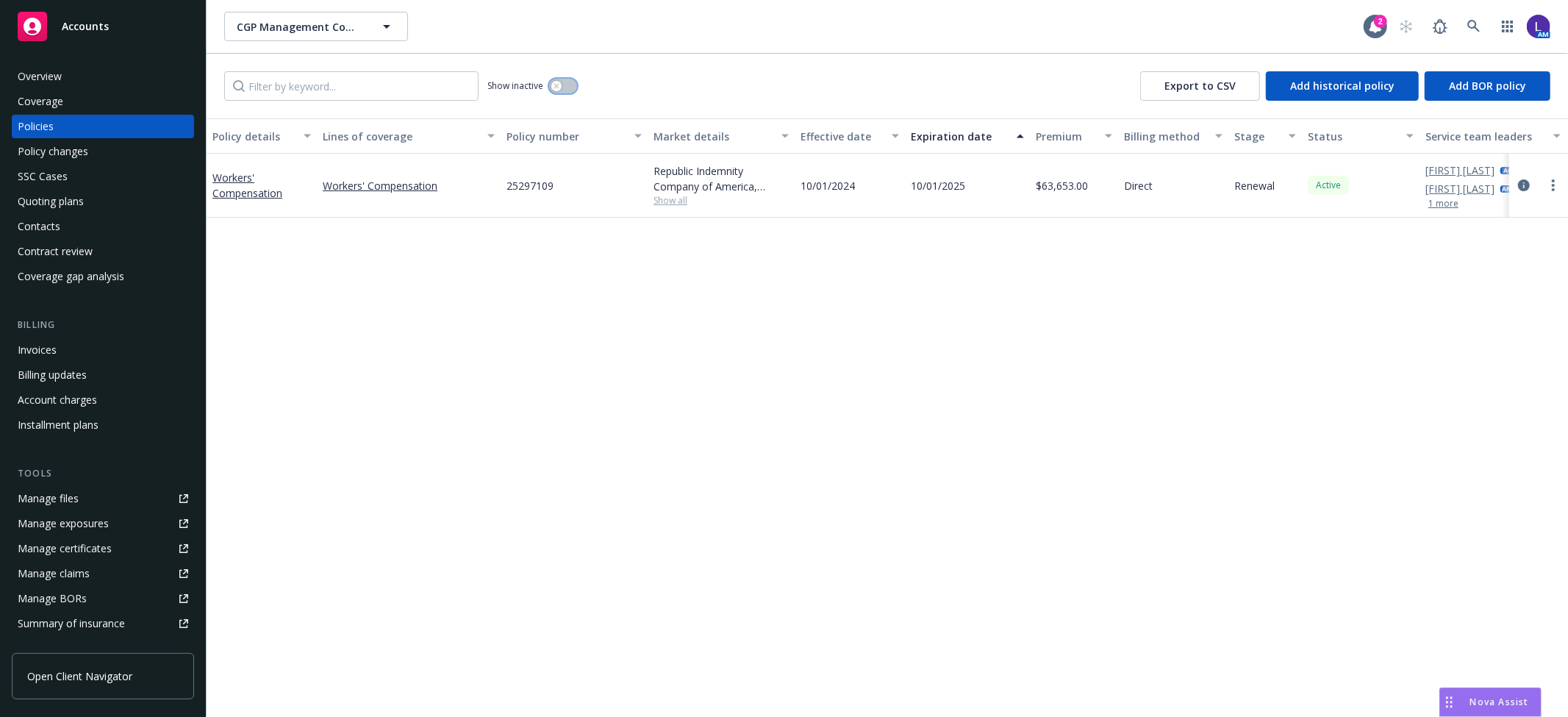 click at bounding box center (563, 86) 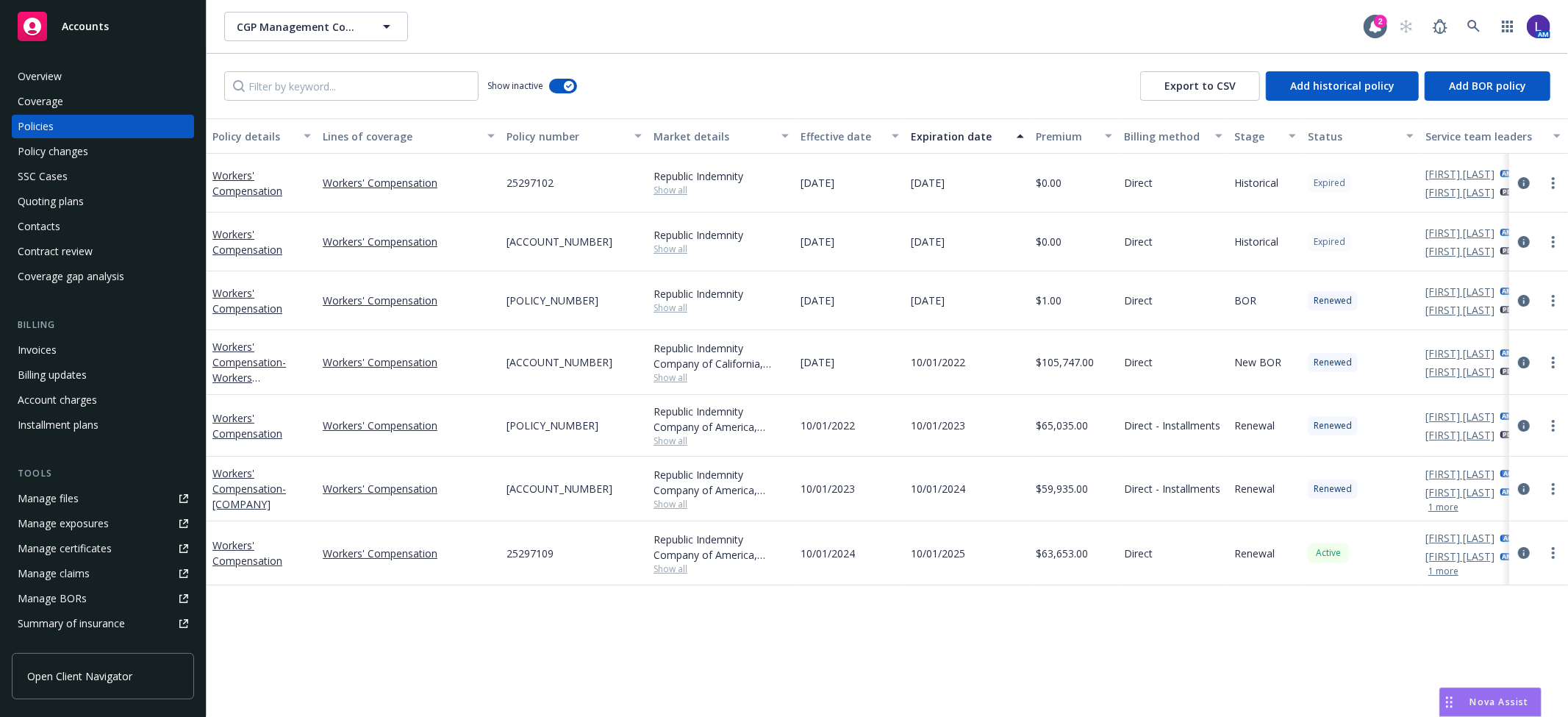 click on "Policy details Lines of coverage Policy number Market details Effective date Expiration date Premium Billing method Stage Status Service team leaders Workers' Compensation Workers' Compensation [ACCOUNT_NUMBER] Republic Indemnity Show all [DATE] [DATE] $0.00 Direct Historical Expired [FIRST] [LAST] AM [FIRST] [LAST] PD Workers' Compensation Workers' Compensation [ACCOUNT_NUMBER] Republic Indemnity Show all [DATE] [DATE] $0.00 Direct Historical Expired [FIRST] [LAST] AM [FIRST] [LAST] PD Workers' Compensation Workers' Compensation [ACCOUNT_NUMBER] Republic Indemnity Show all [DATE] [DATE] $1.00 Direct BOR Renewed [FIRST] [LAST] AM [FIRST] [LAST] PD Workers' Compensation  -  Workers Compensation Workers' Compensation [ACCOUNT_NUMBER] Republic Indemnity Company of California, Republic Indemnity Show all [DATE] [DATE] $105,747.00 Direct New BOR Renewed [FIRST] [LAST] AM [FIRST] [LAST] PD Workers' Compensation Workers' Compensation [ACCOUNT_NUMBER] Republic Indemnity Company of America, Republic Indemnity Show all [DATE] [DATE]" at bounding box center [887, 418] 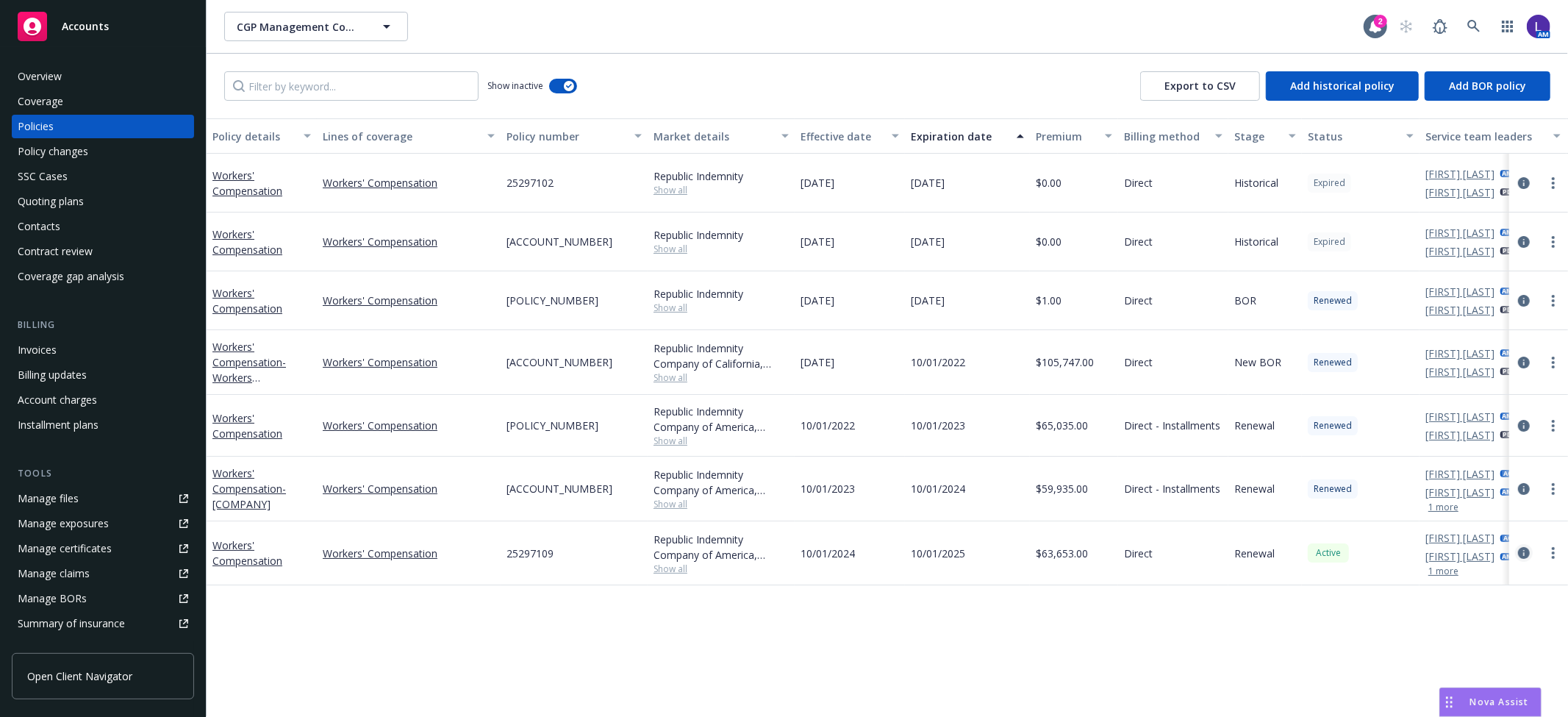 click 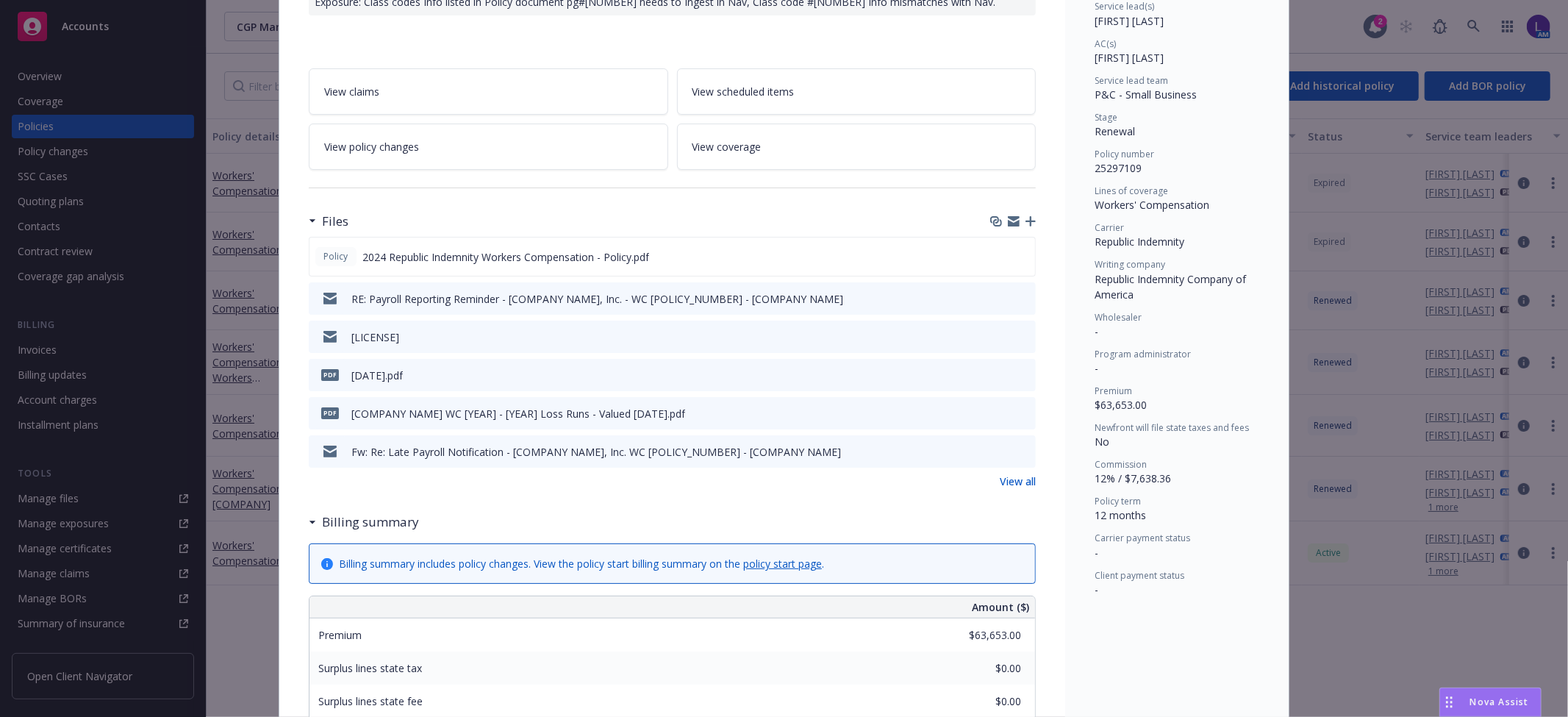 scroll, scrollTop: 0, scrollLeft: 0, axis: both 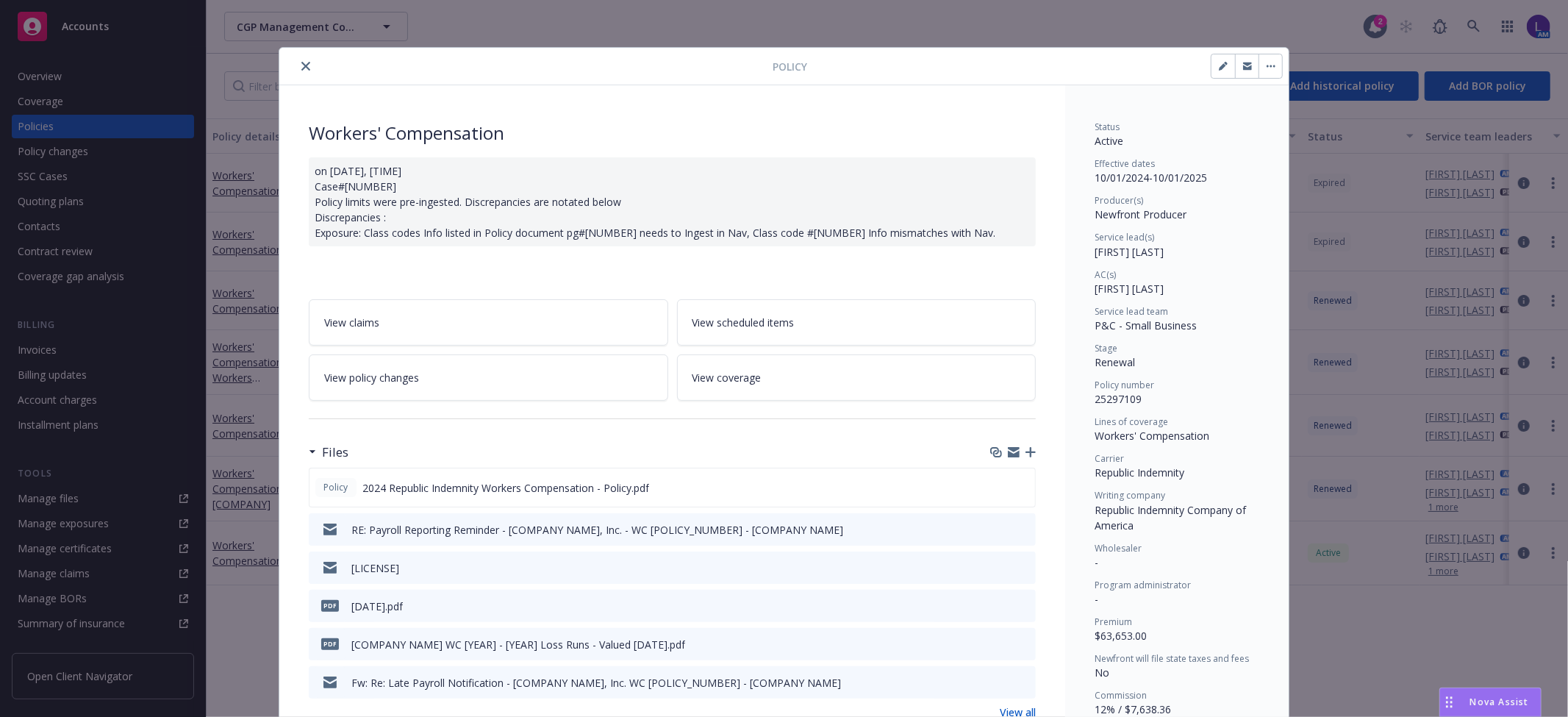 click 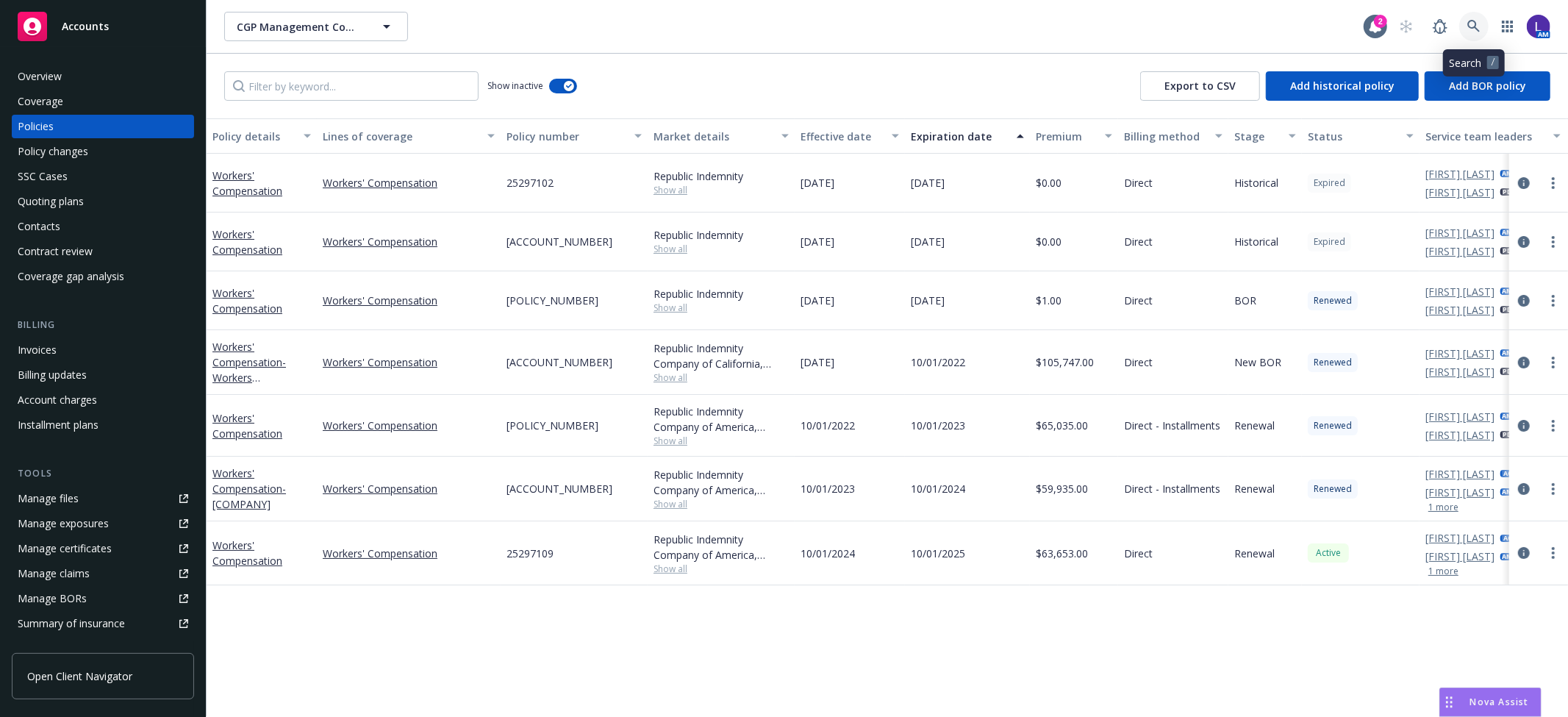 click 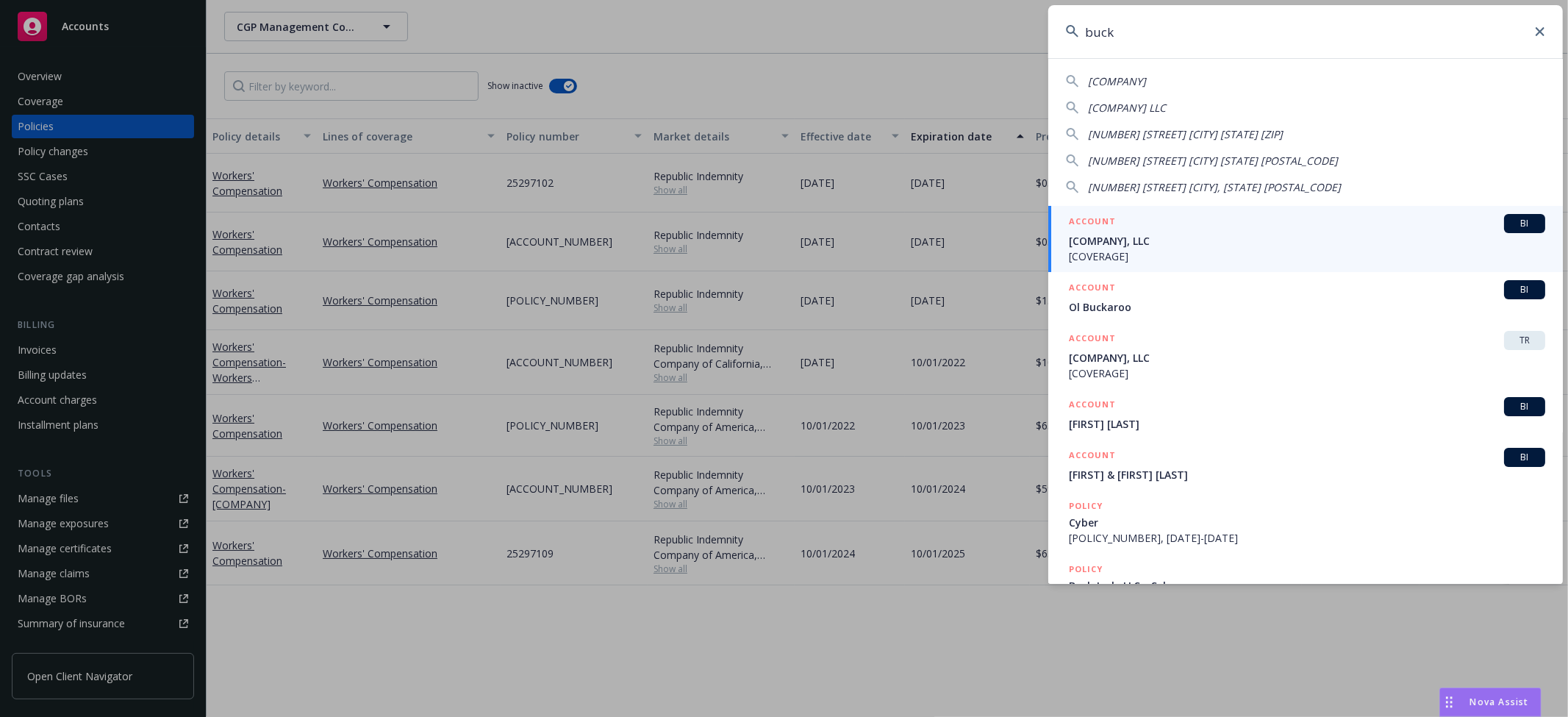 type on "buck" 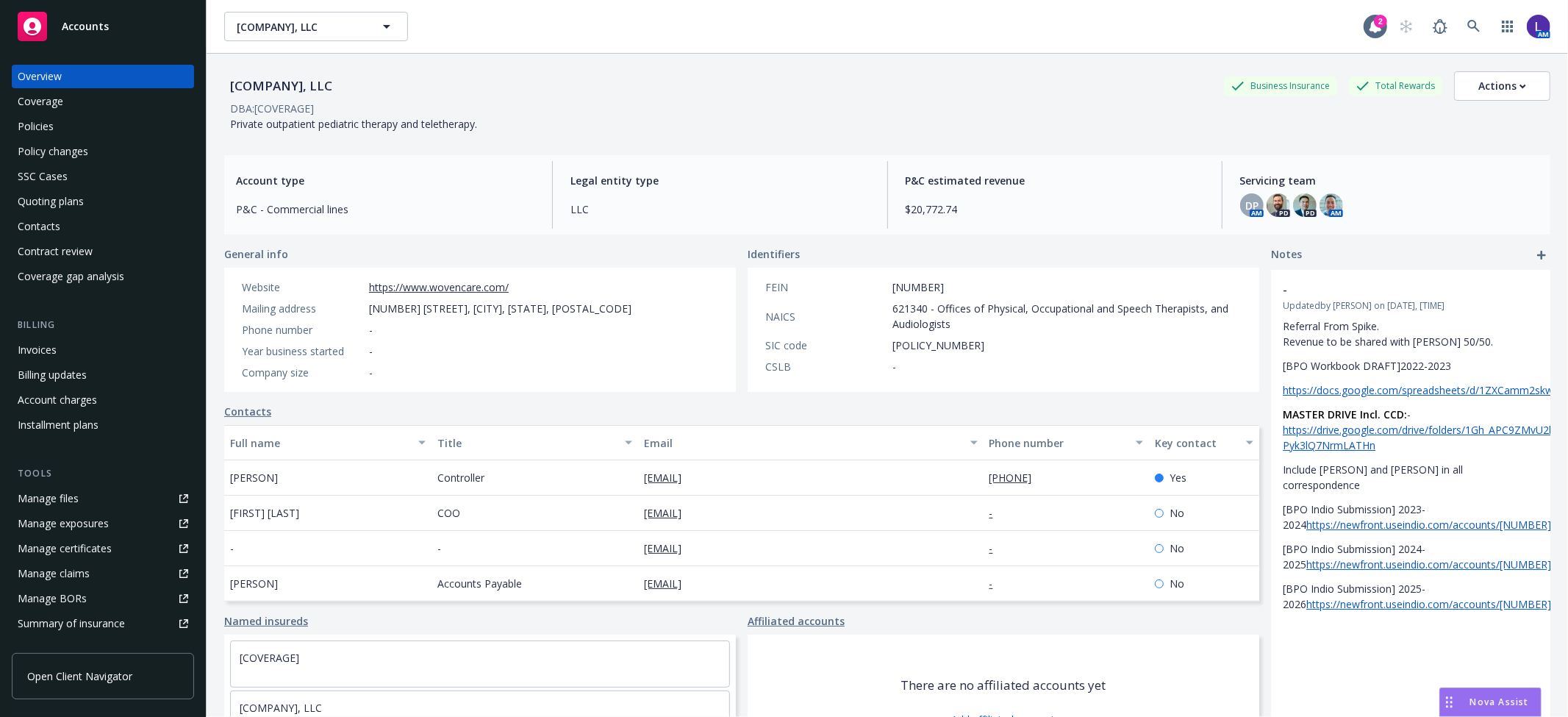 click on "Policies" at bounding box center (103, 126) 